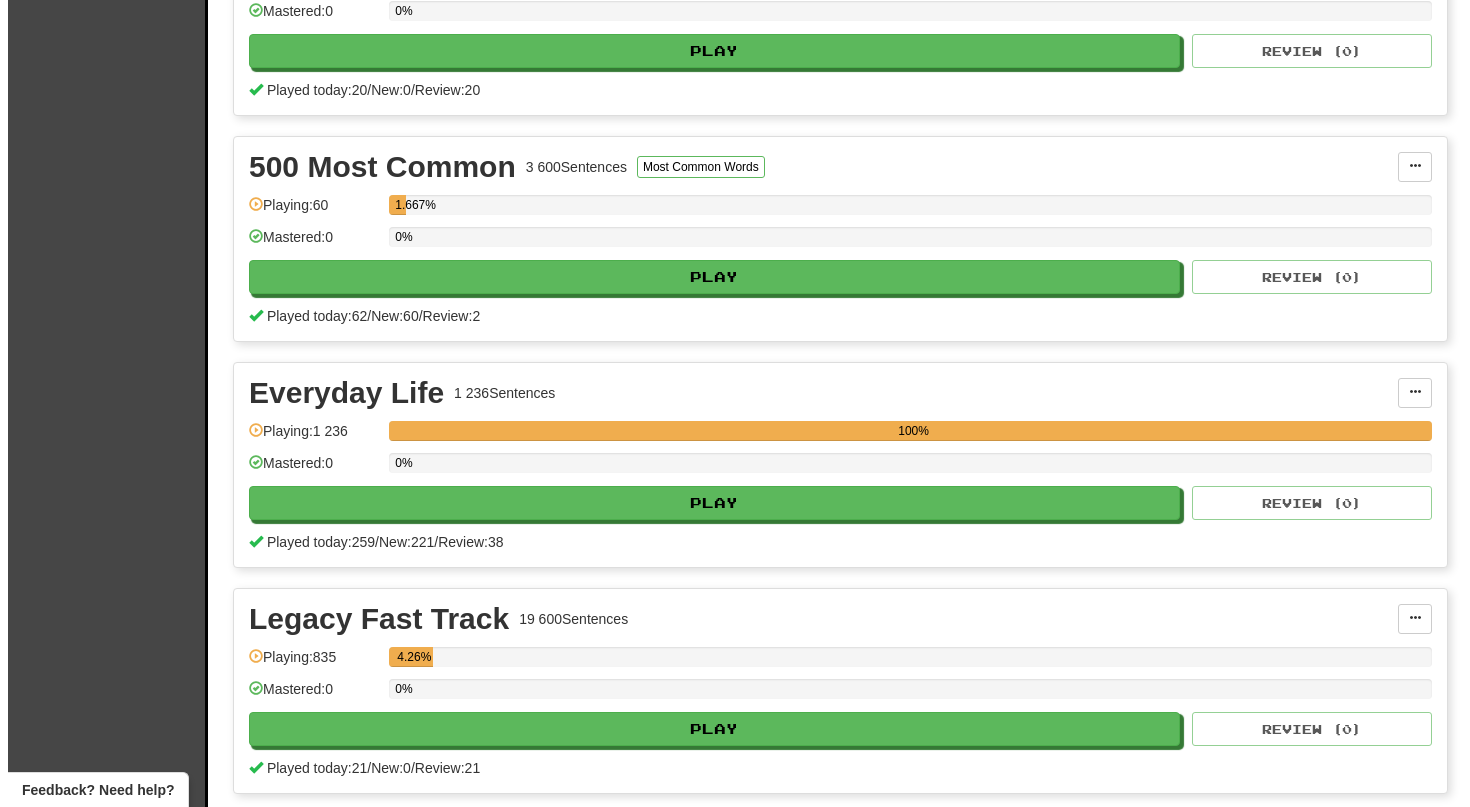 scroll, scrollTop: 548, scrollLeft: 0, axis: vertical 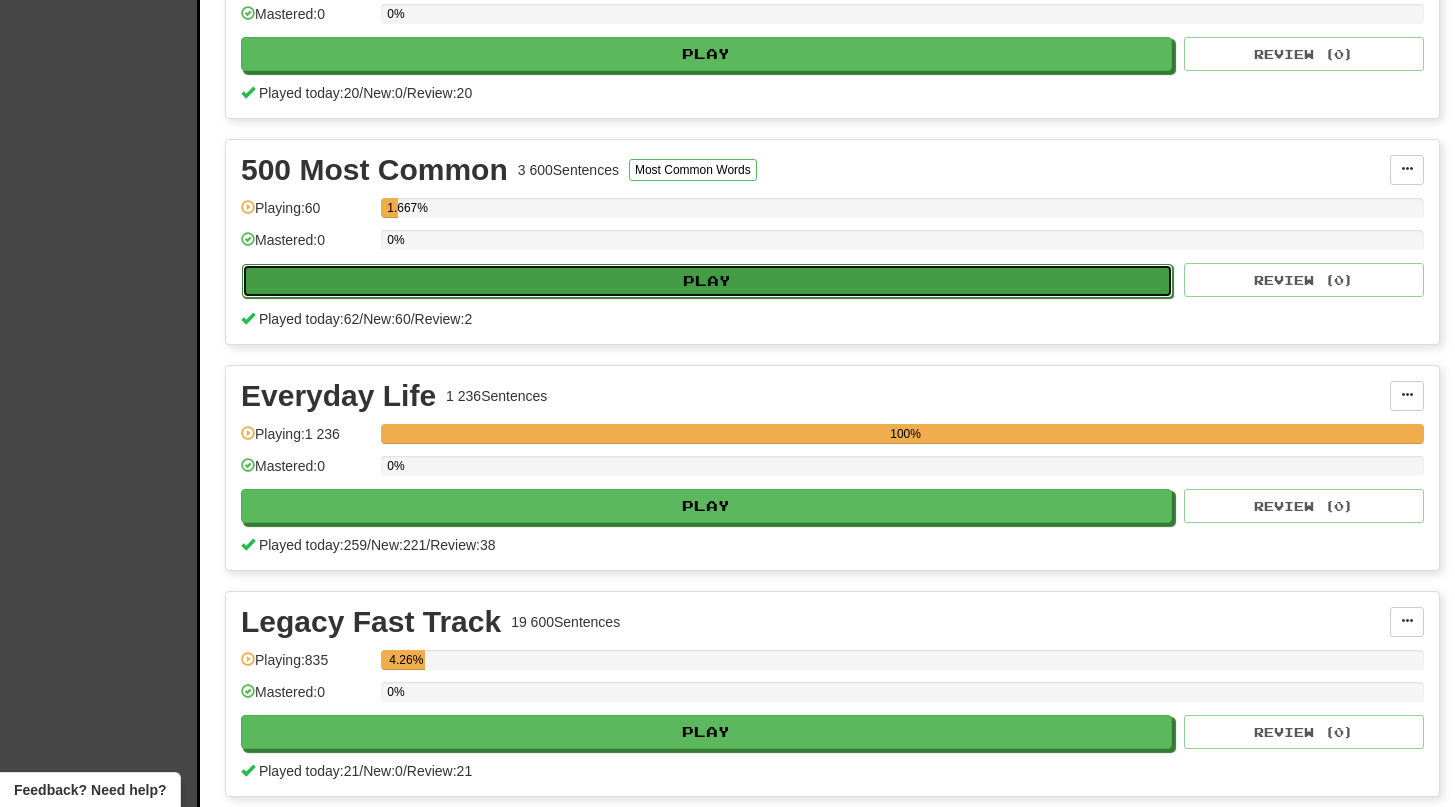 click on "Play" at bounding box center [707, 281] 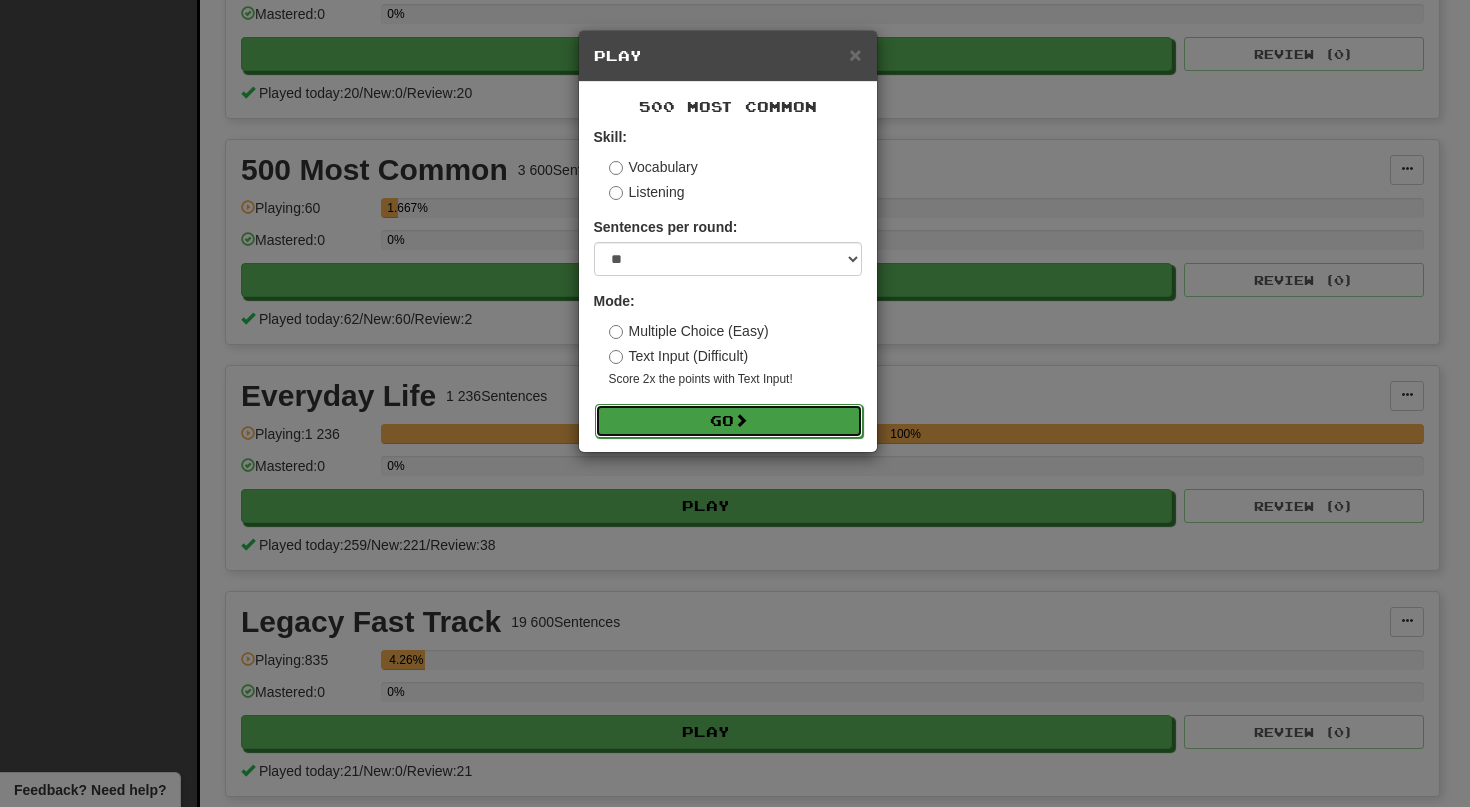 click on "Go" at bounding box center (729, 421) 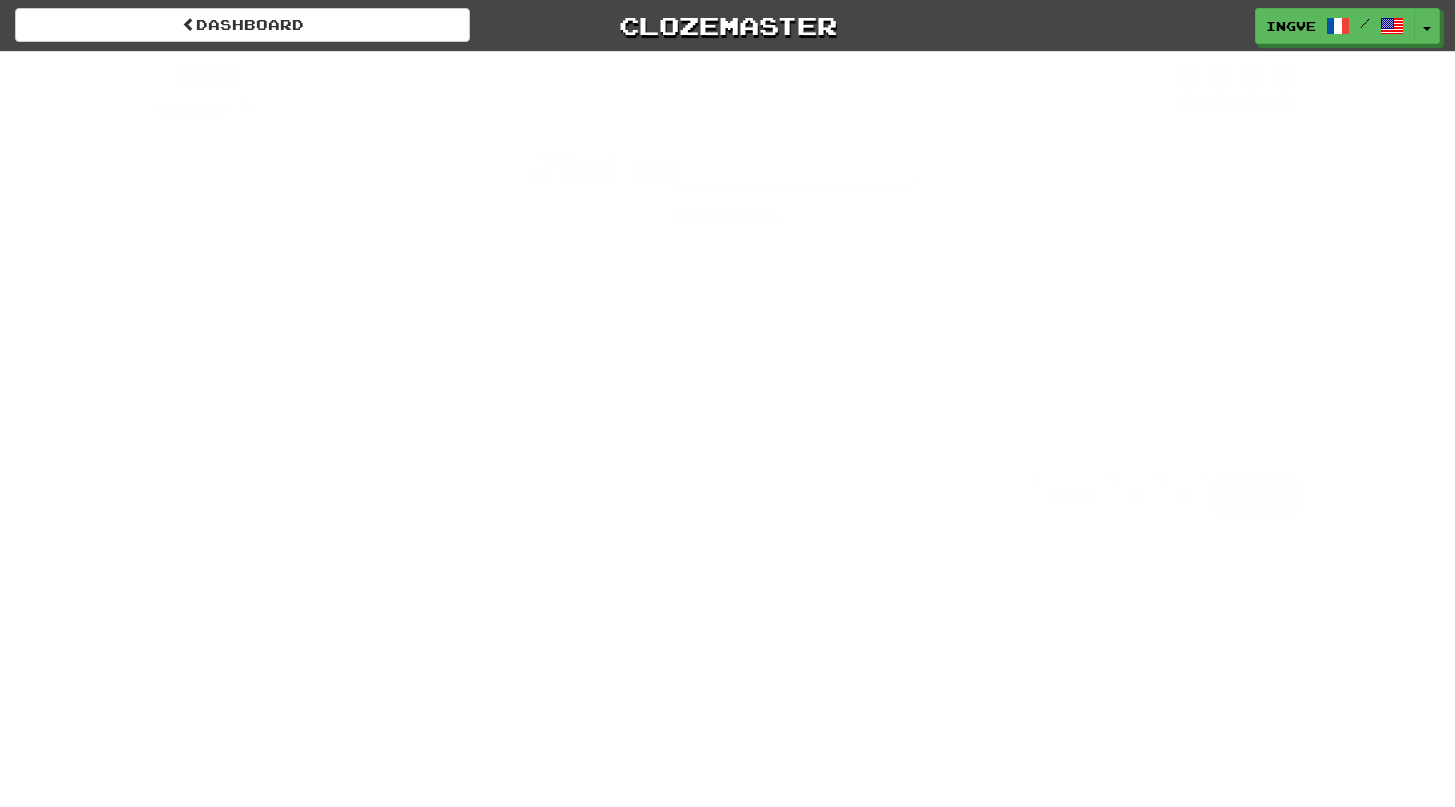scroll, scrollTop: 0, scrollLeft: 0, axis: both 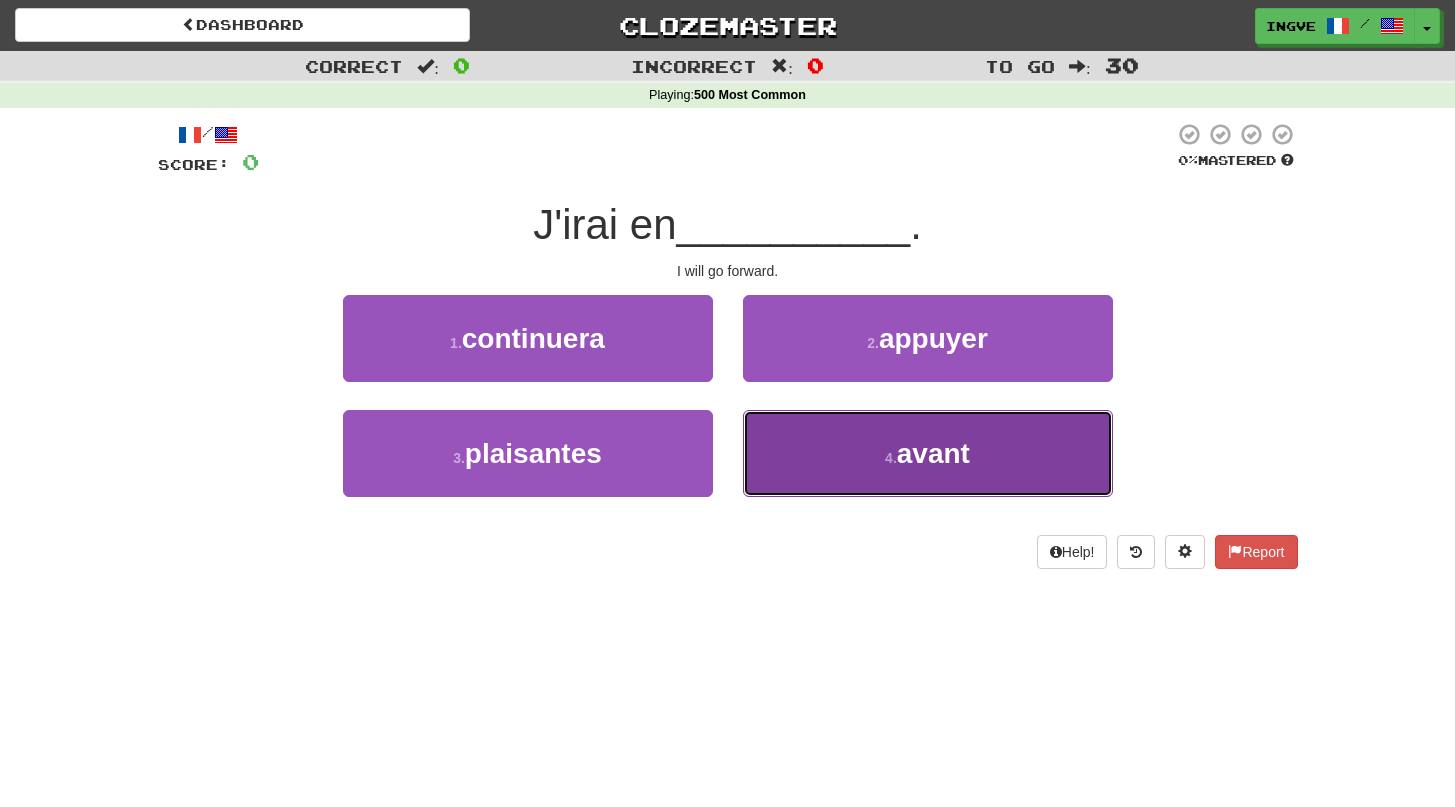 click on "4 .  avant" at bounding box center (928, 453) 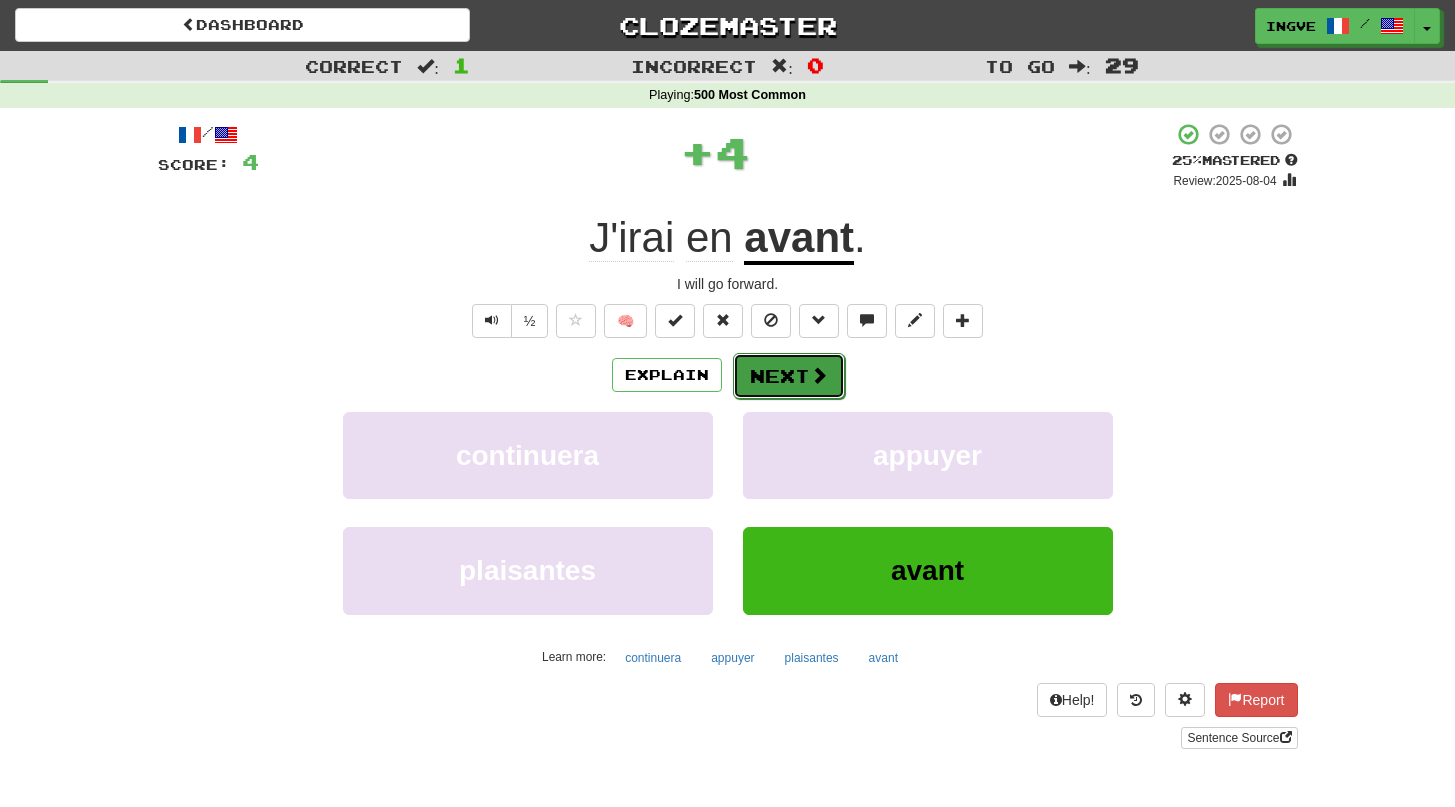 click on "Next" at bounding box center [789, 376] 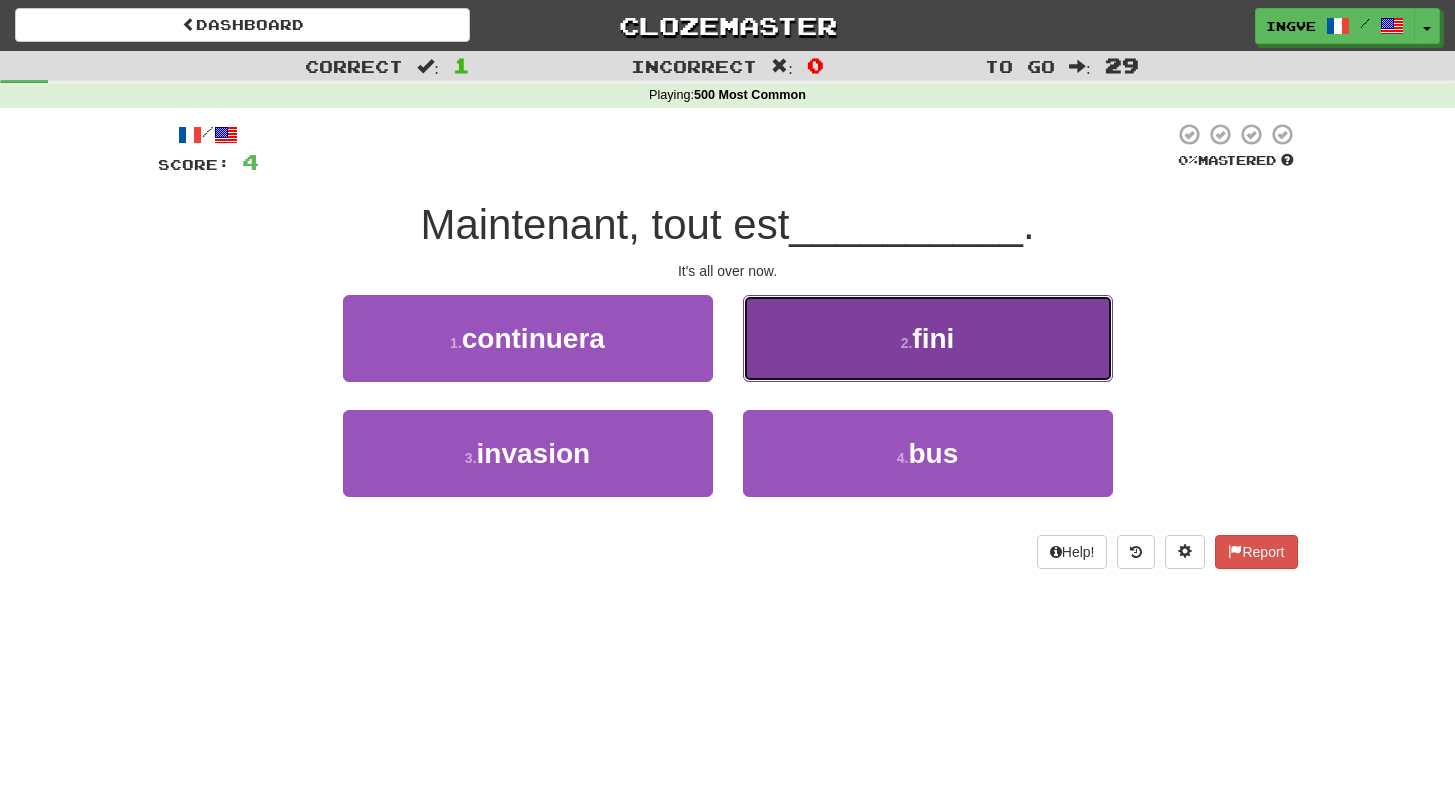 click on "2 .  fini" at bounding box center [928, 338] 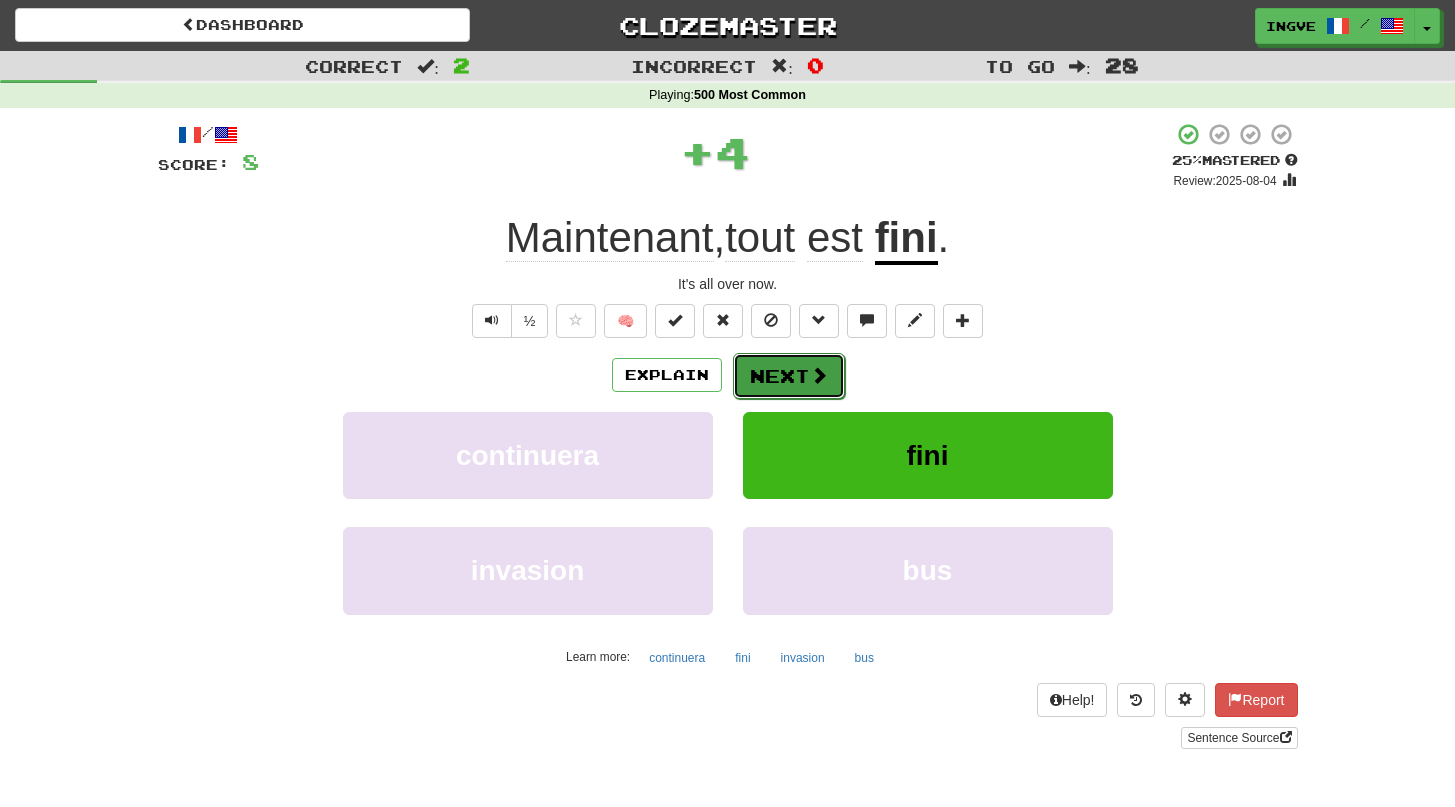 click at bounding box center (819, 375) 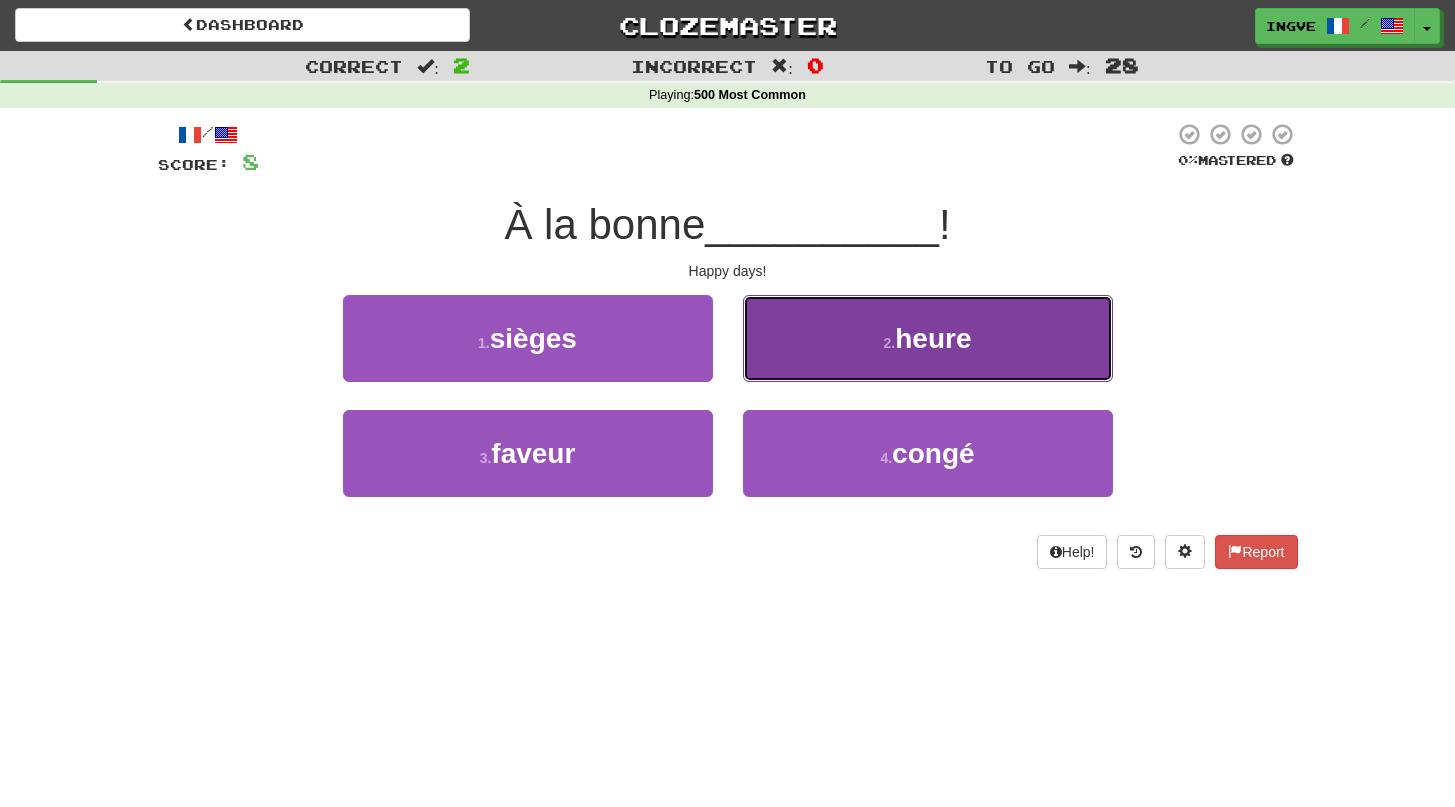 click on "2 .  heure" at bounding box center [928, 338] 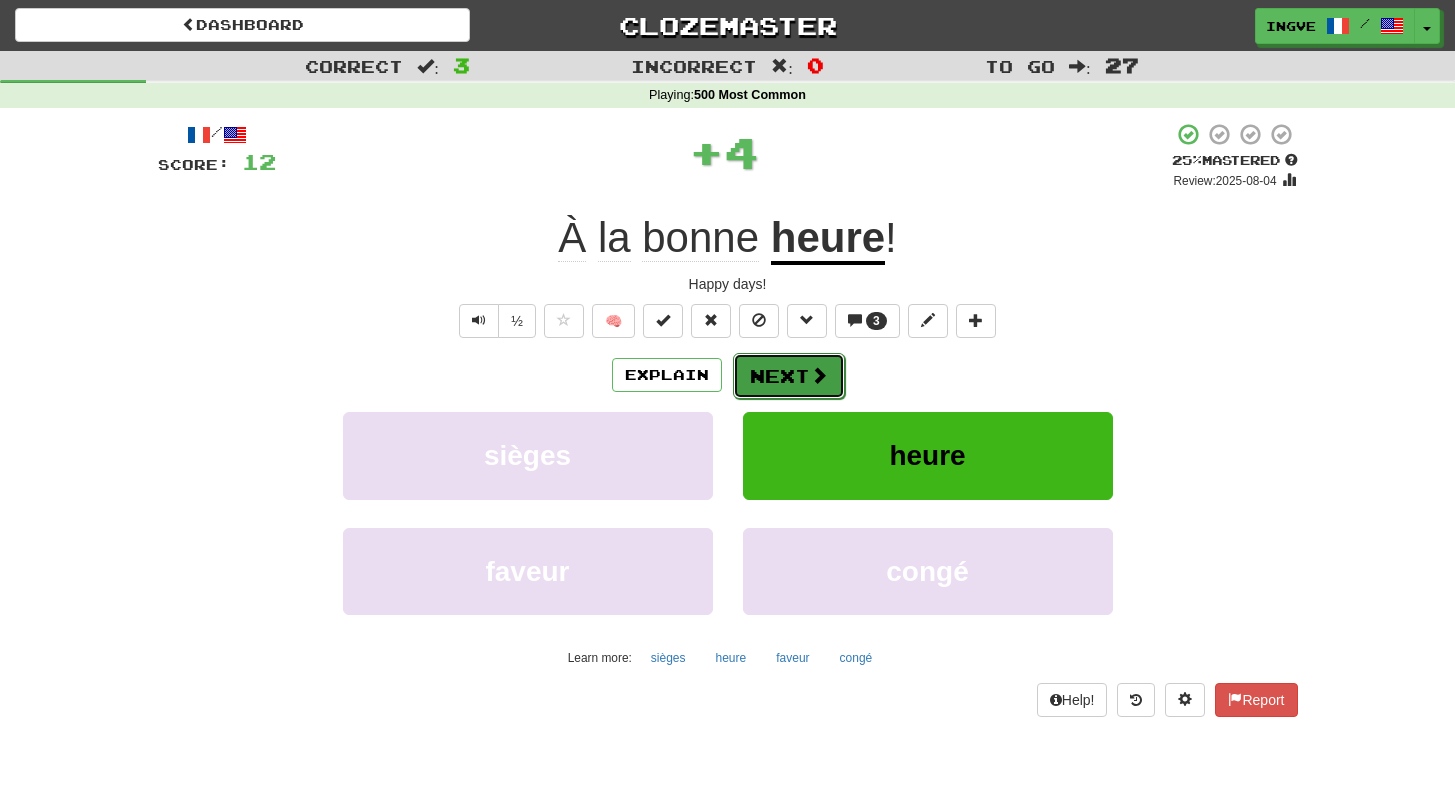 click at bounding box center (819, 375) 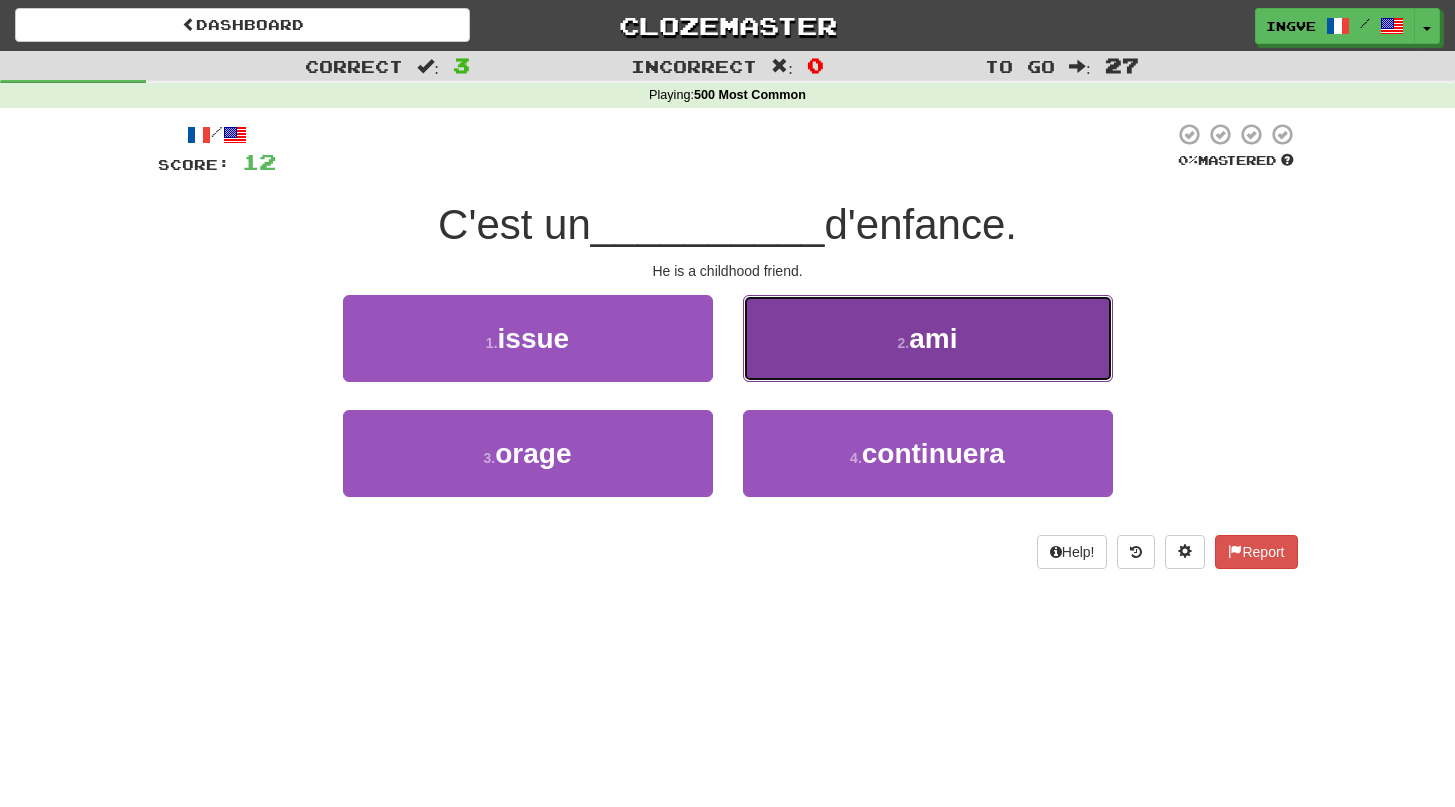 click on "2 .  ami" at bounding box center [928, 338] 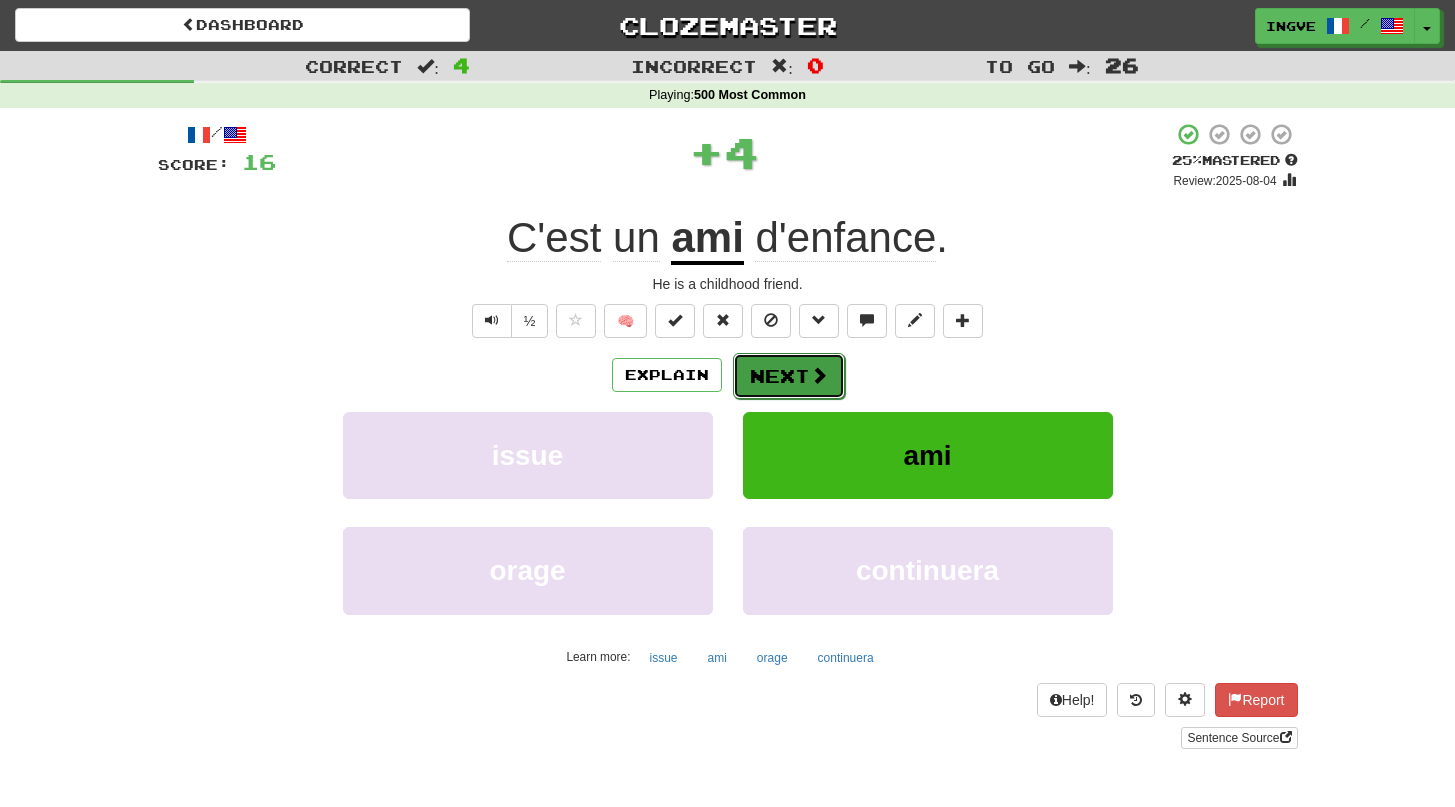 click on "Next" at bounding box center [789, 376] 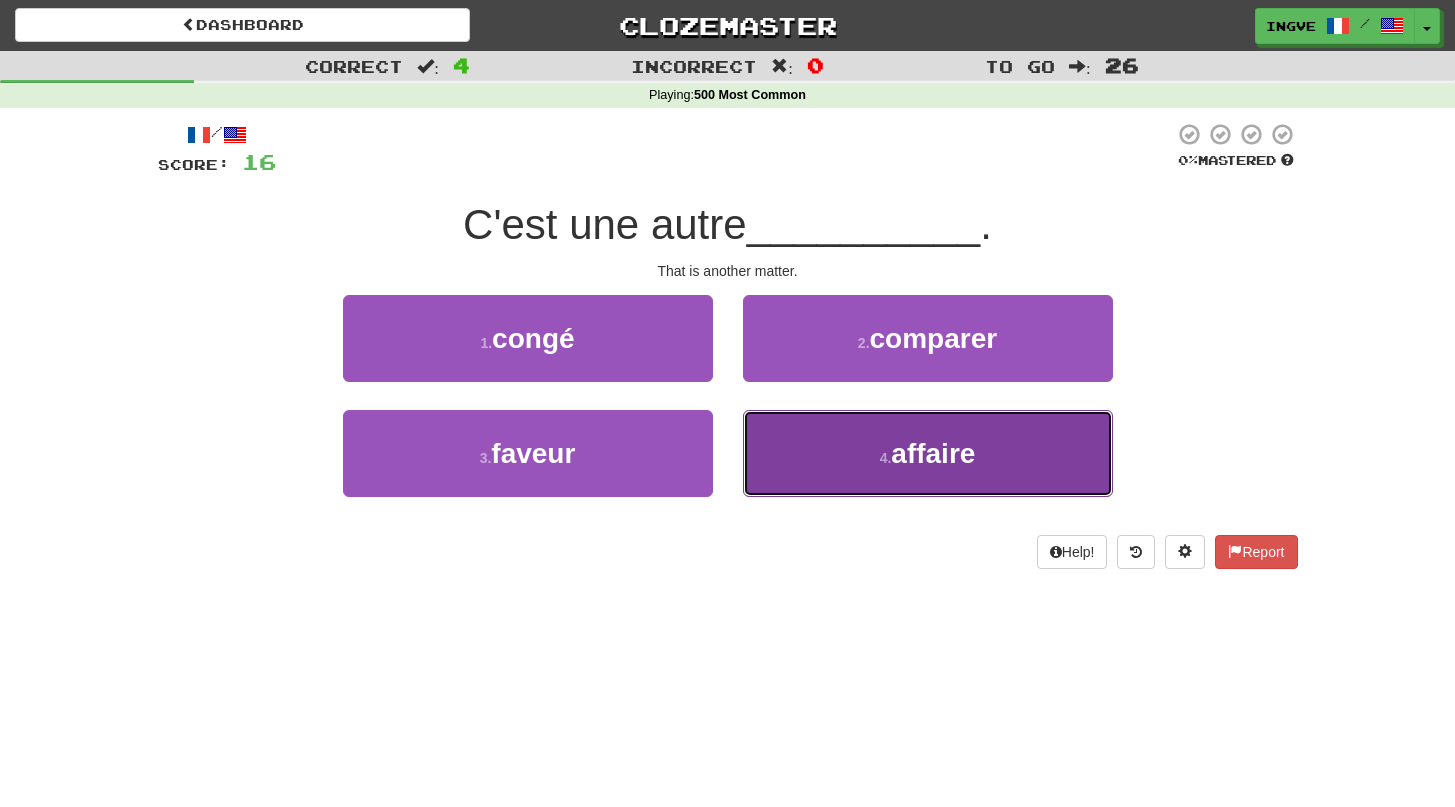 click on "4 .  affaire" at bounding box center (928, 453) 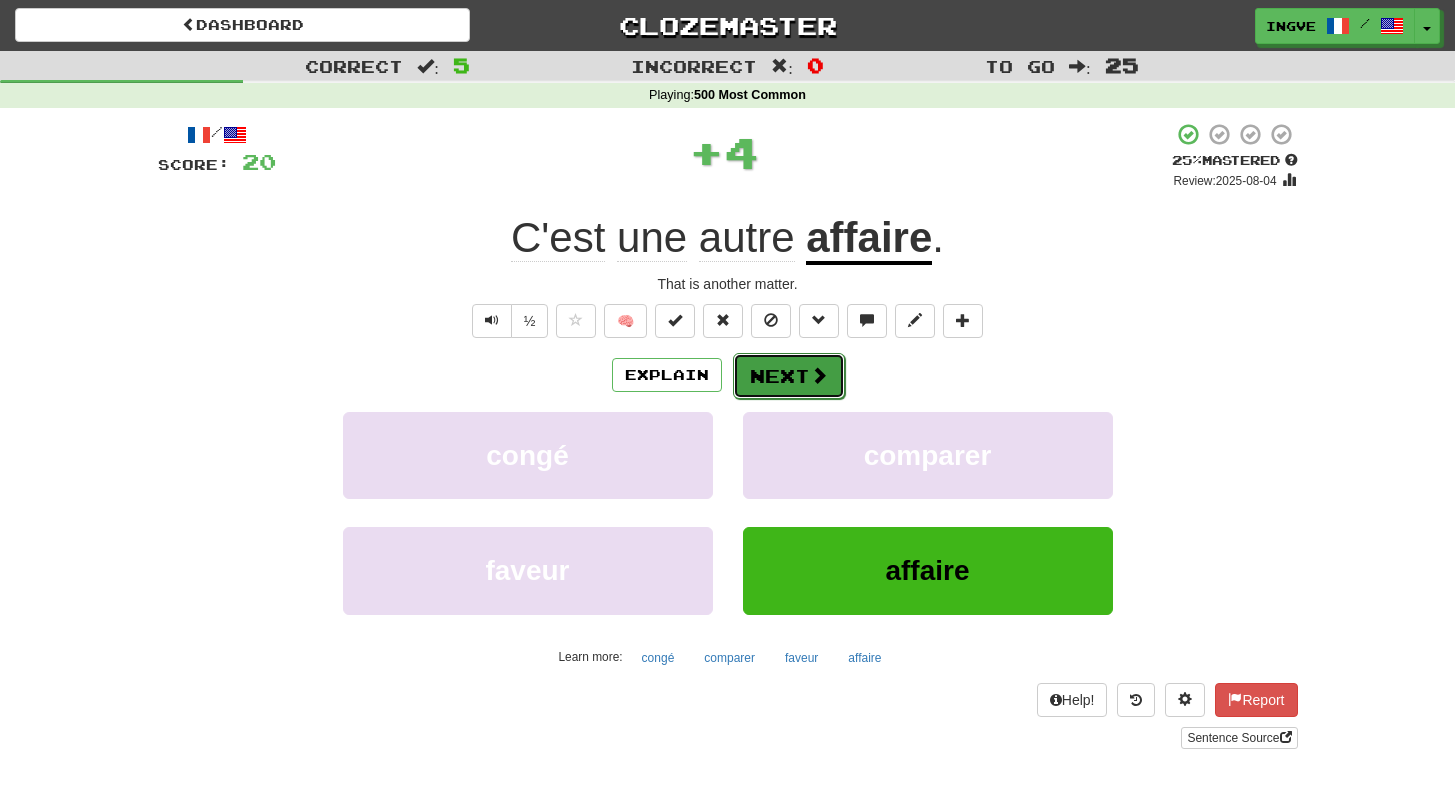 click on "Next" at bounding box center (789, 376) 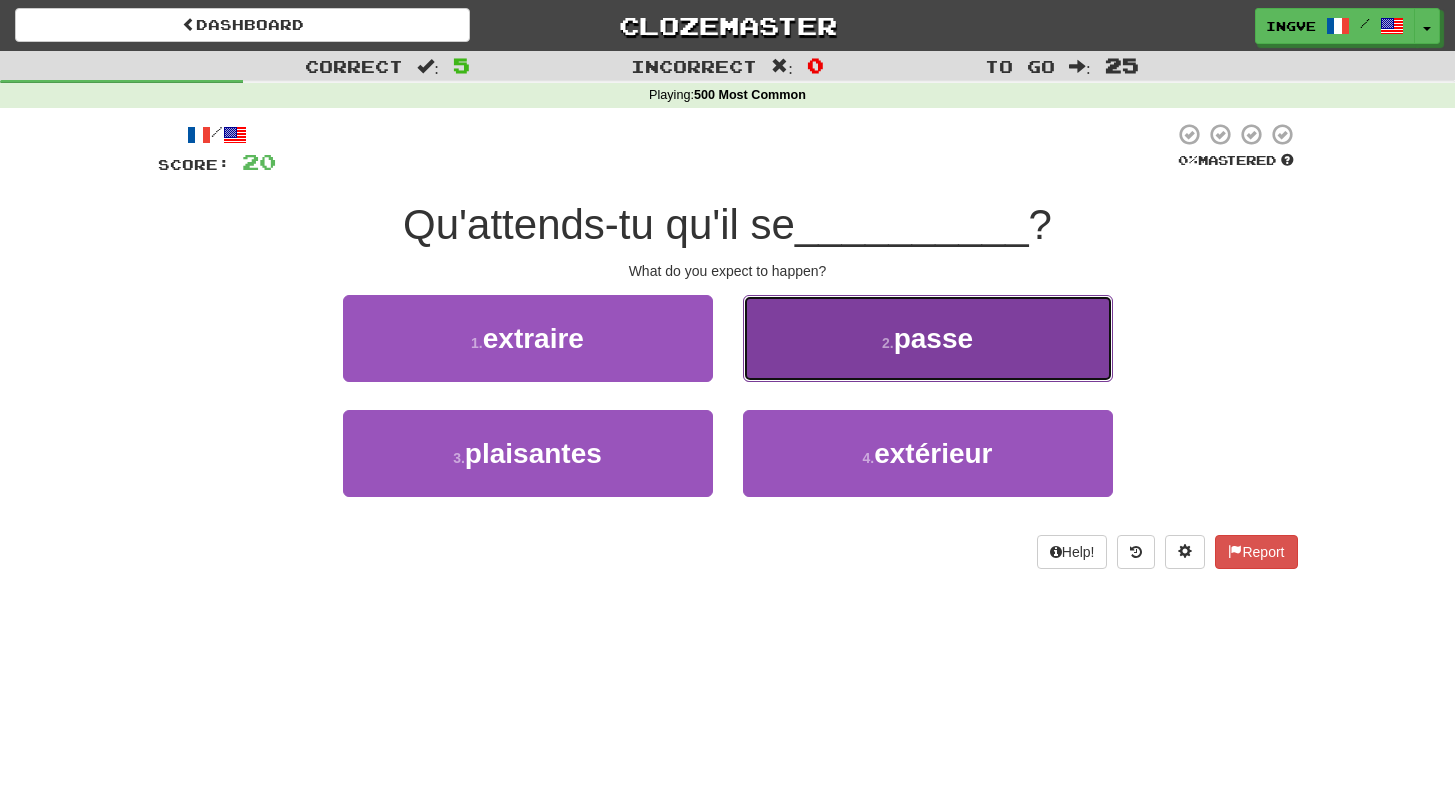 click on "passe" at bounding box center (933, 338) 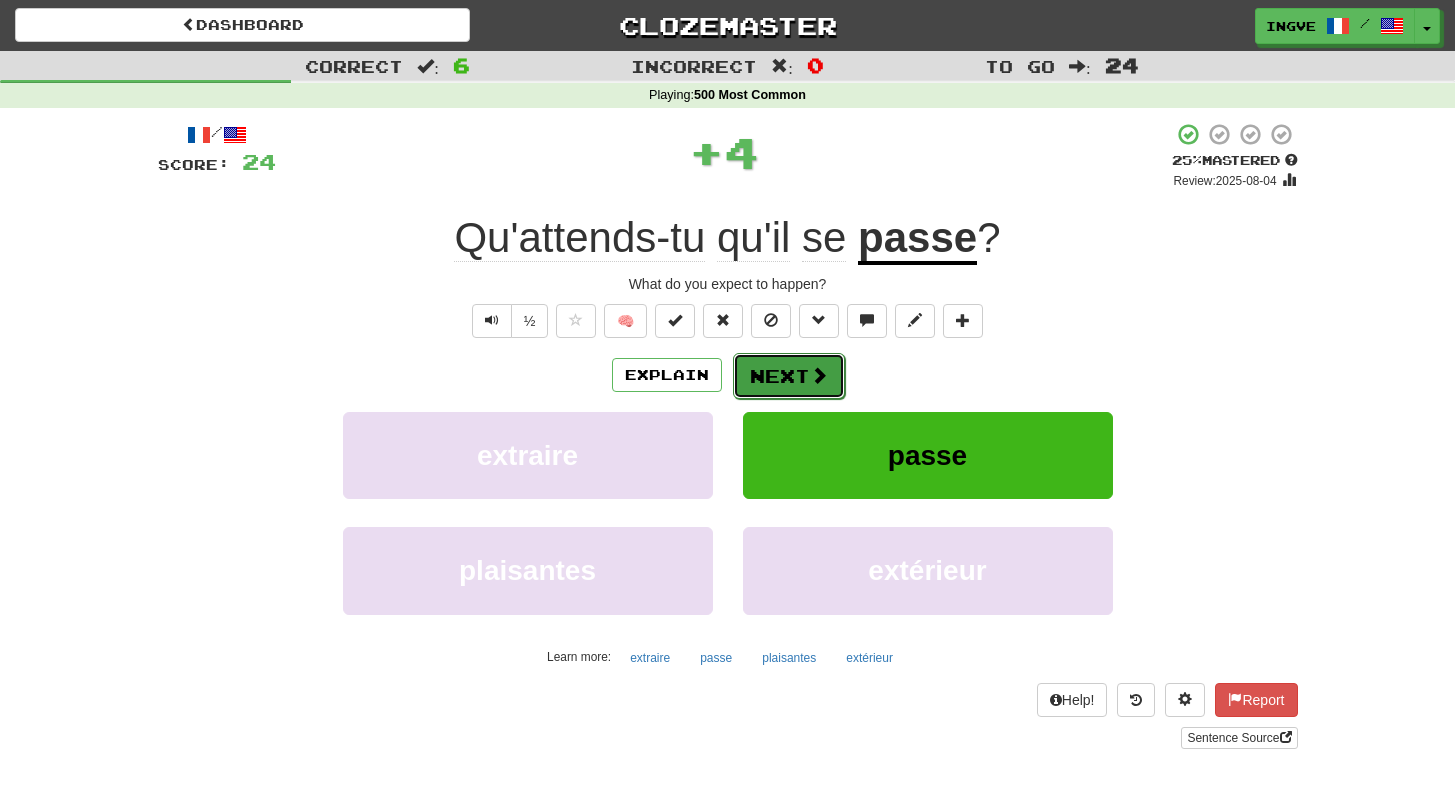 click on "Next" at bounding box center (789, 376) 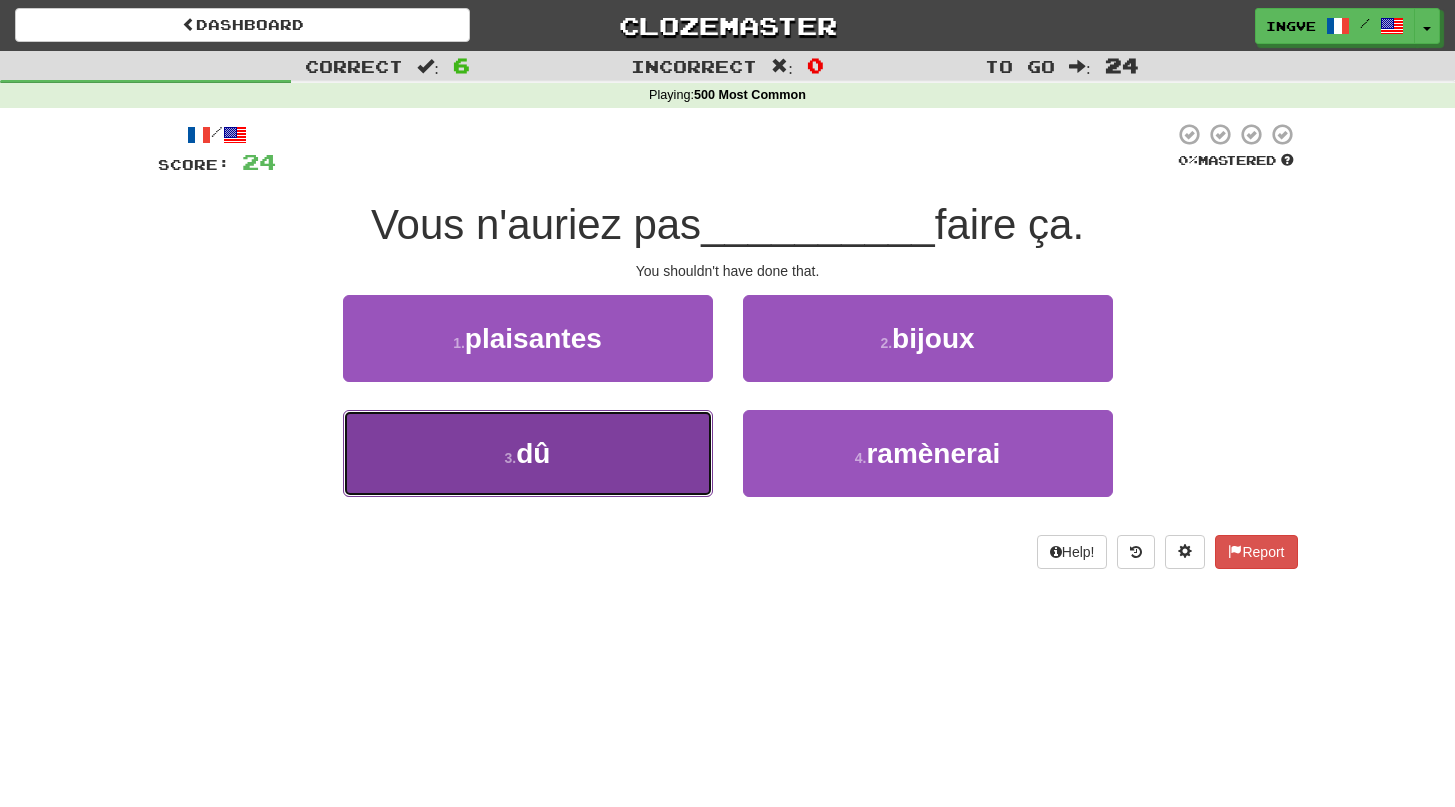 click on "3 .  dû" at bounding box center [528, 453] 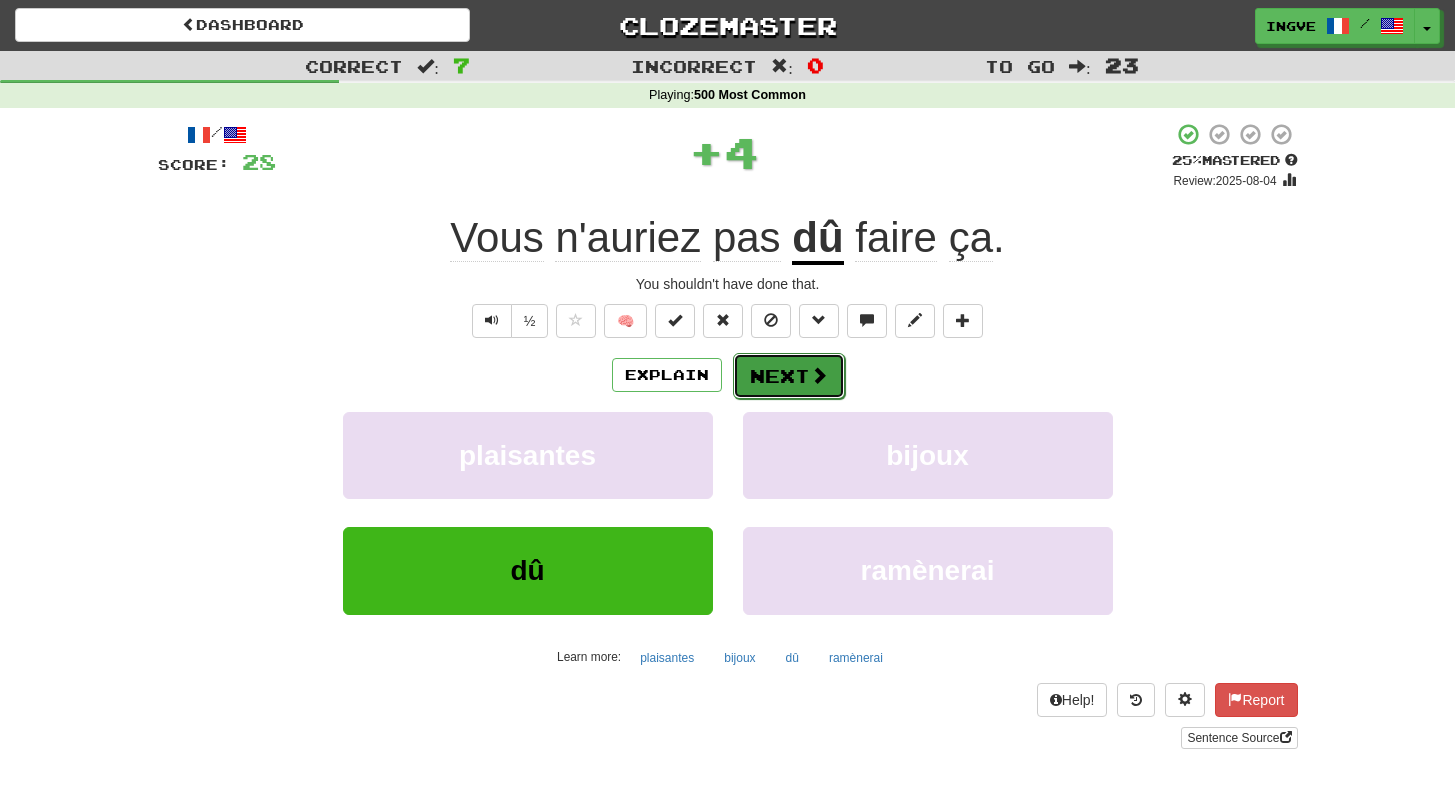 click on "Next" at bounding box center [789, 376] 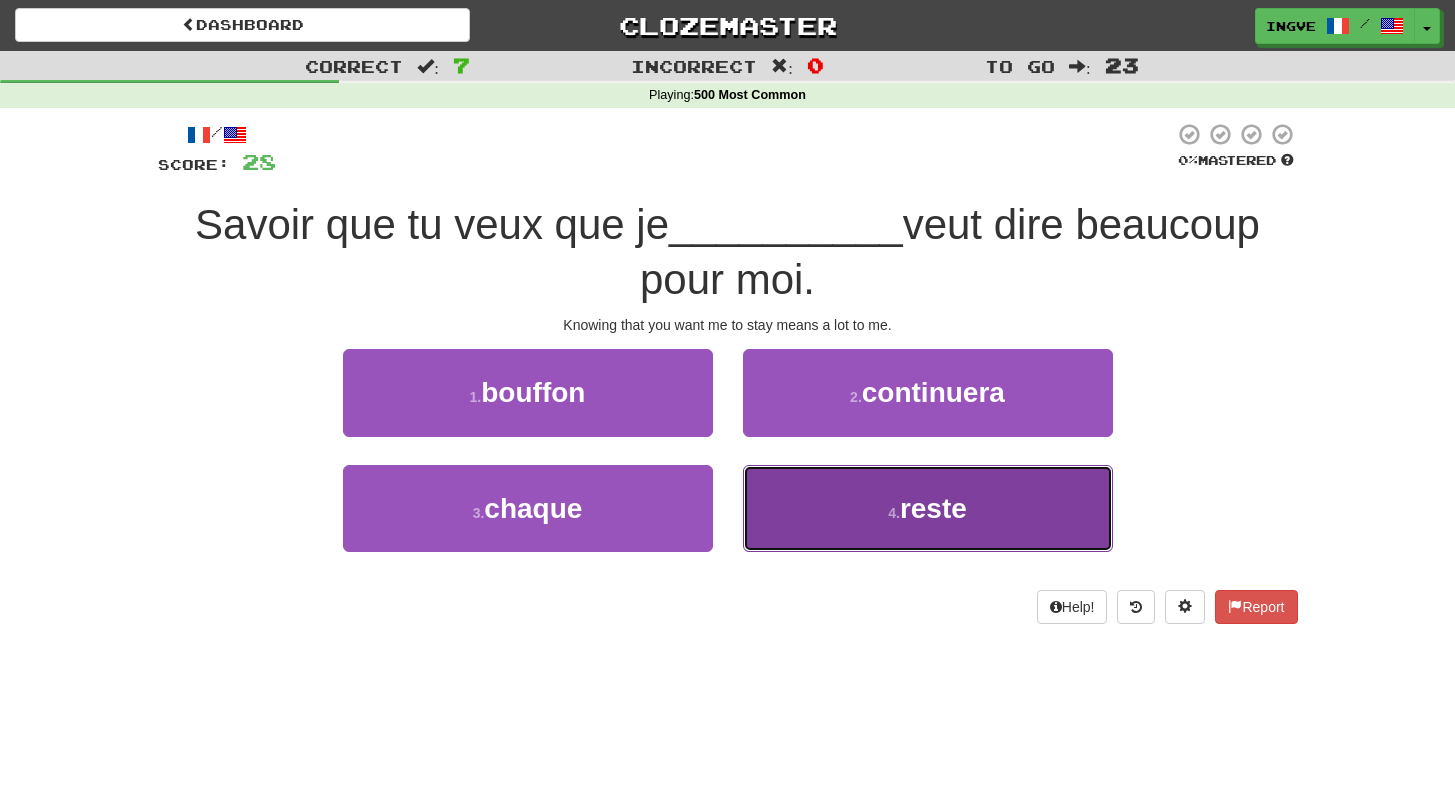 click on "4 ." at bounding box center (894, 513) 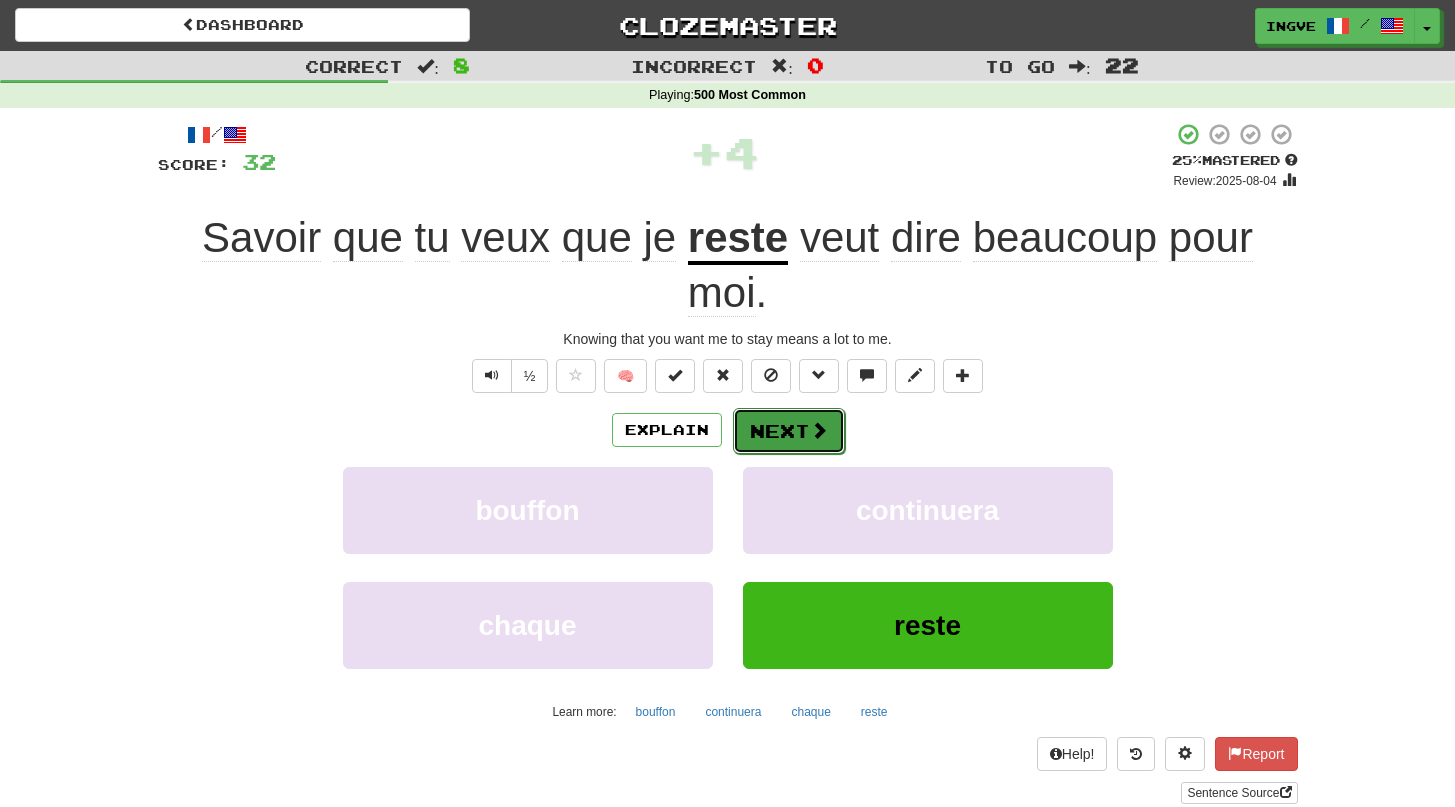 click on "Next" at bounding box center (789, 431) 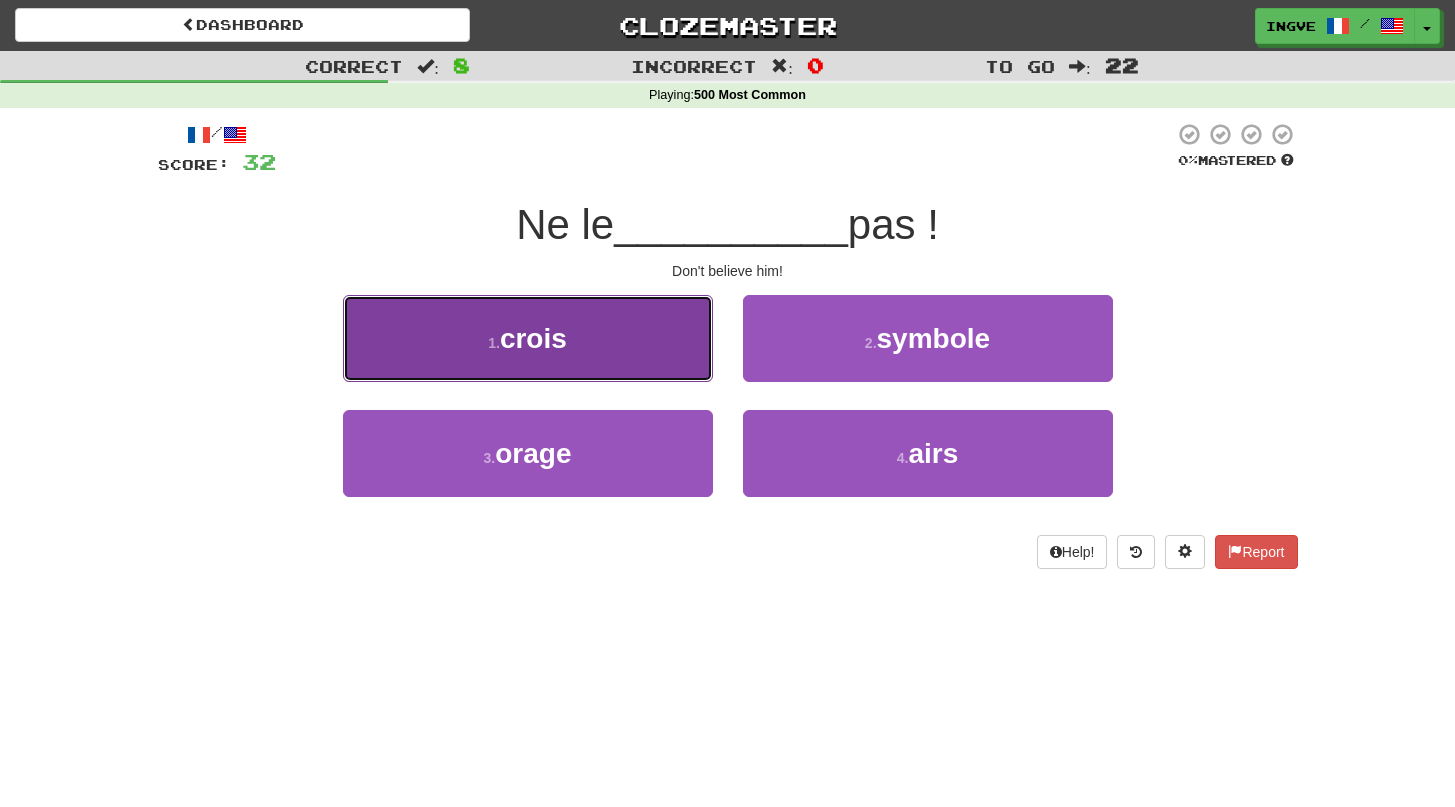 click on "1 .  crois" at bounding box center (528, 338) 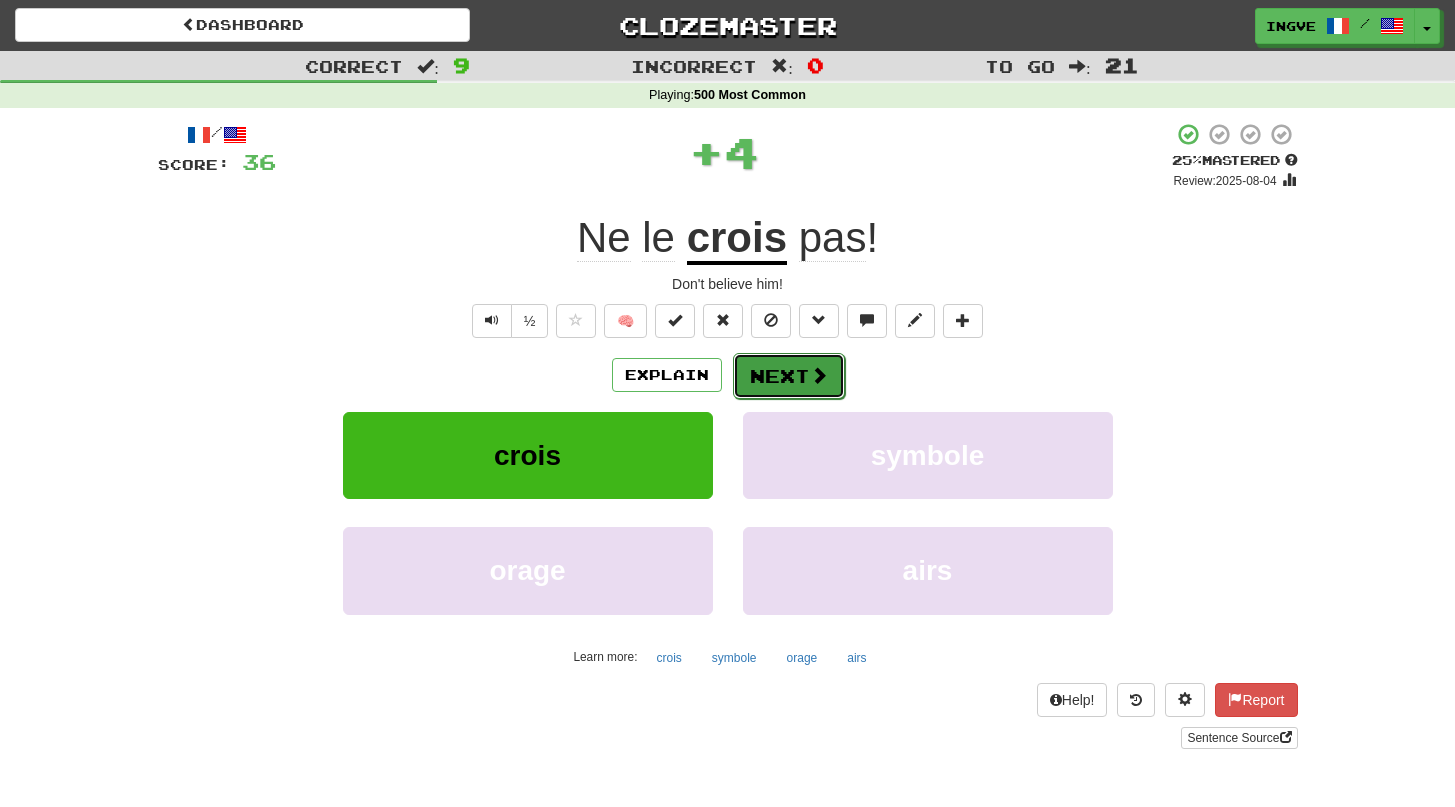 click on "Next" at bounding box center (789, 376) 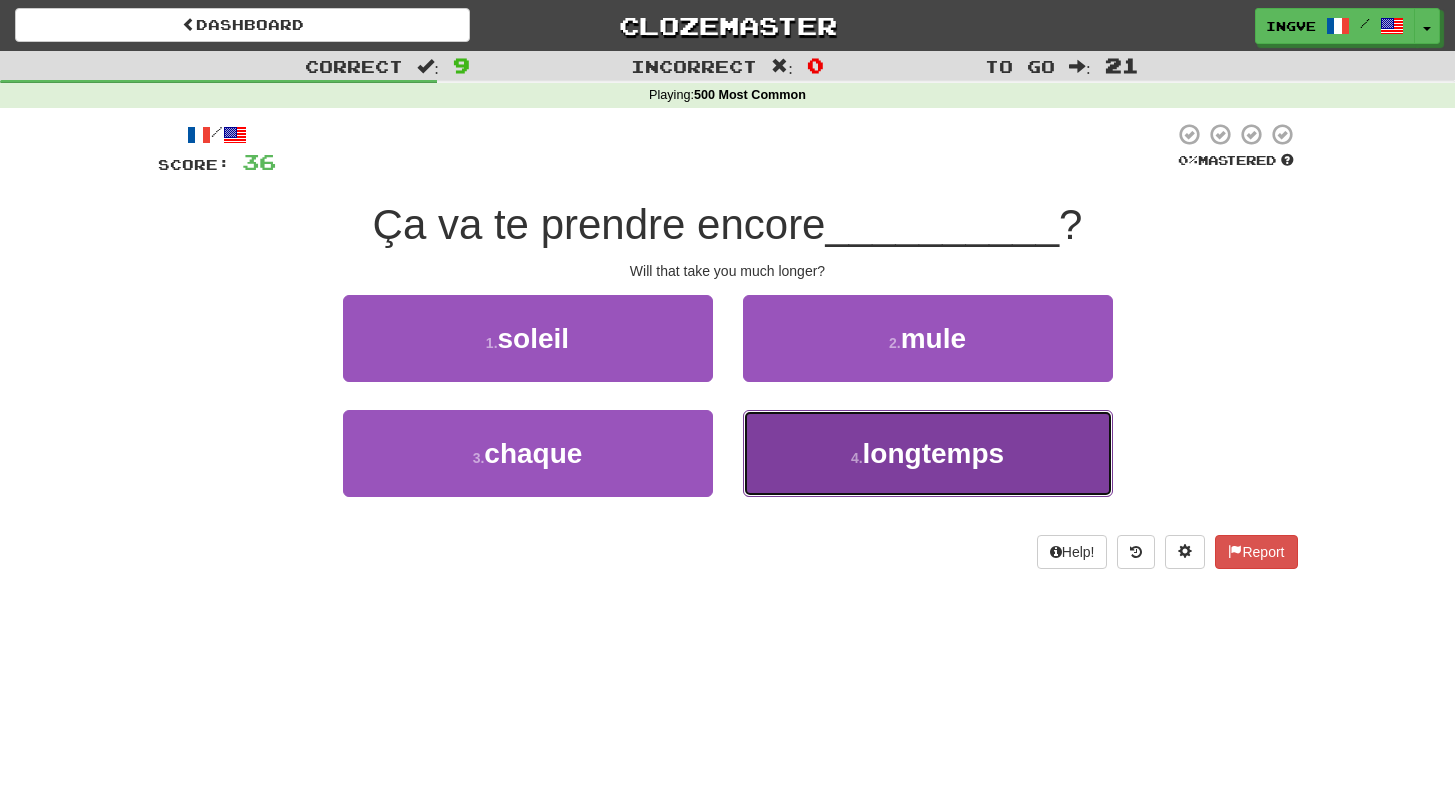 click on "4 .  longtemps" at bounding box center (928, 453) 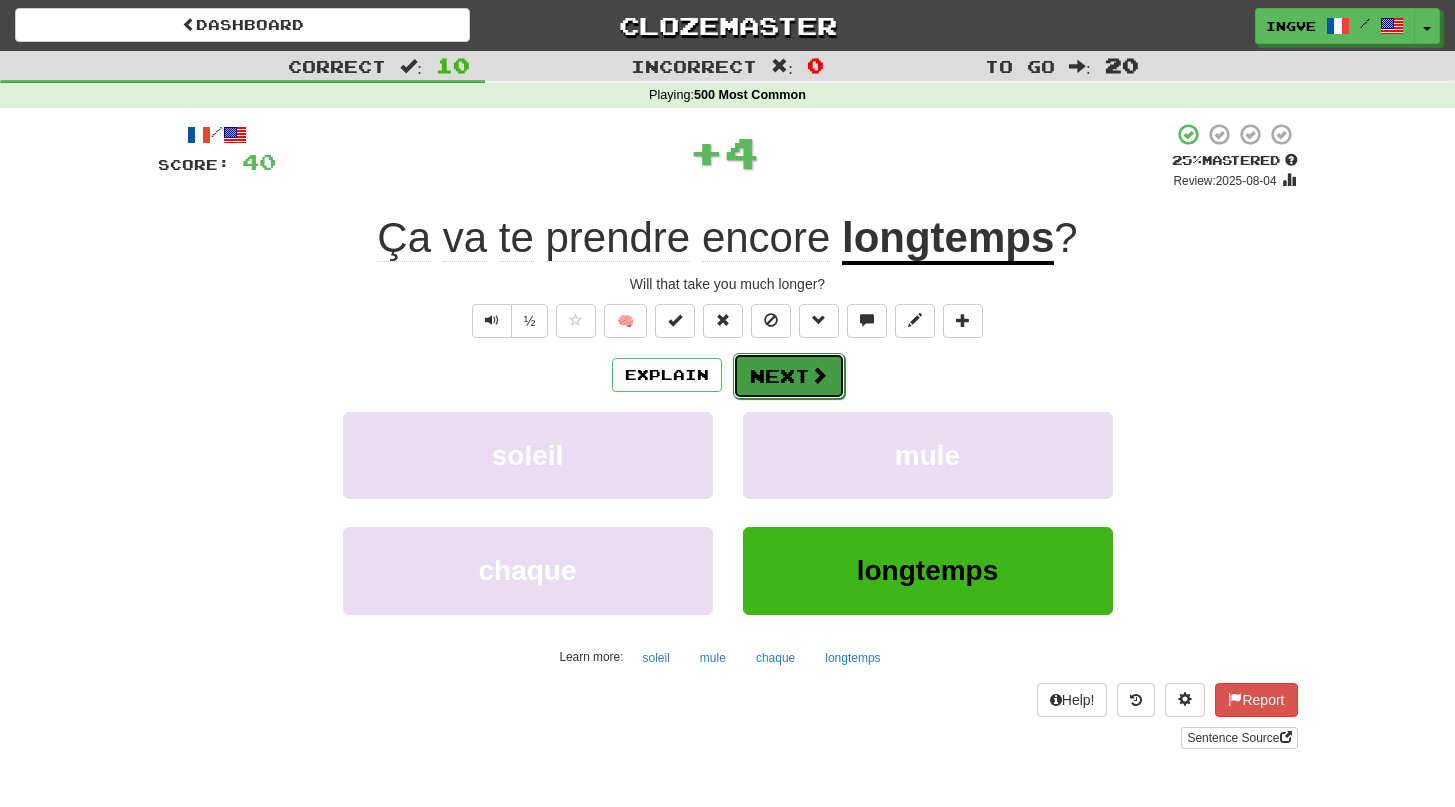click at bounding box center (819, 375) 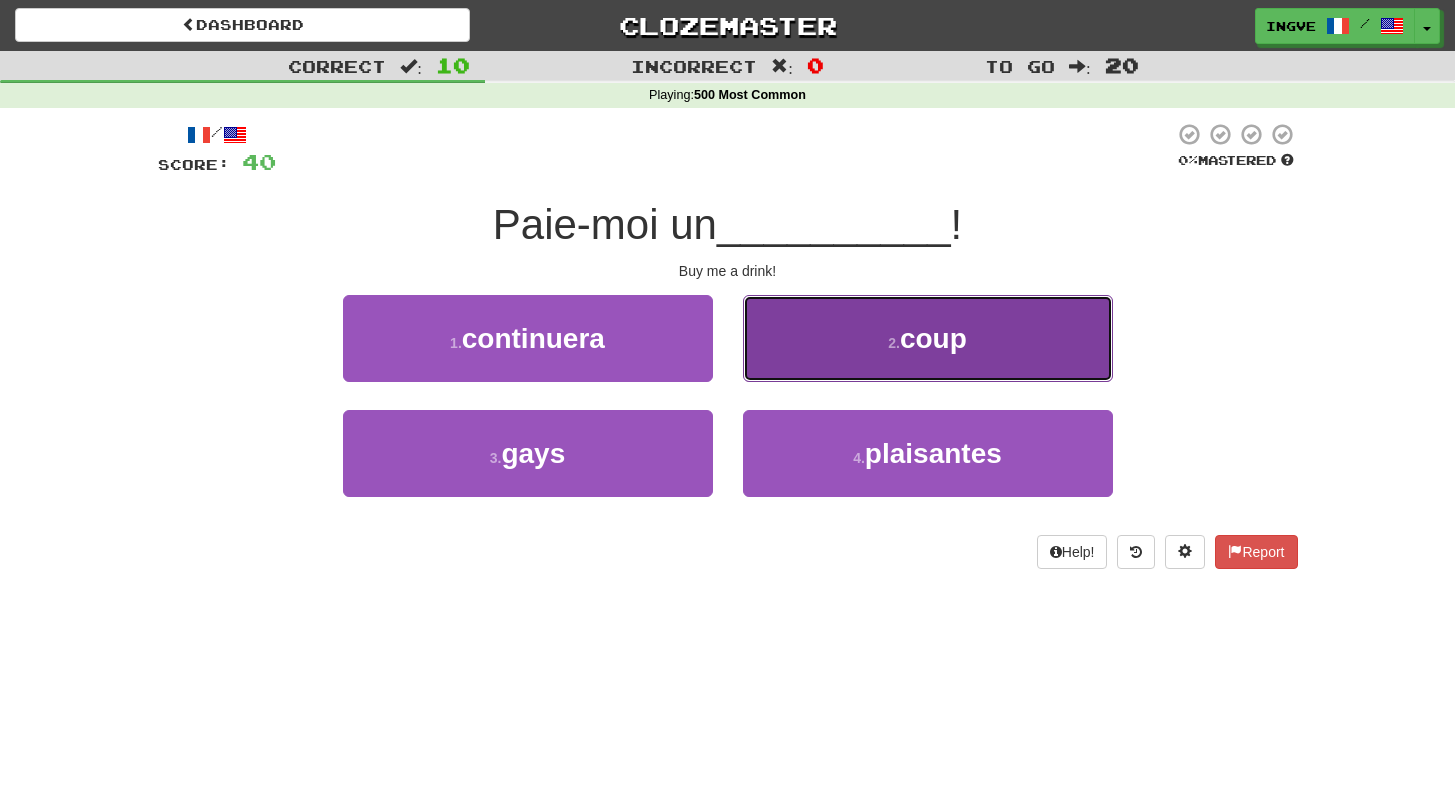 click on "2 .  coup" at bounding box center [928, 338] 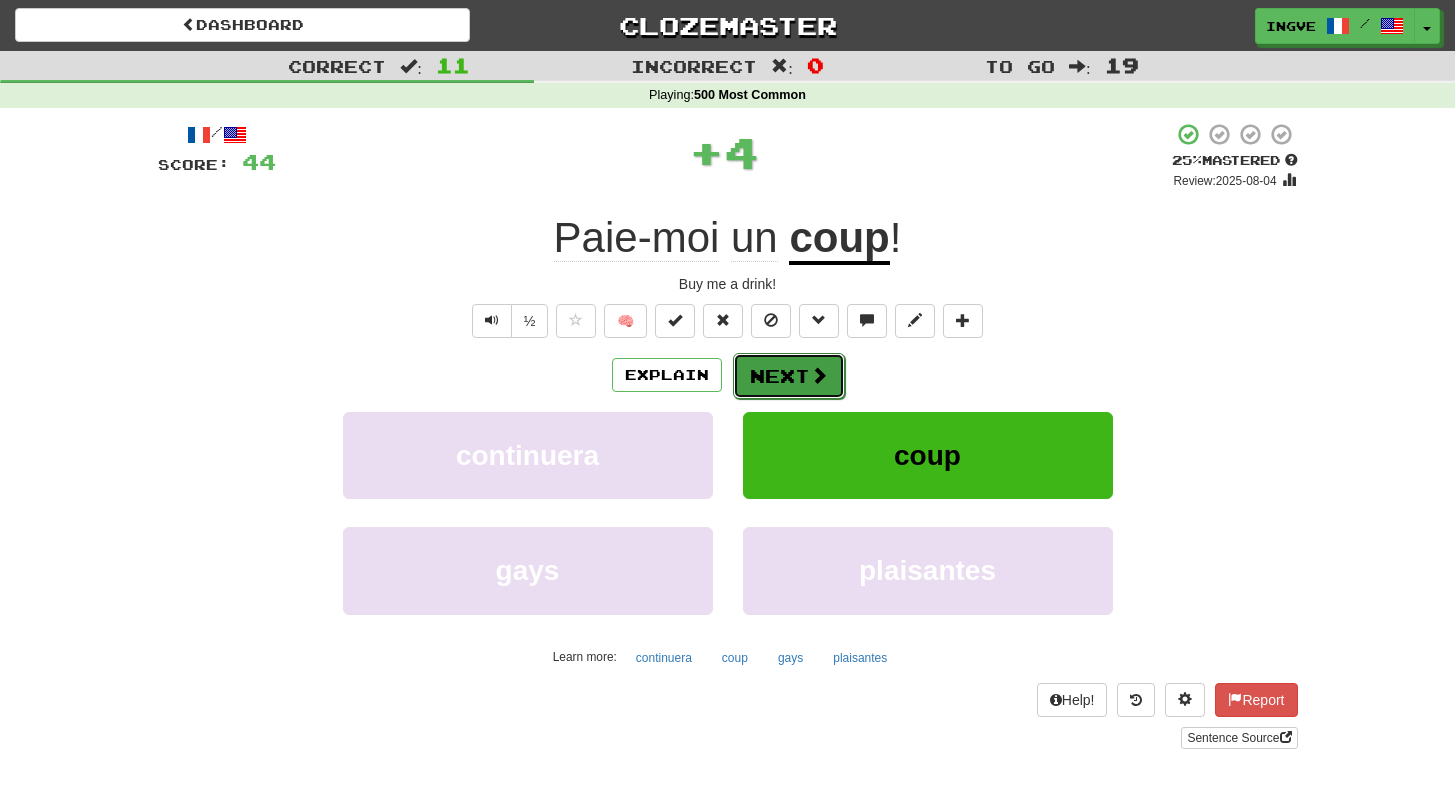 click on "Next" at bounding box center (789, 376) 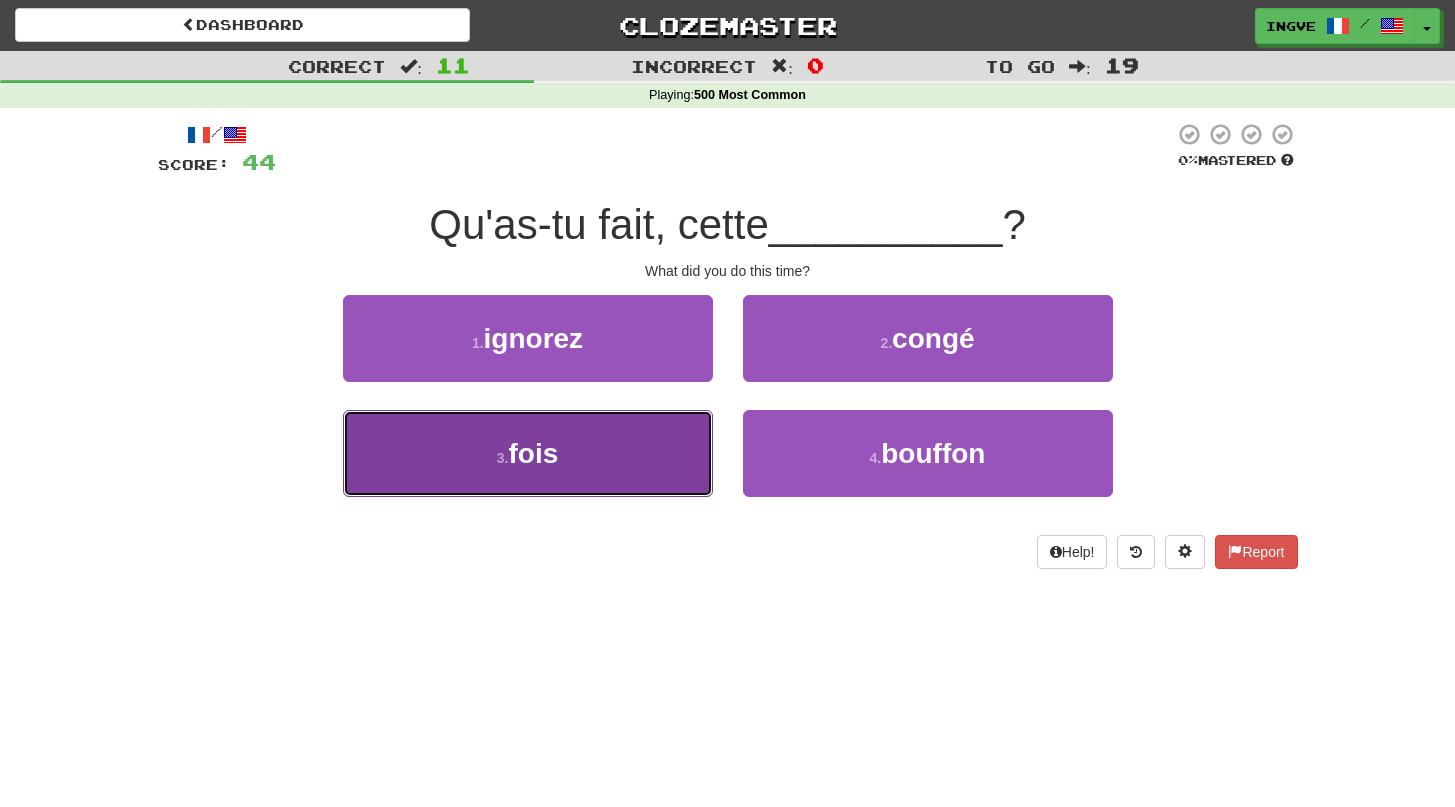 click on "3 .  fois" at bounding box center (528, 453) 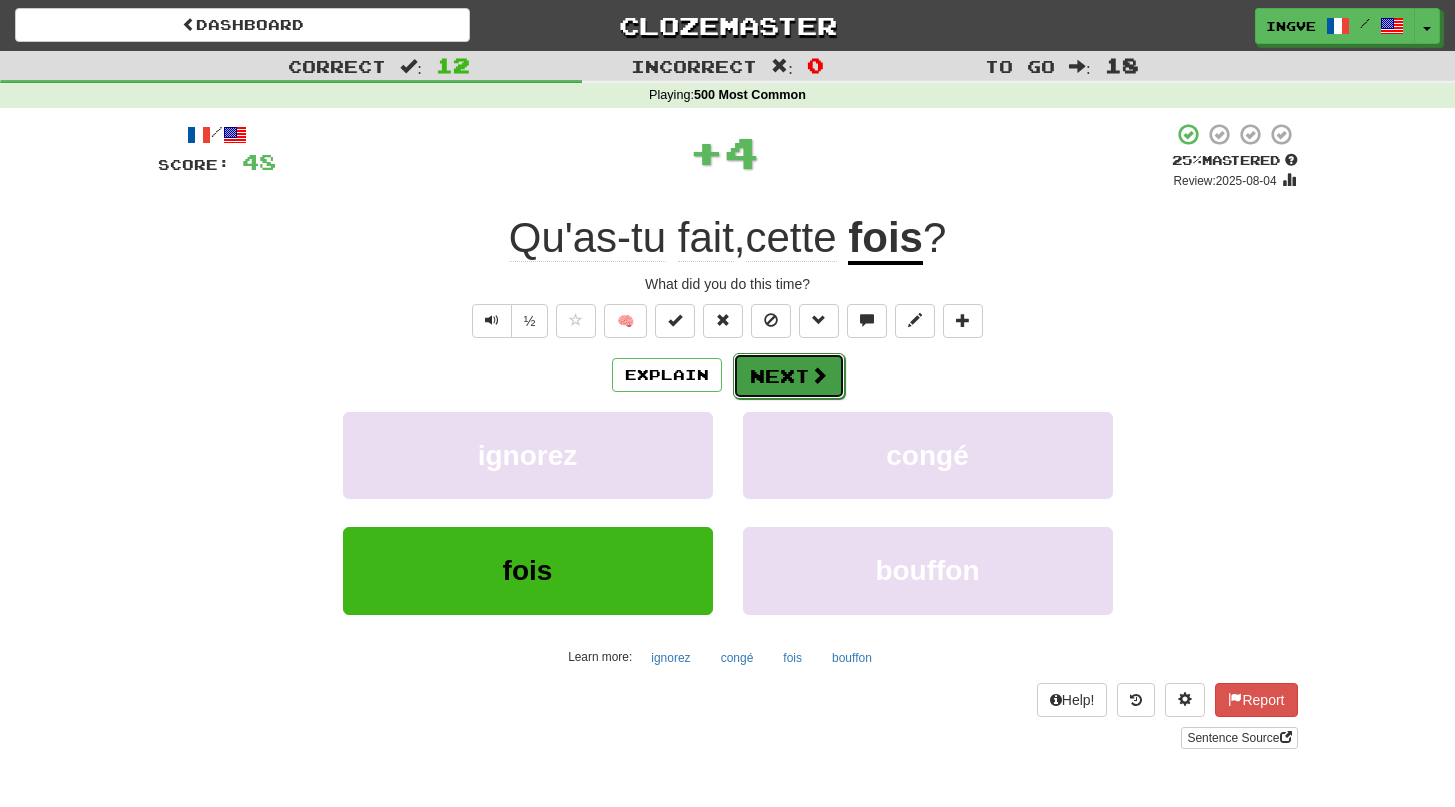 click on "Next" at bounding box center [789, 376] 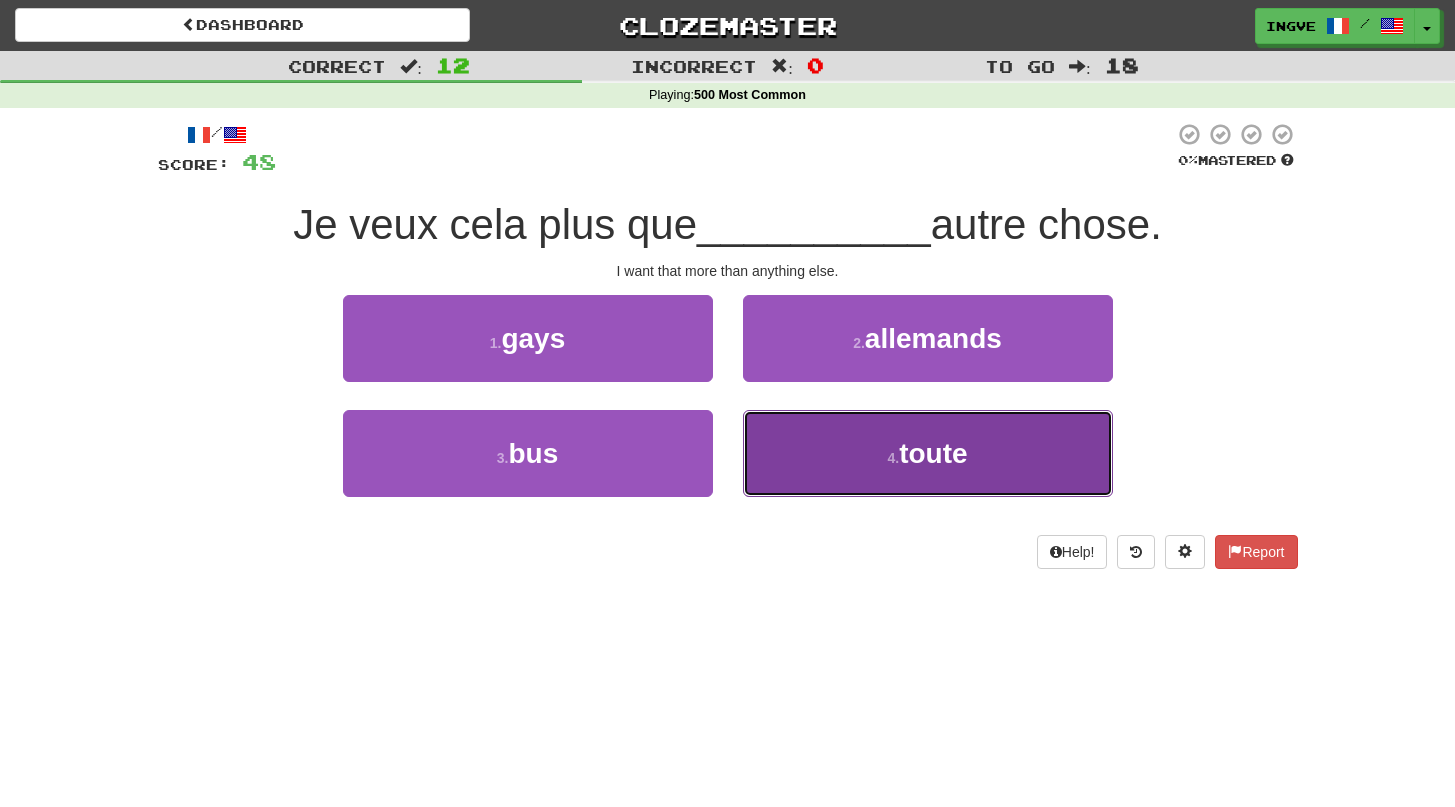 click on "4 .  toute" at bounding box center [928, 453] 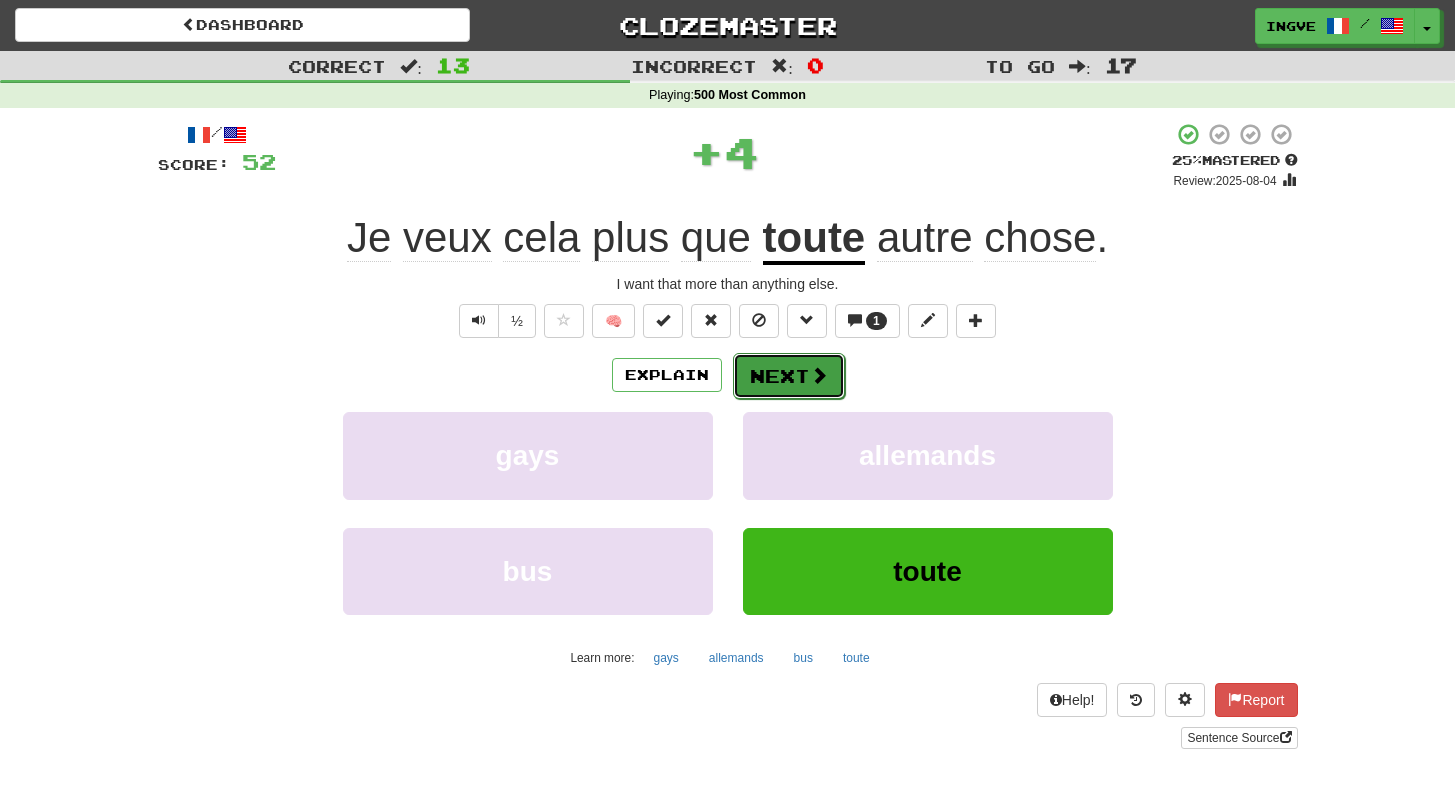 click on "Next" at bounding box center [789, 376] 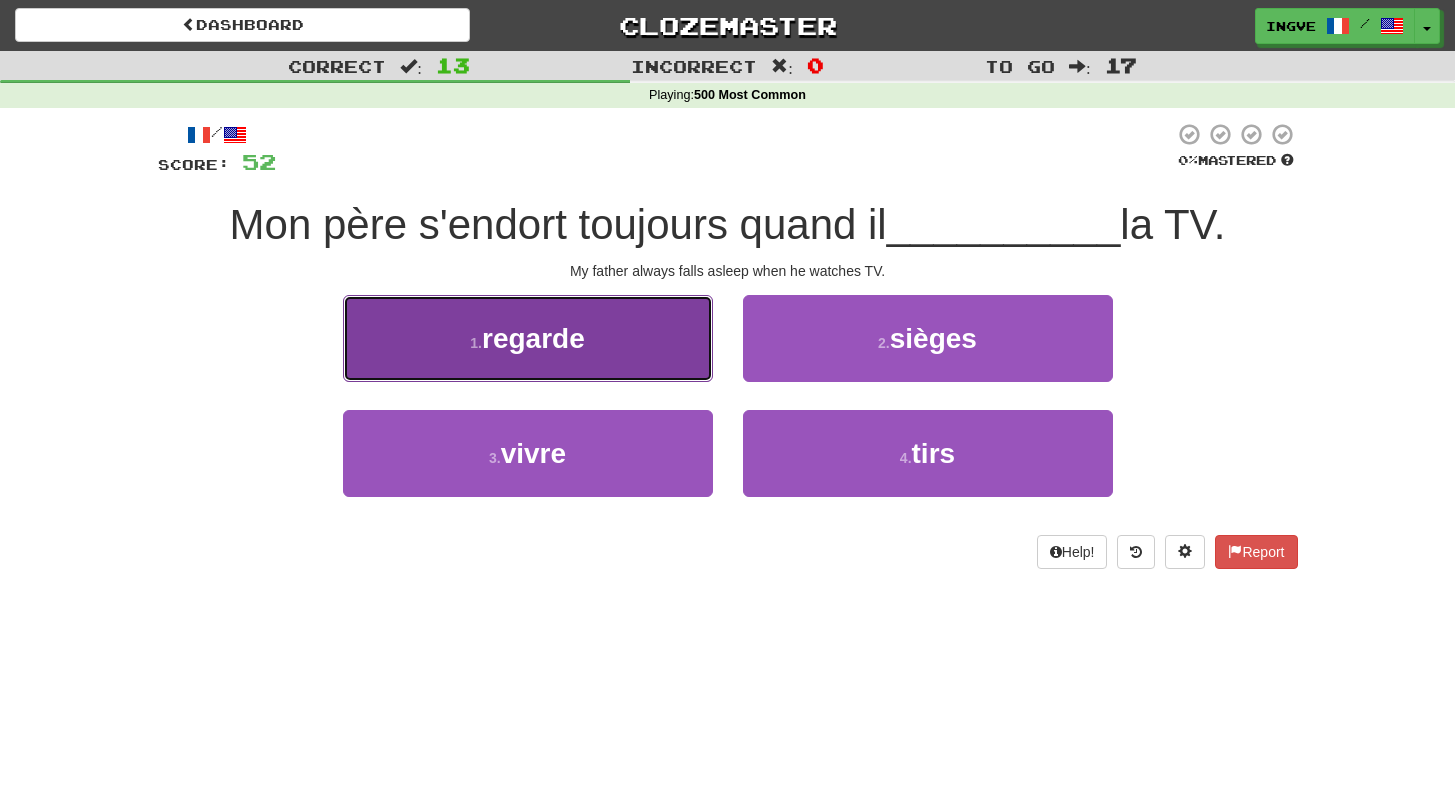 click on "1 .  regarde" at bounding box center (528, 338) 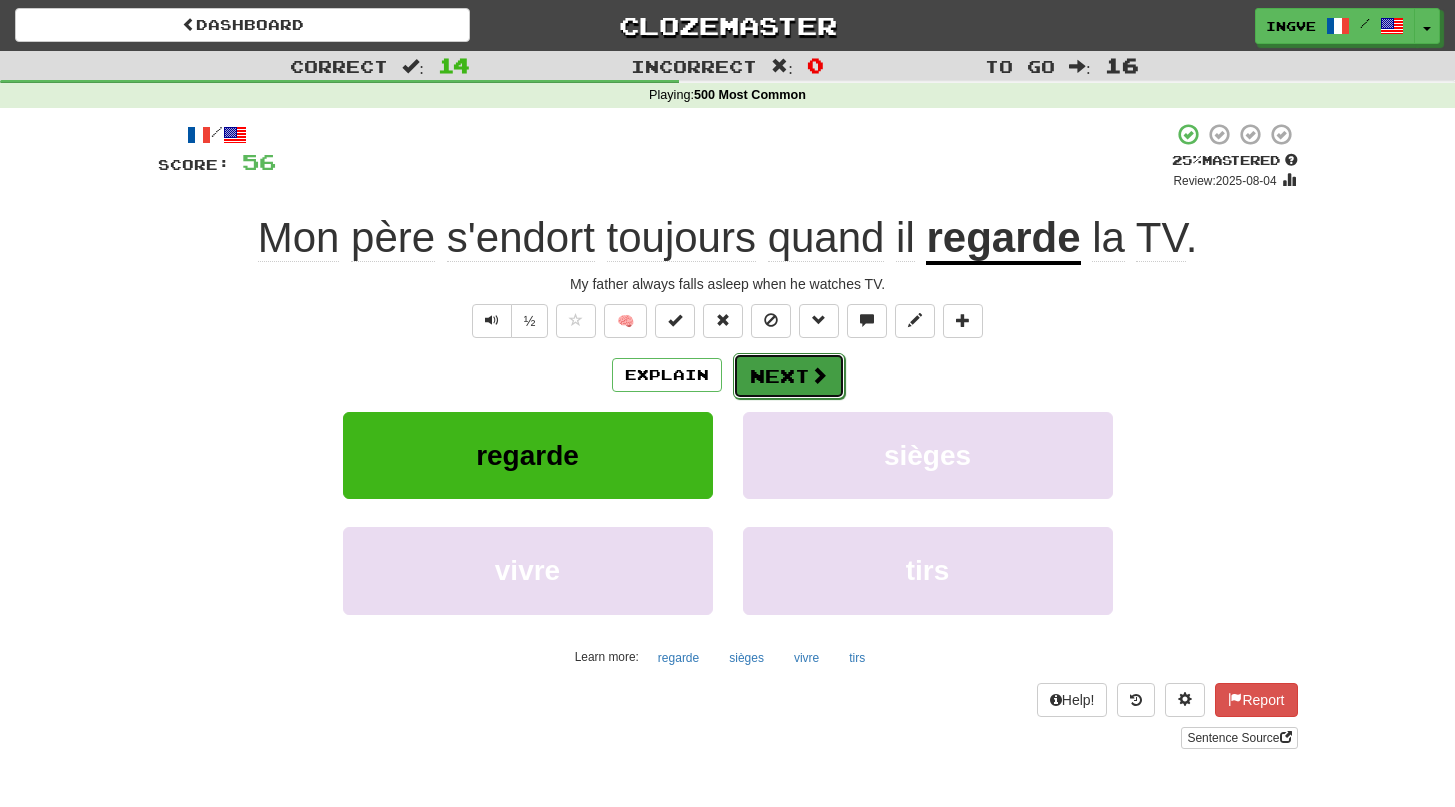 click on "Next" at bounding box center [789, 376] 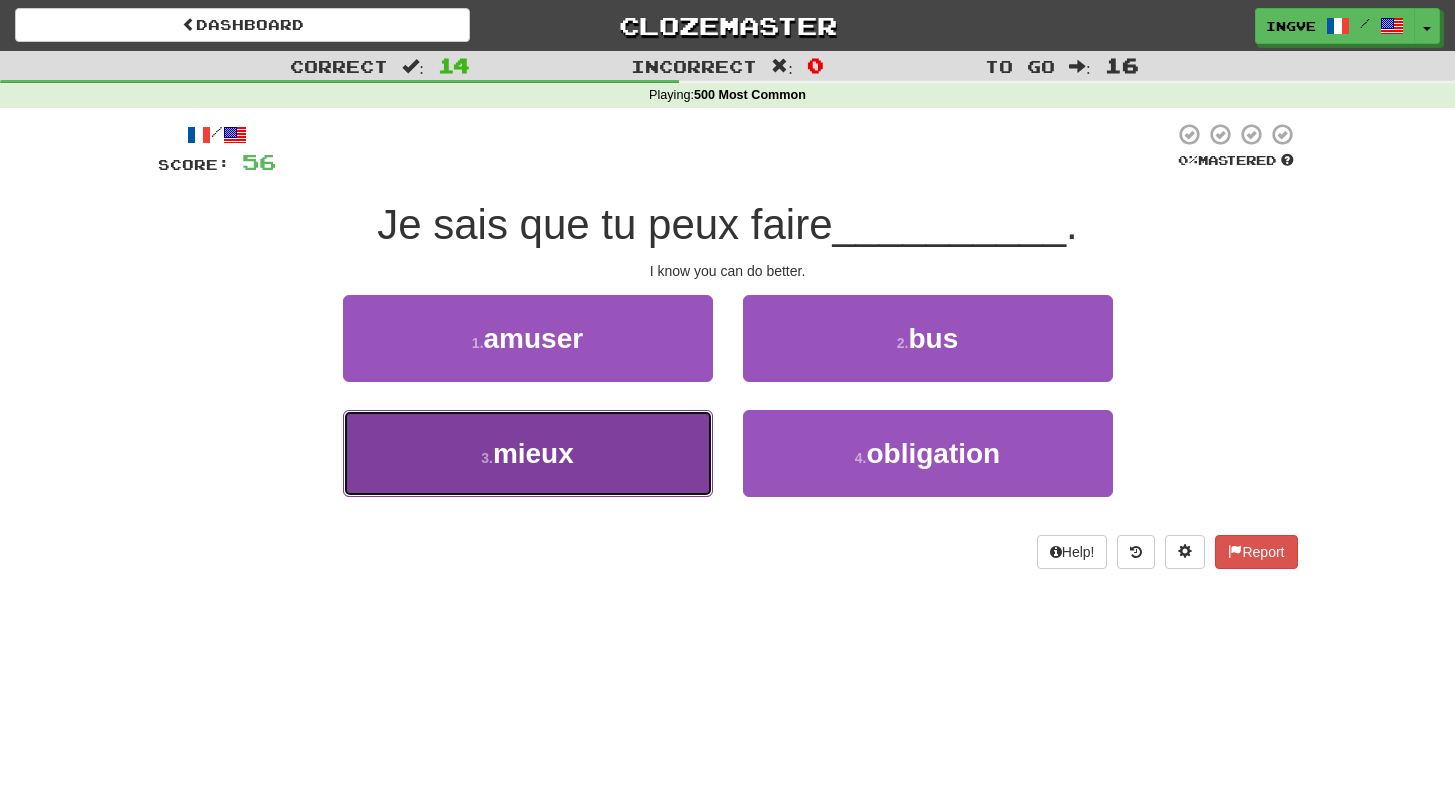 click on "3 .  mieux" at bounding box center [528, 453] 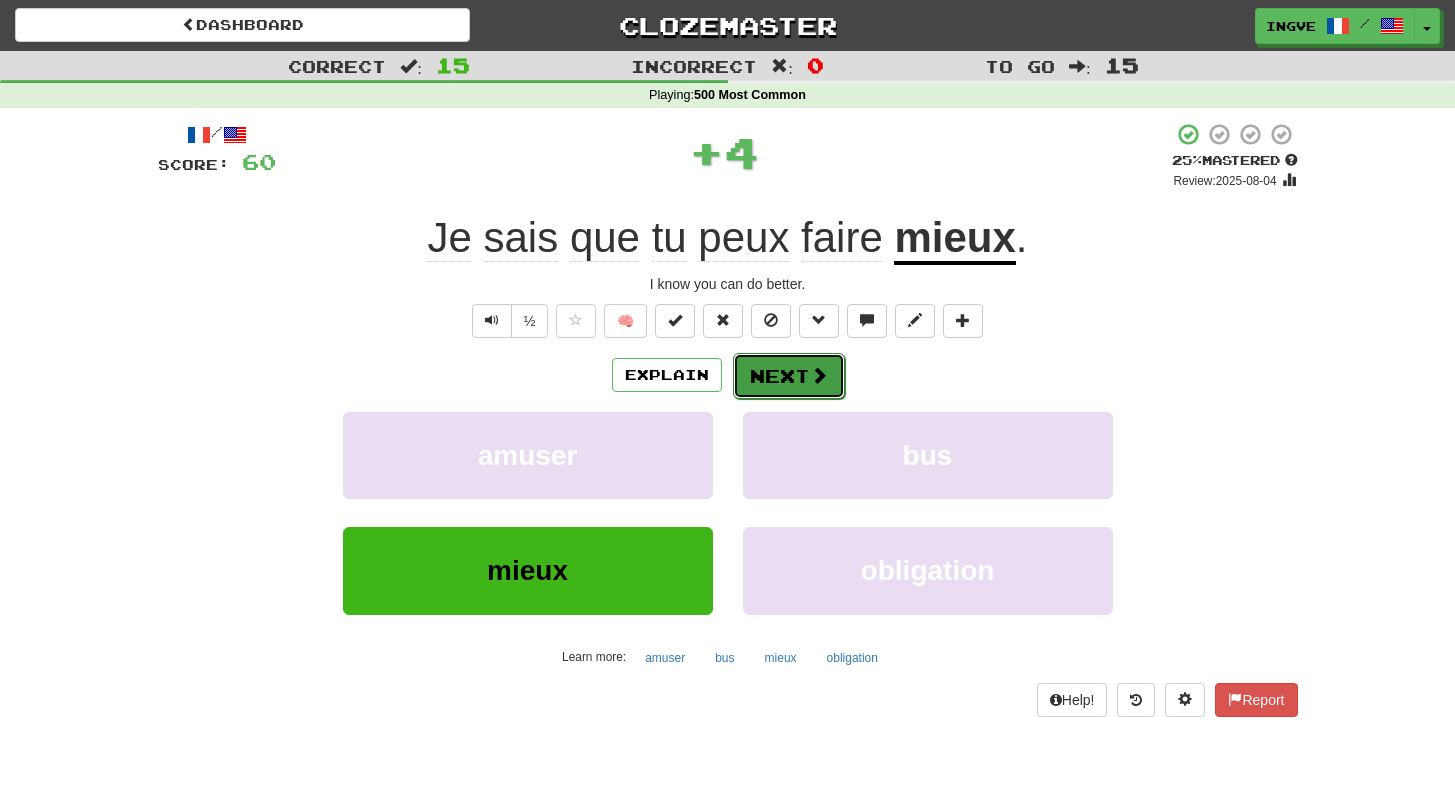 click on "Next" at bounding box center [789, 376] 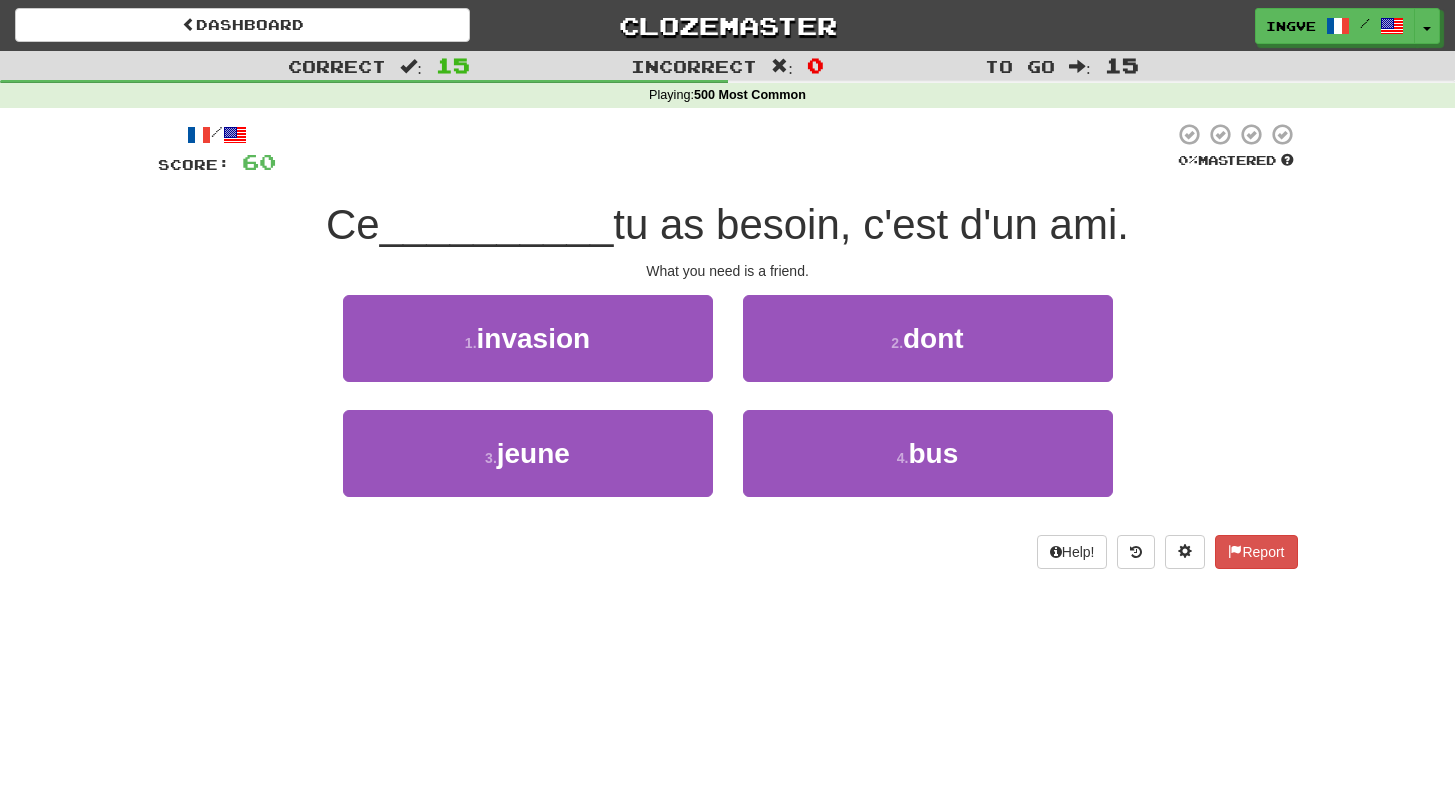 click on "tu as besoin, c'est d'un ami." at bounding box center (871, 224) 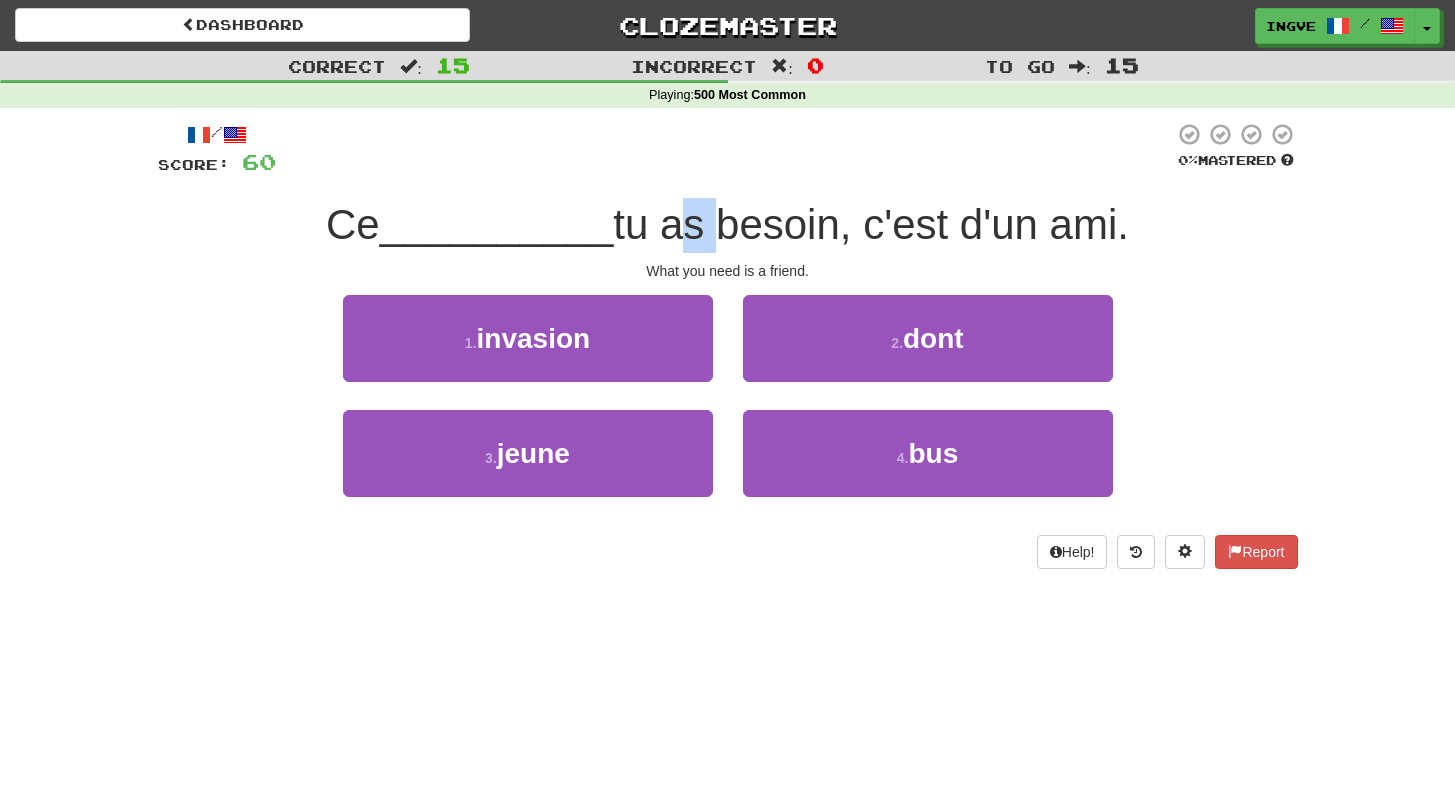 click on "tu as besoin, c'est d'un ami." at bounding box center (871, 224) 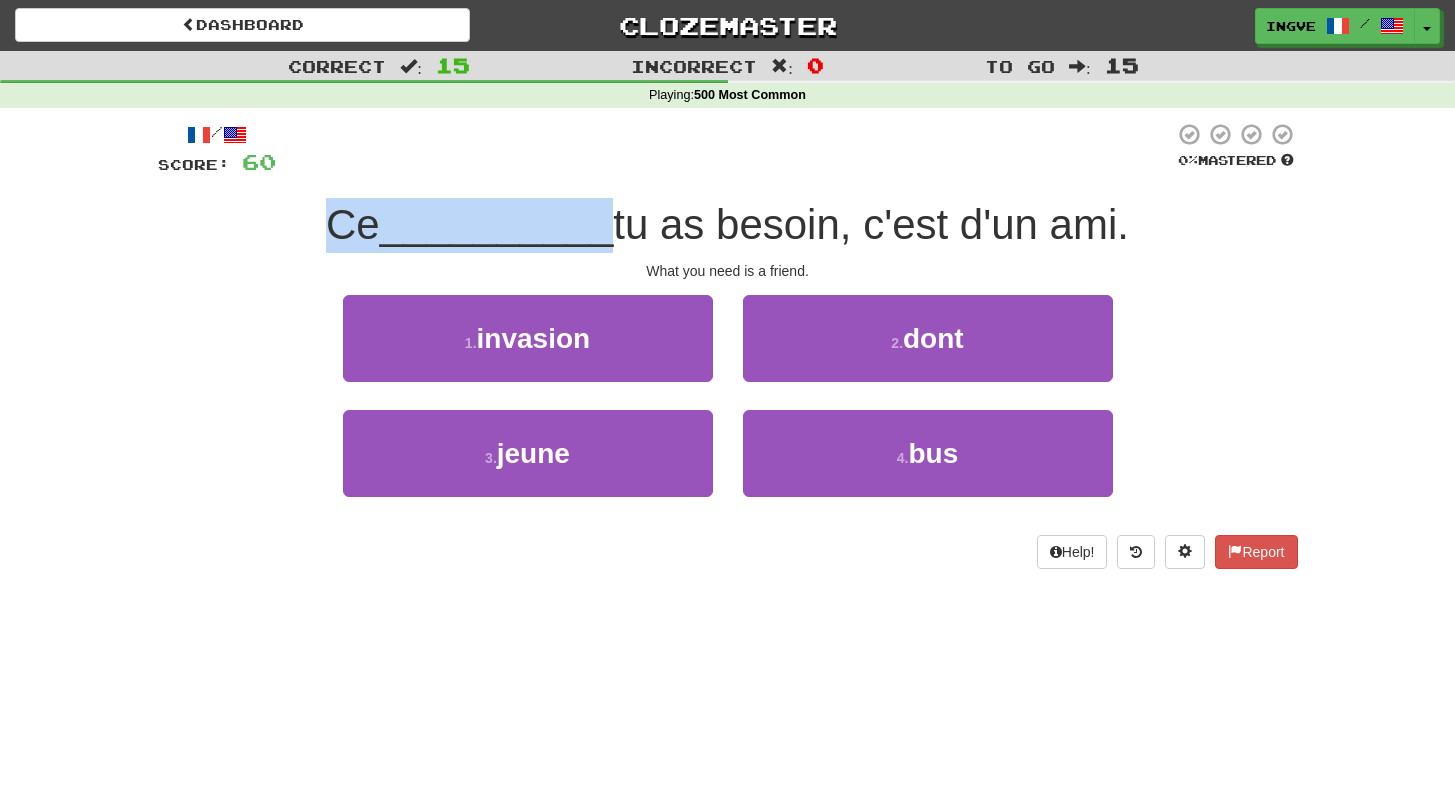 click on "tu as besoin, c'est d'un ami." at bounding box center [871, 224] 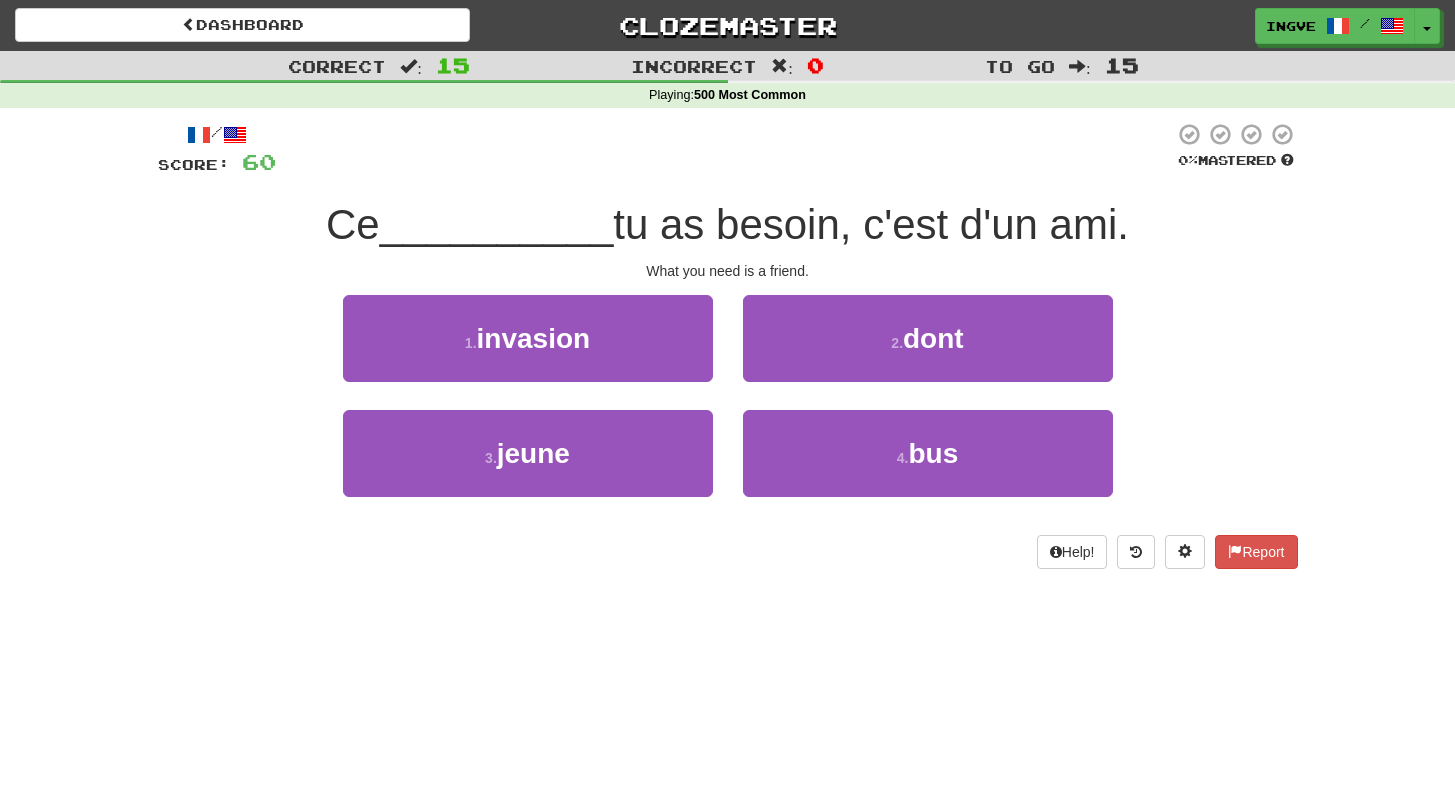 click on "tu as besoin, c'est d'un ami." at bounding box center [871, 224] 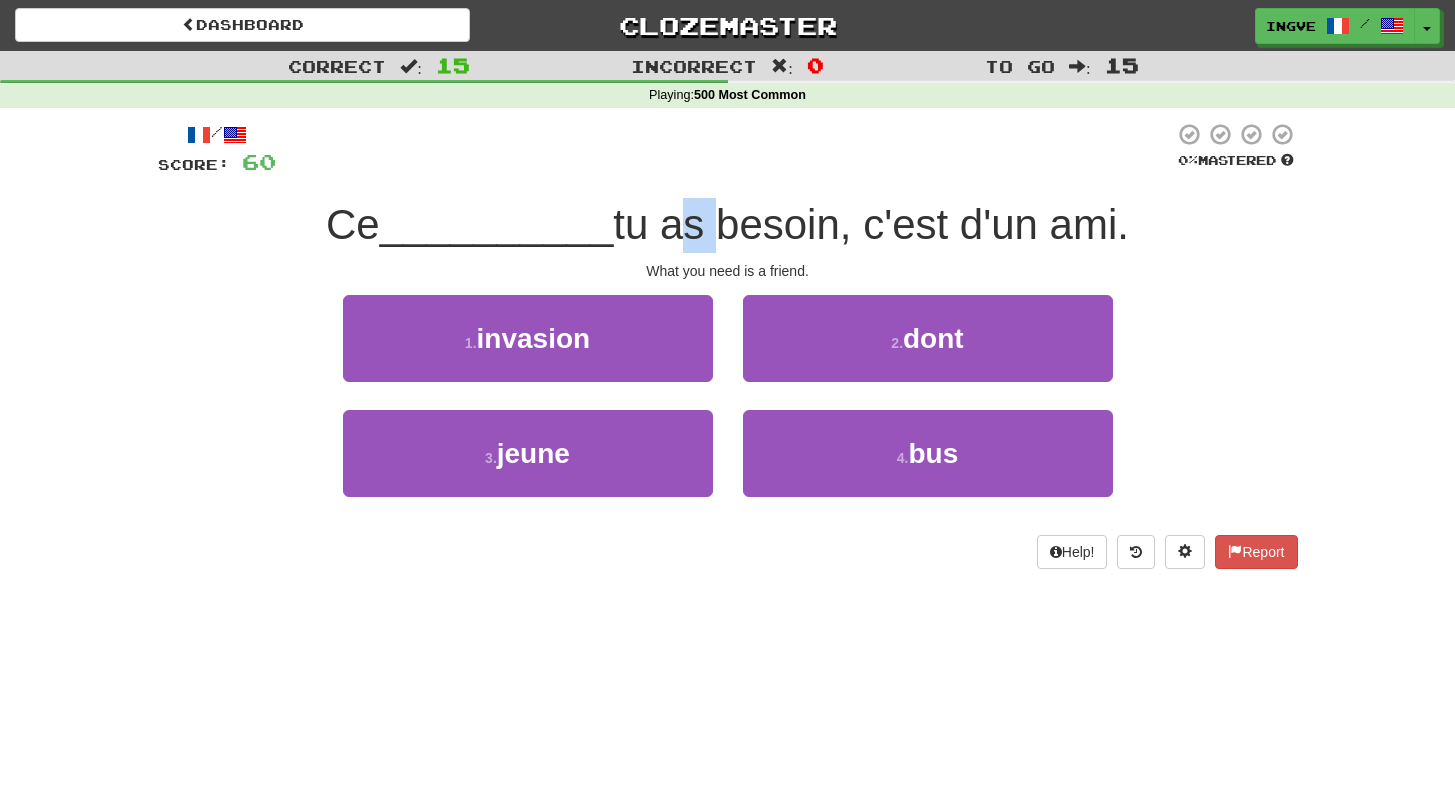 click on "tu as besoin, c'est d'un ami." at bounding box center (871, 224) 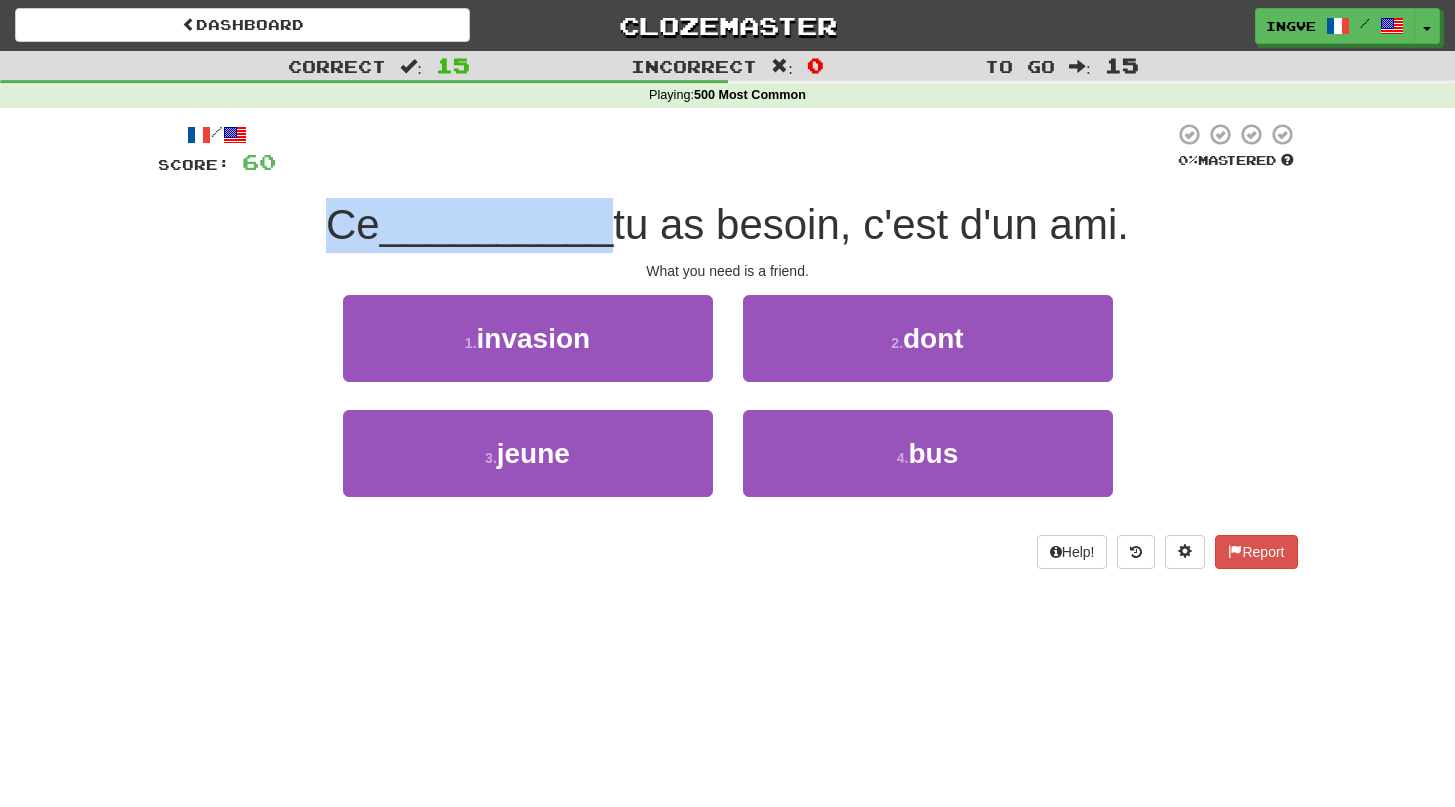 click on "tu as besoin, c'est d'un ami." at bounding box center (871, 224) 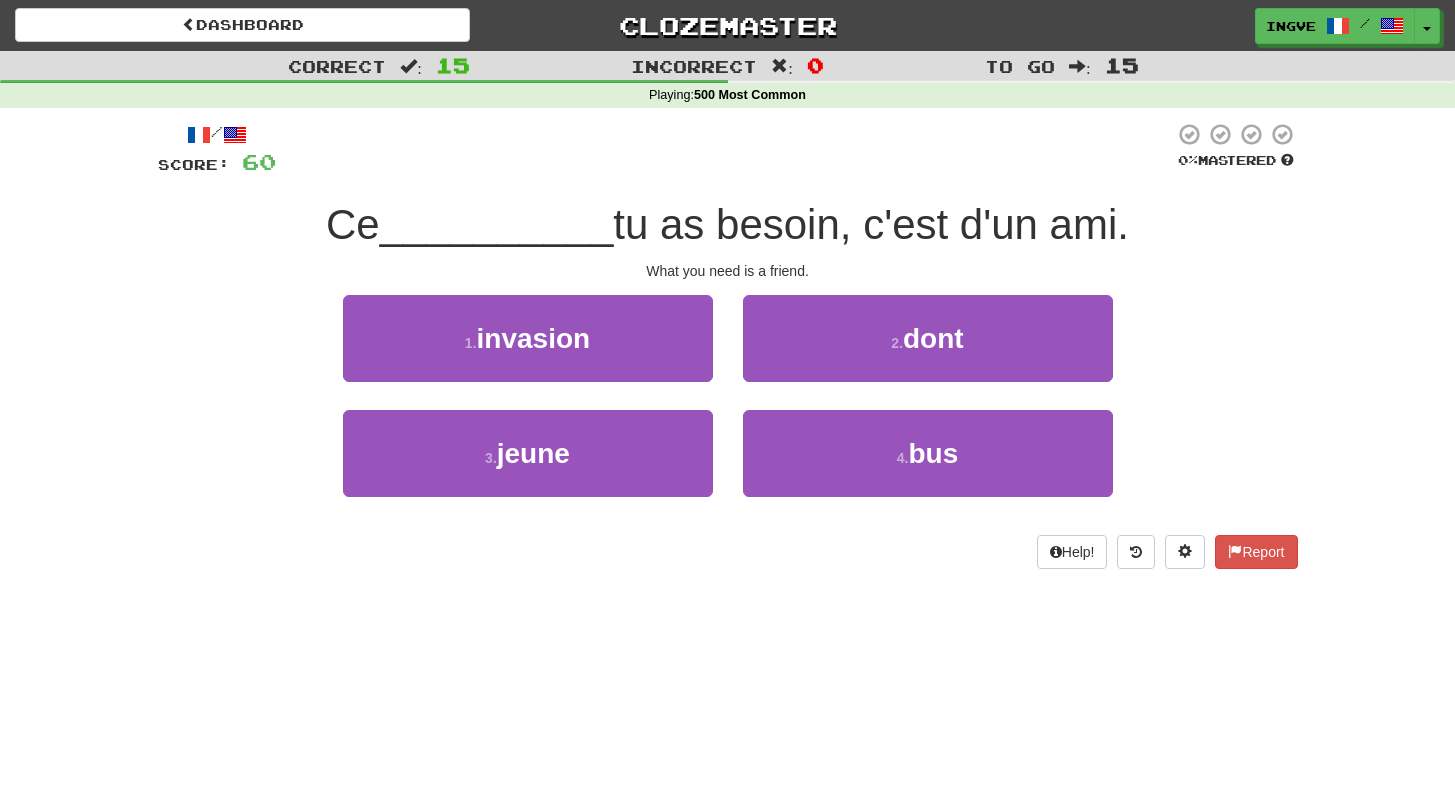 click on "tu as besoin, c'est d'un ami." at bounding box center [871, 224] 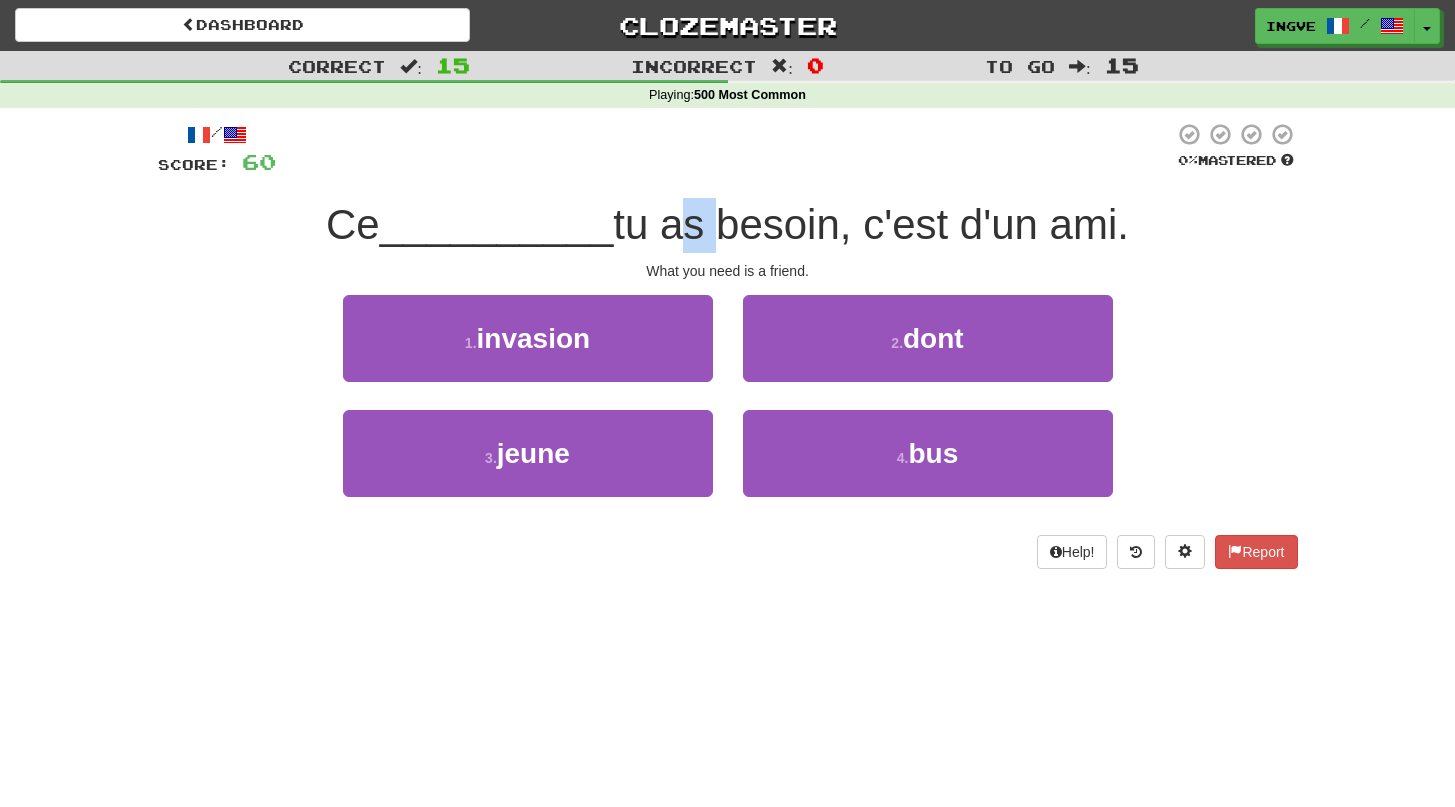 click on "tu as besoin, c'est d'un ami." at bounding box center [871, 224] 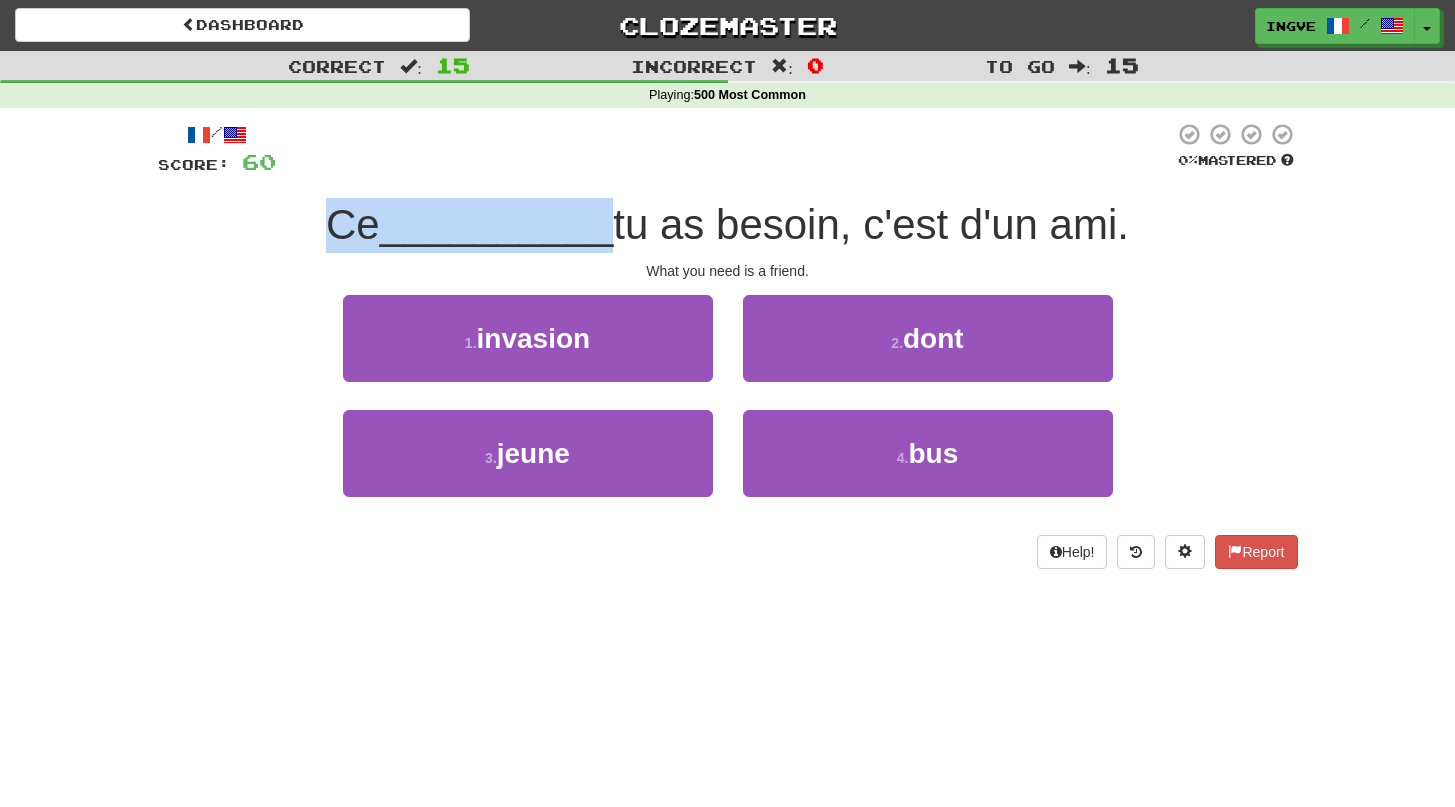 click on "tu as besoin, c'est d'un ami." at bounding box center [871, 224] 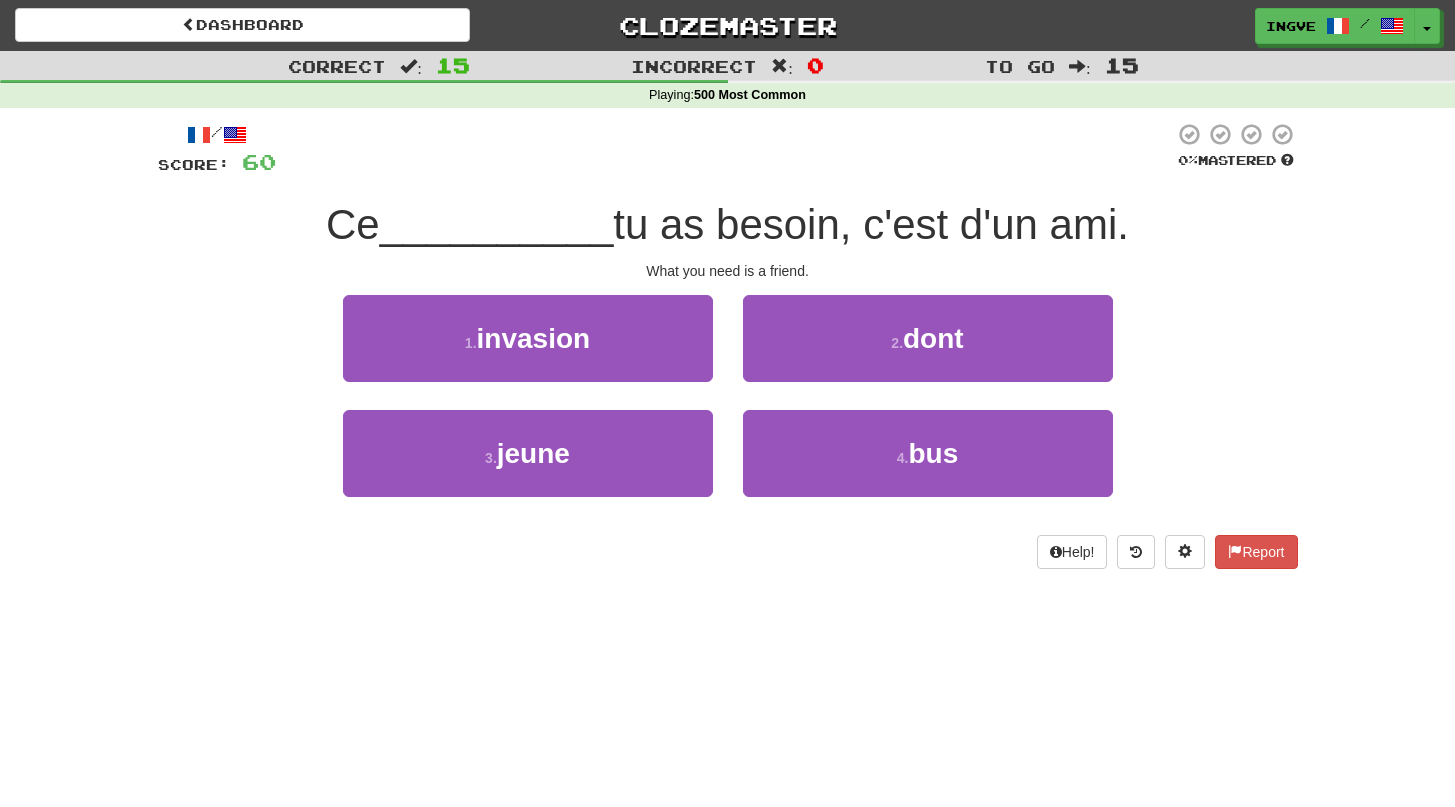click on "tu as besoin, c'est d'un ami." at bounding box center [871, 224] 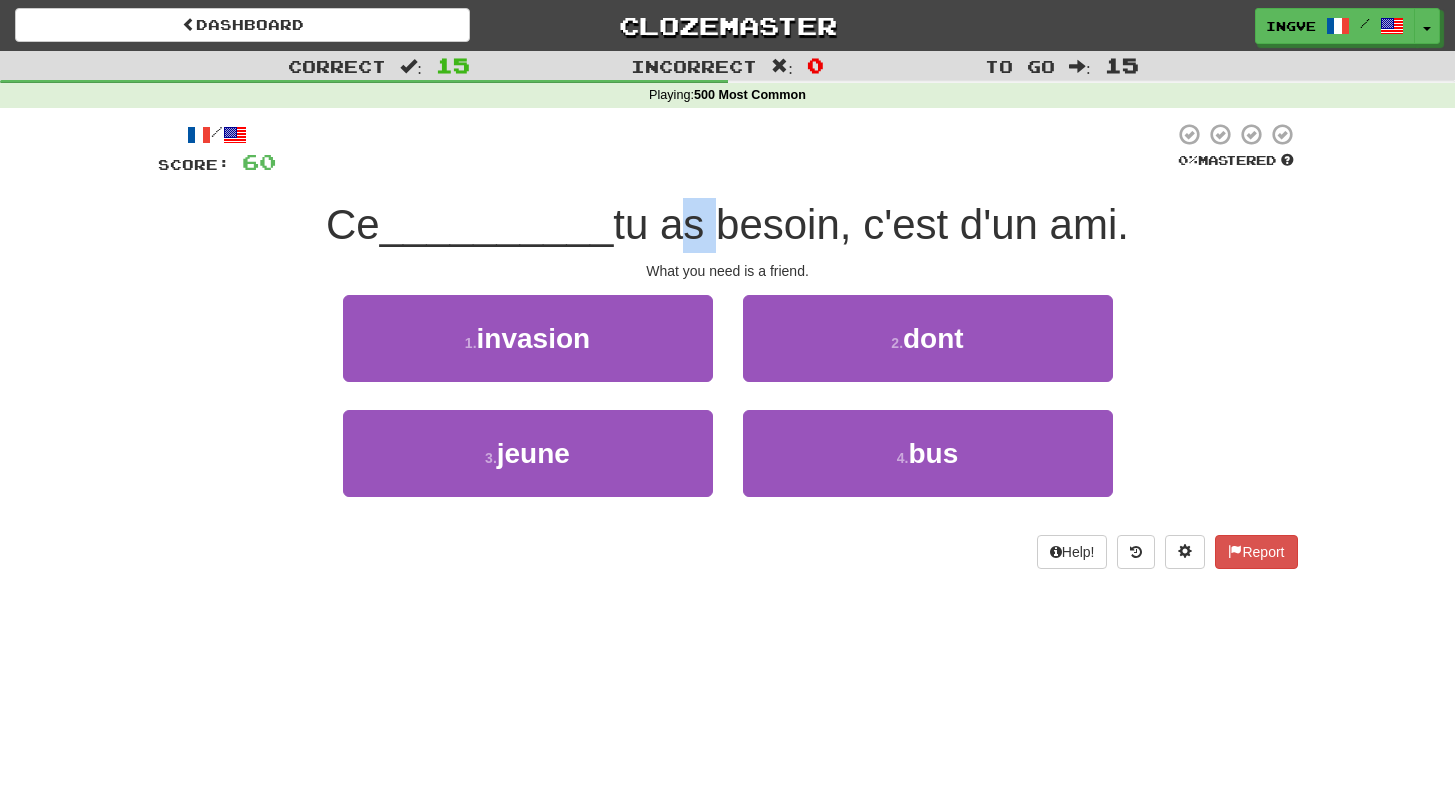 click on "tu as besoin, c'est d'un ami." at bounding box center (871, 224) 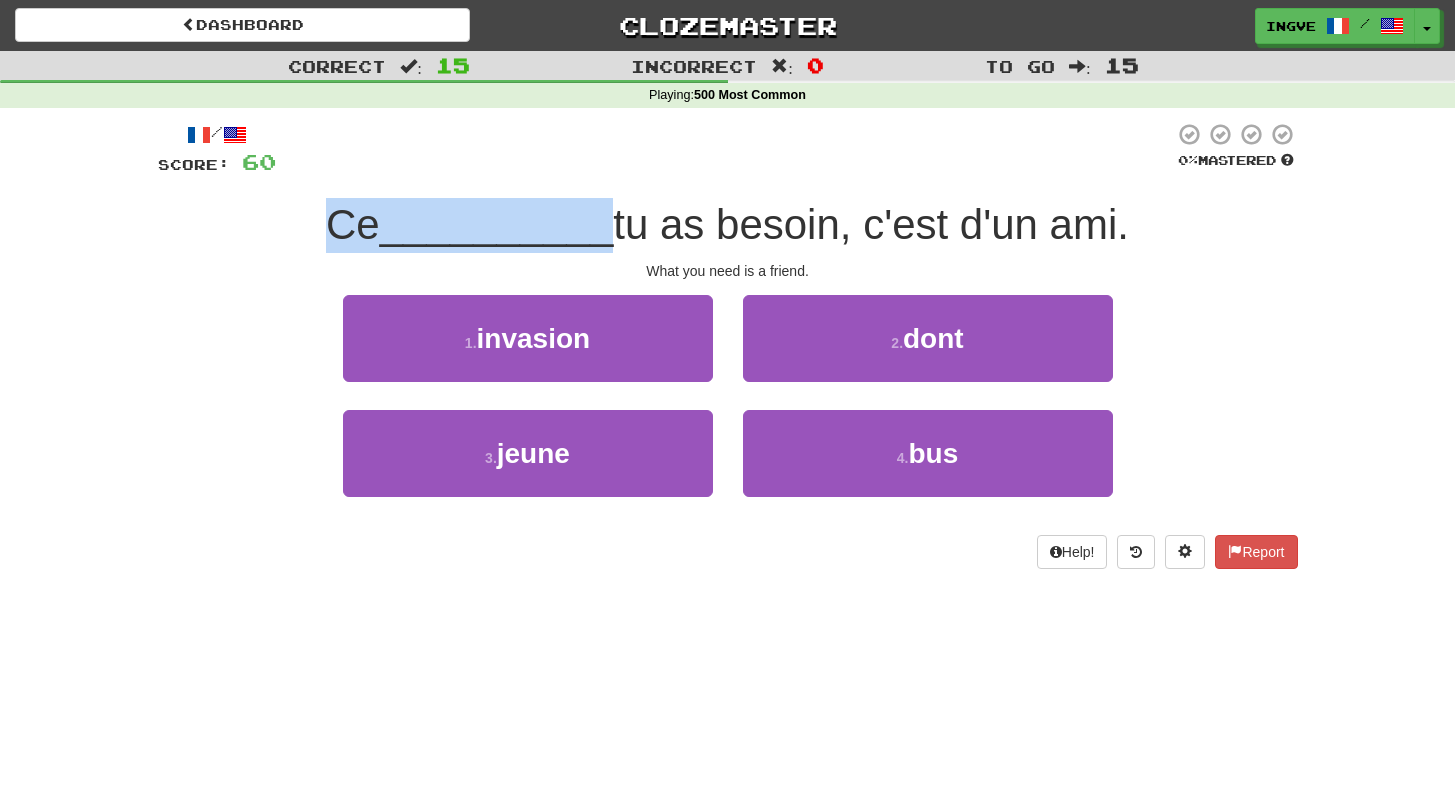 click on "tu as besoin, c'est d'un ami." at bounding box center (871, 224) 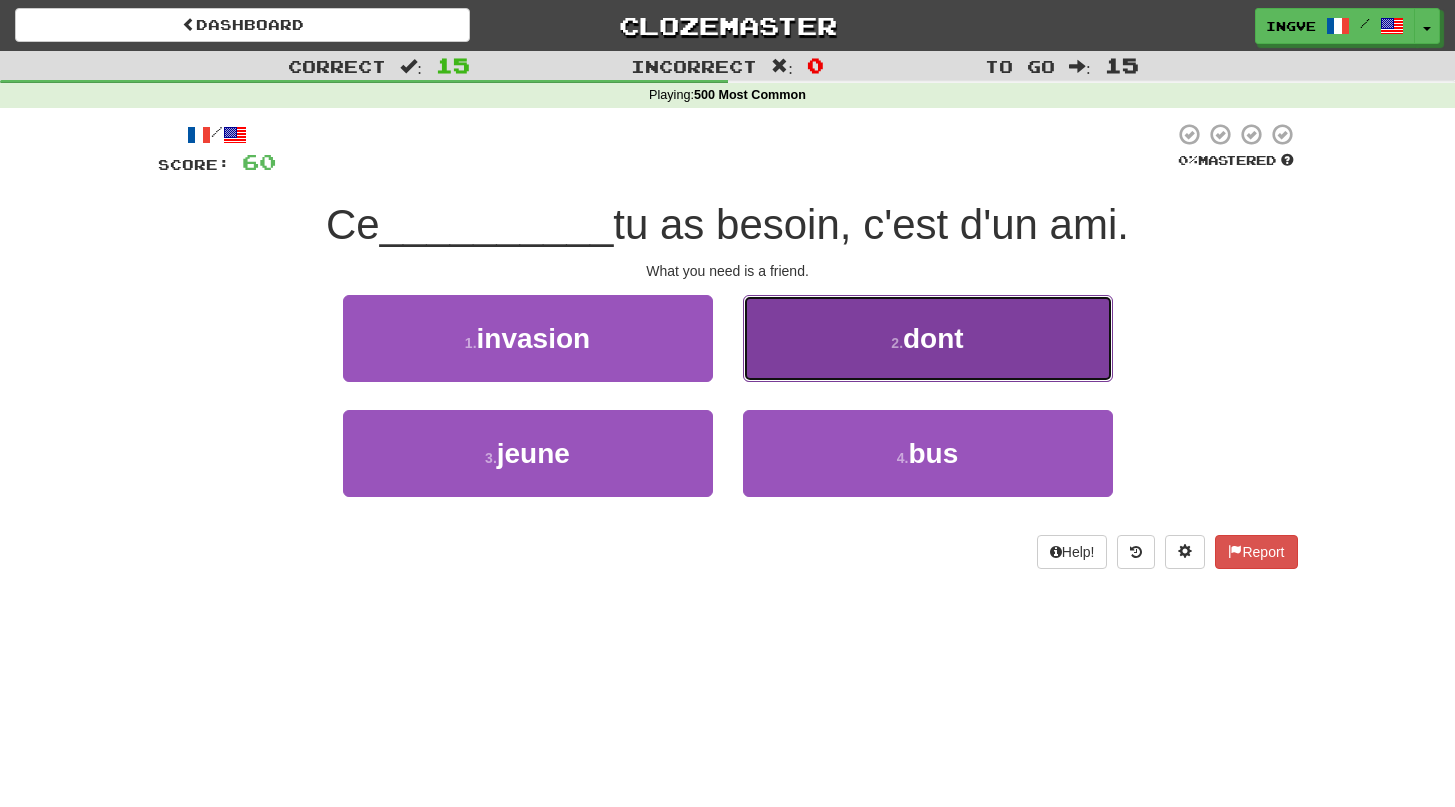 click on "2 .  dont" at bounding box center (928, 338) 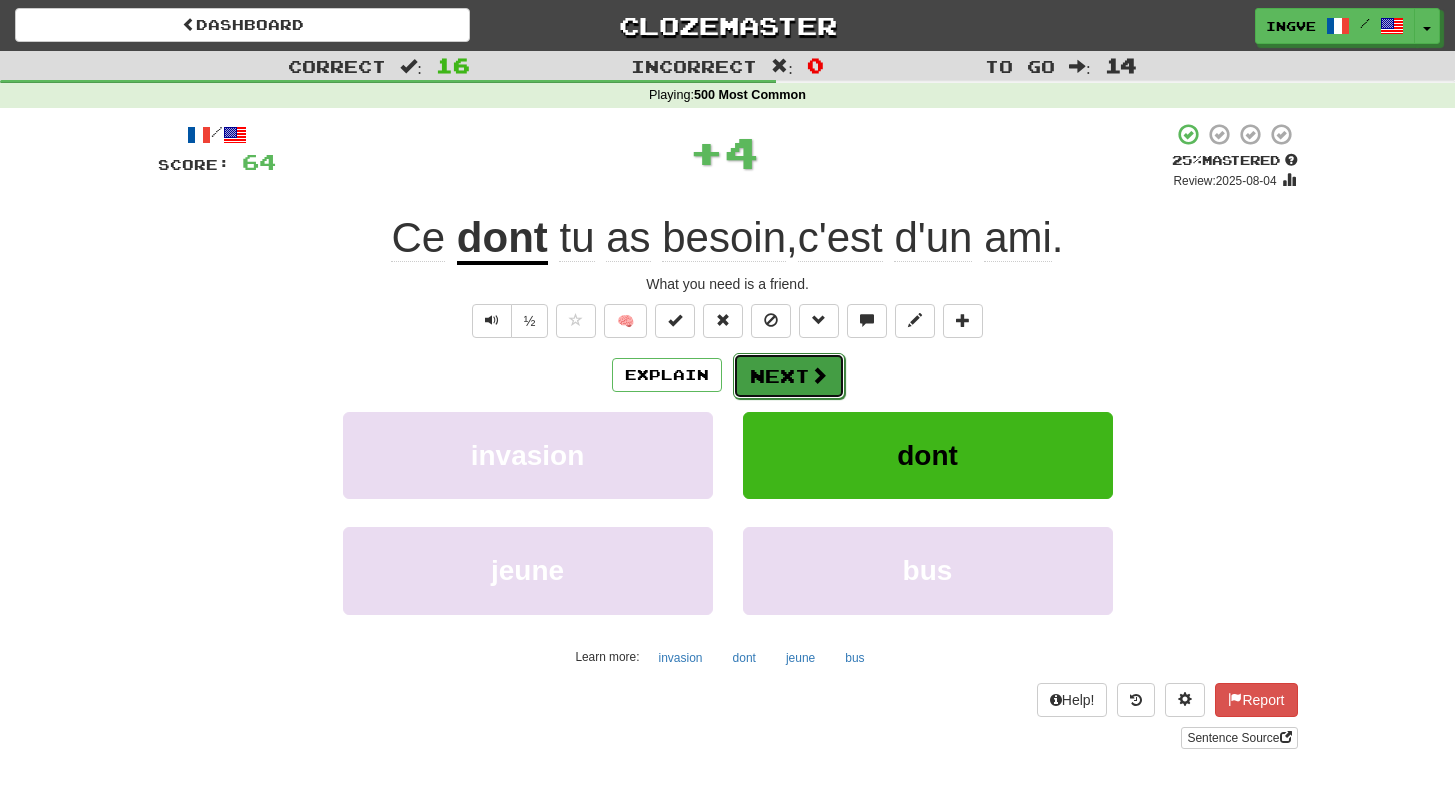 click on "Next" at bounding box center (789, 376) 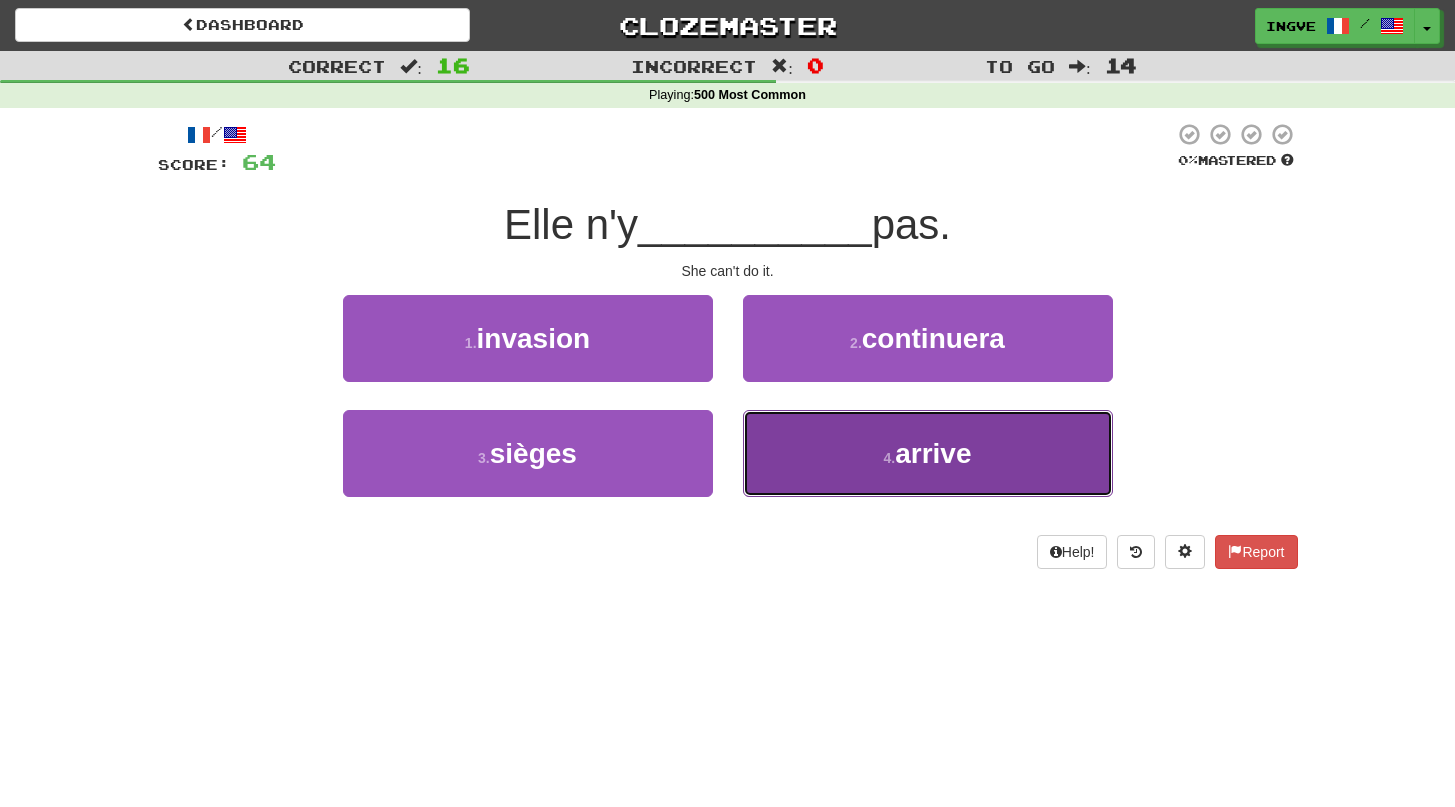 click on "4 .  arrive" at bounding box center (928, 453) 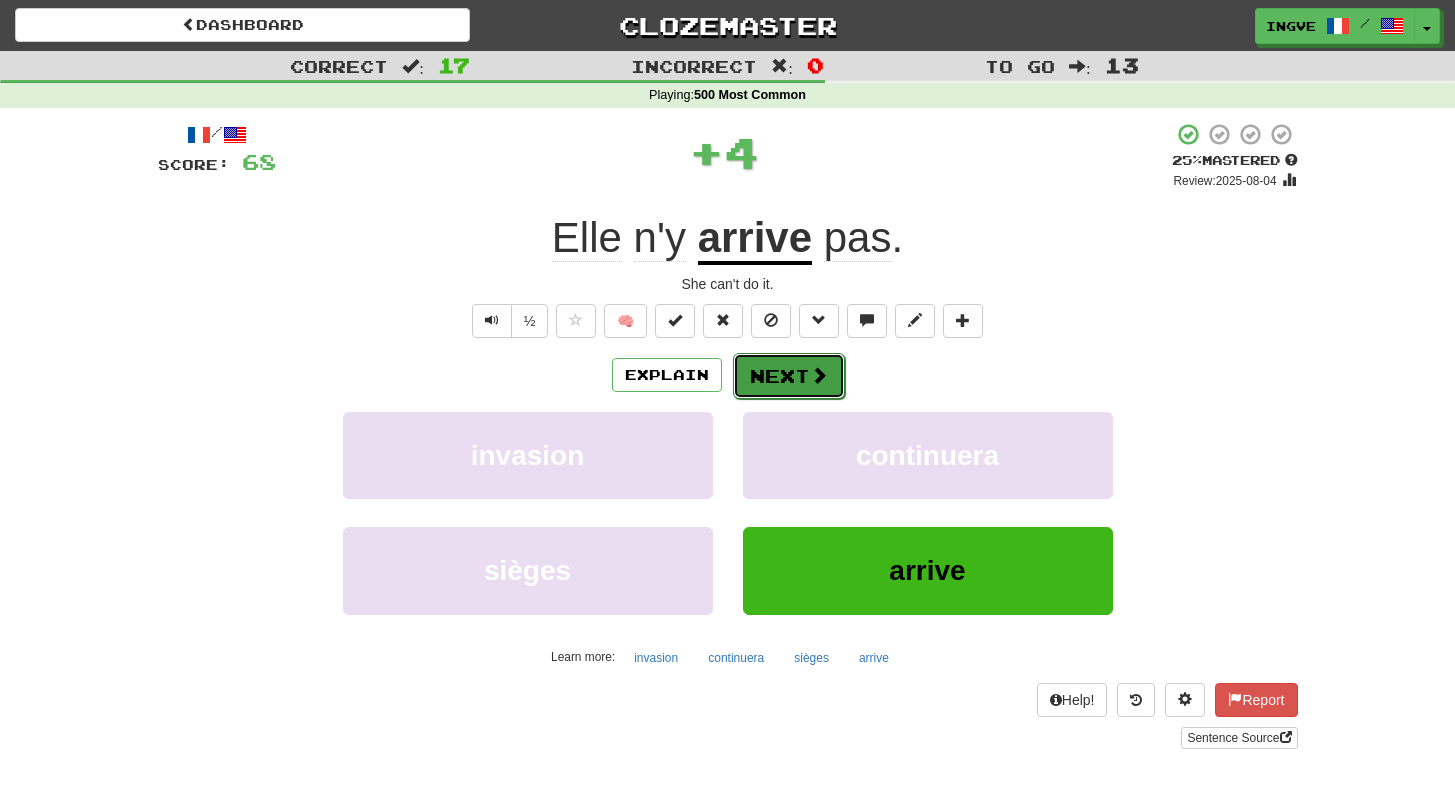 click on "Next" at bounding box center (789, 376) 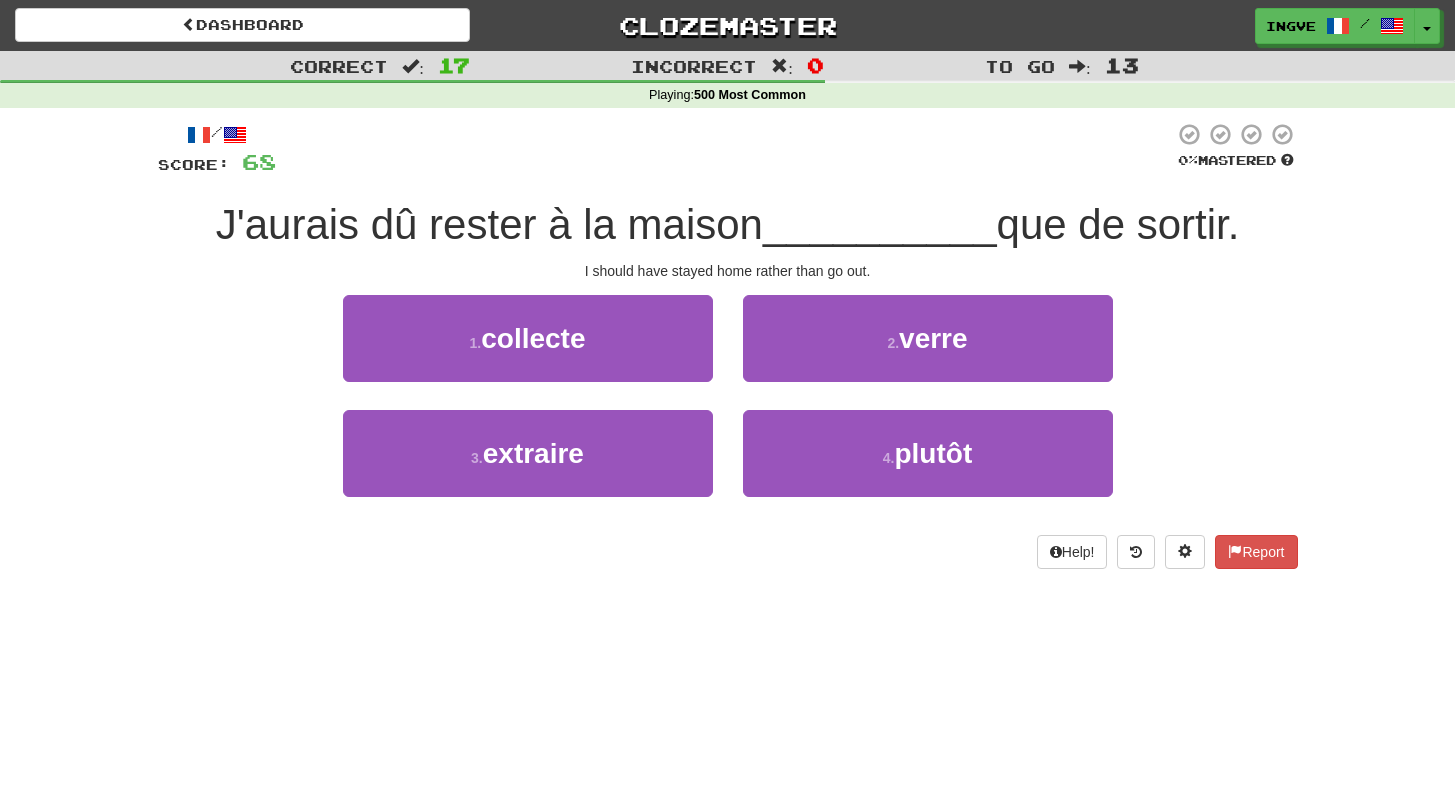 click on "J'aurais dû rester à la maison" at bounding box center [489, 224] 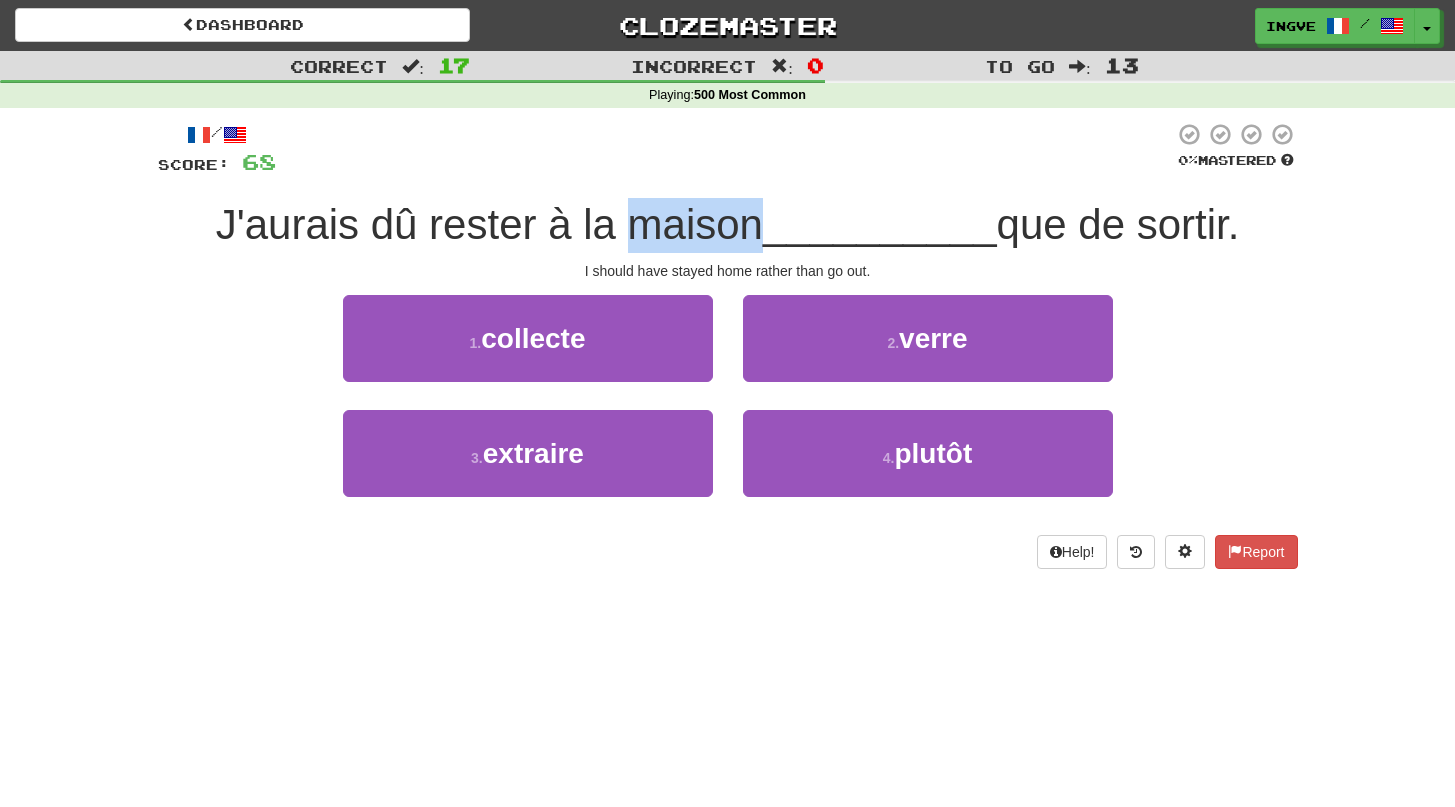 click on "J'aurais dû rester à la maison" at bounding box center (489, 224) 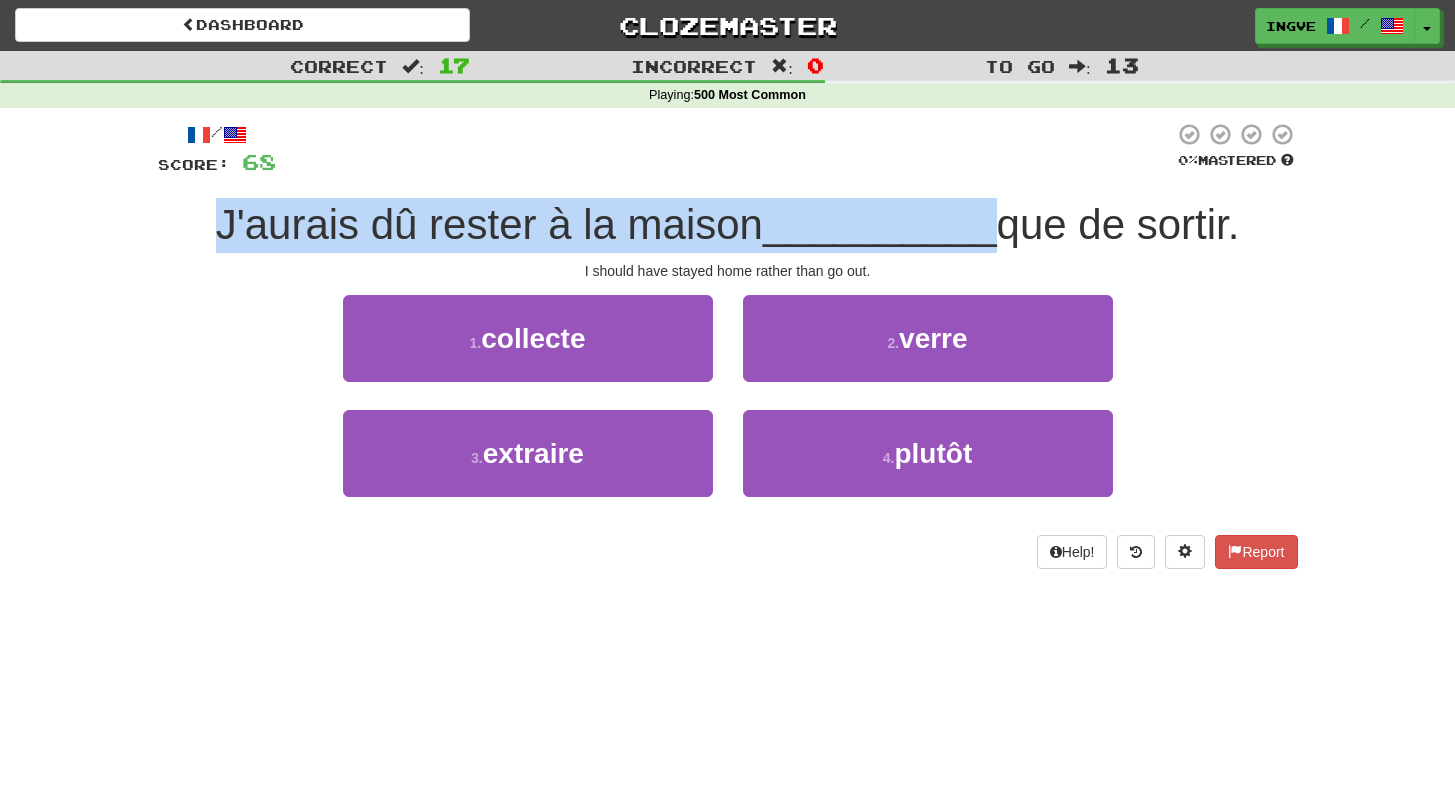 click on "J'aurais dû rester à la maison" at bounding box center (489, 224) 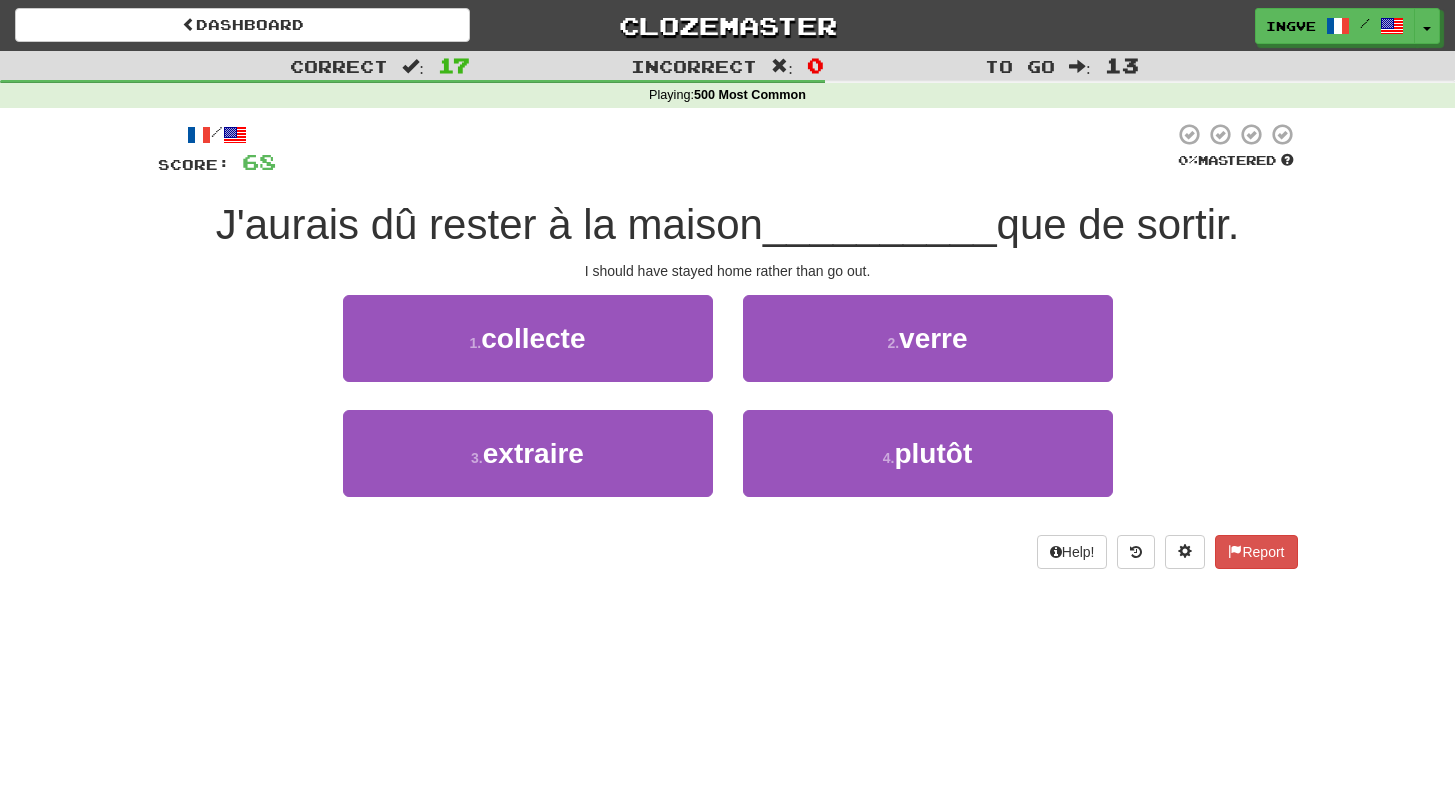 click on "J'aurais dû rester à la maison" at bounding box center [489, 224] 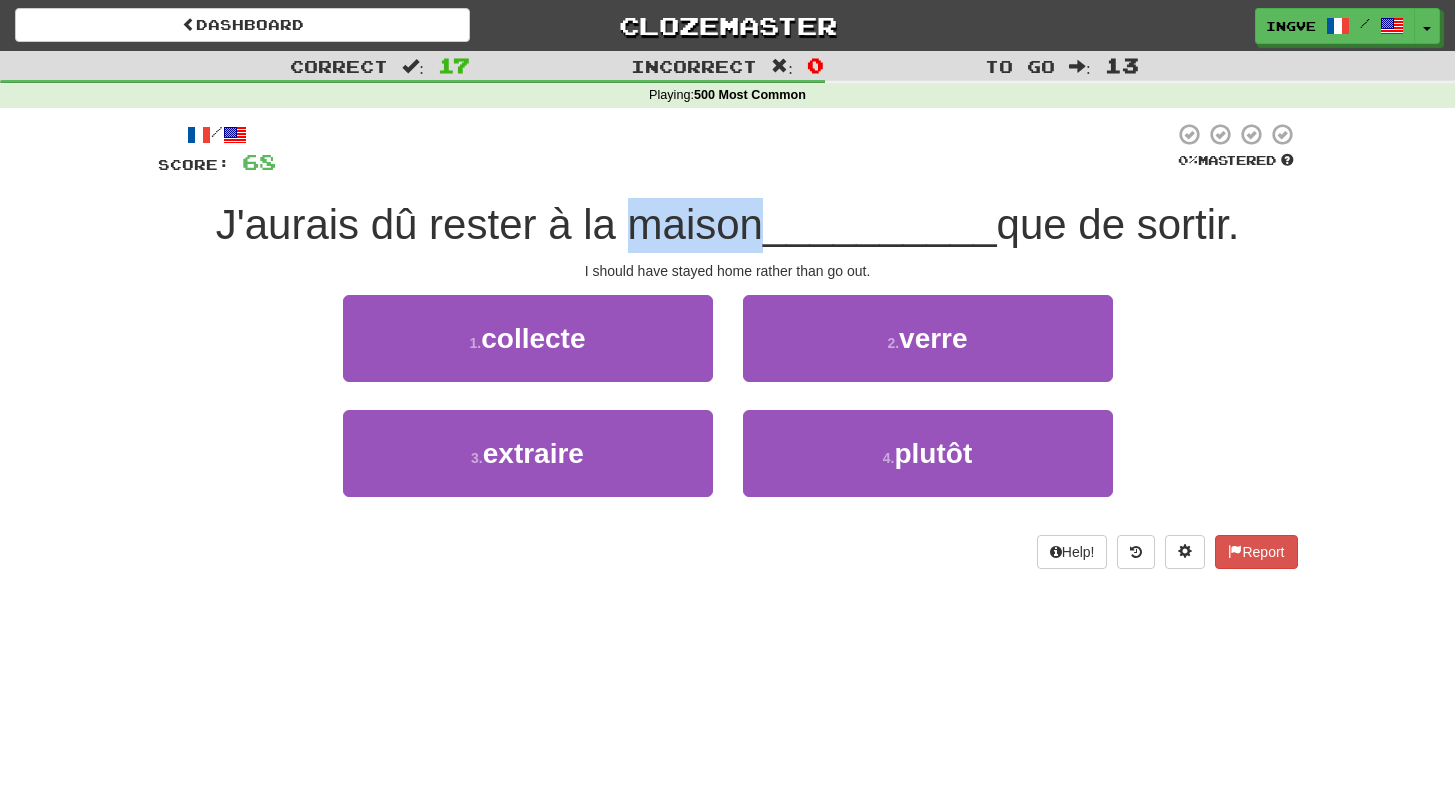 click on "J'aurais dû rester à la maison" at bounding box center [489, 224] 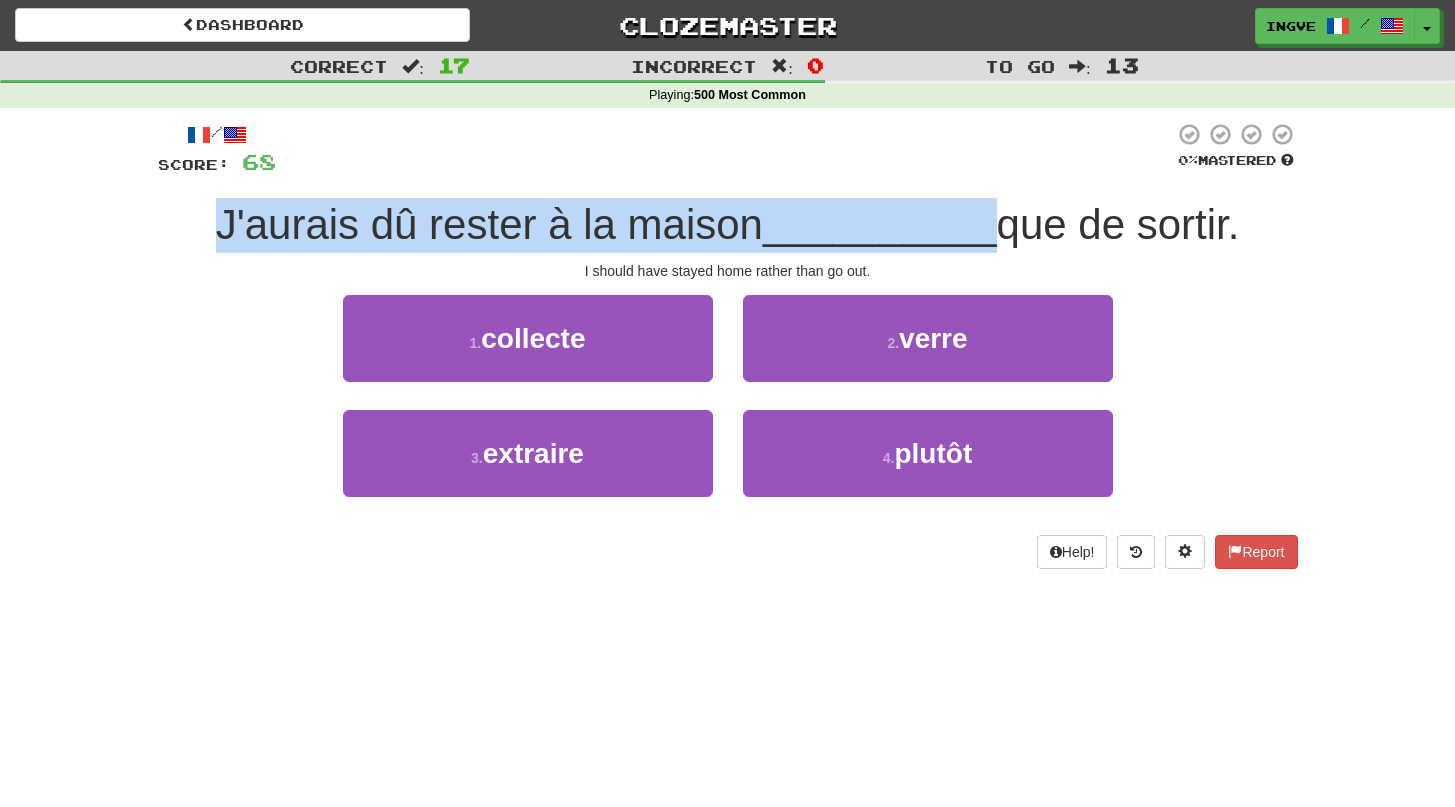 click on "J'aurais dû rester à la maison" at bounding box center (489, 224) 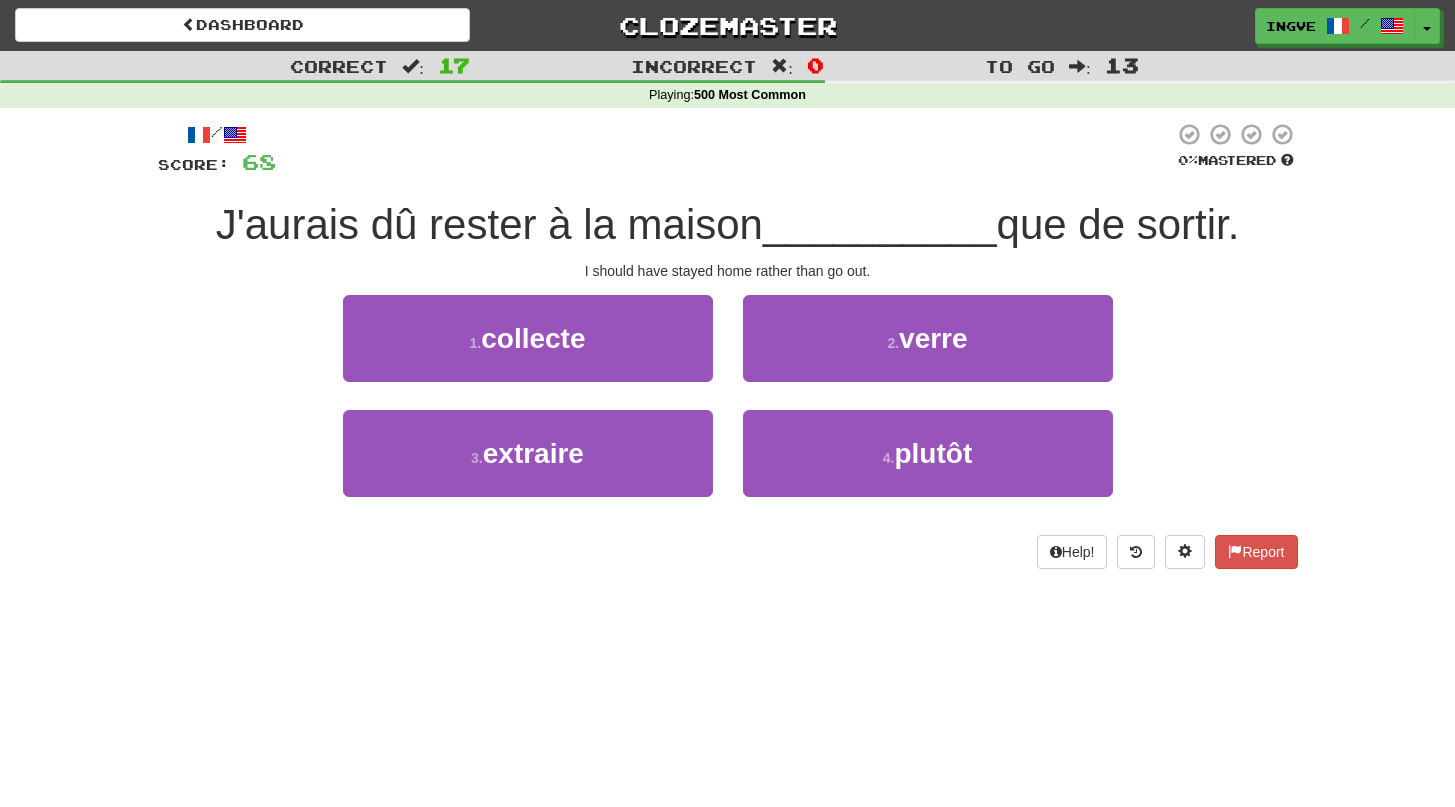 click on "J'aurais dû rester à la maison" at bounding box center [489, 224] 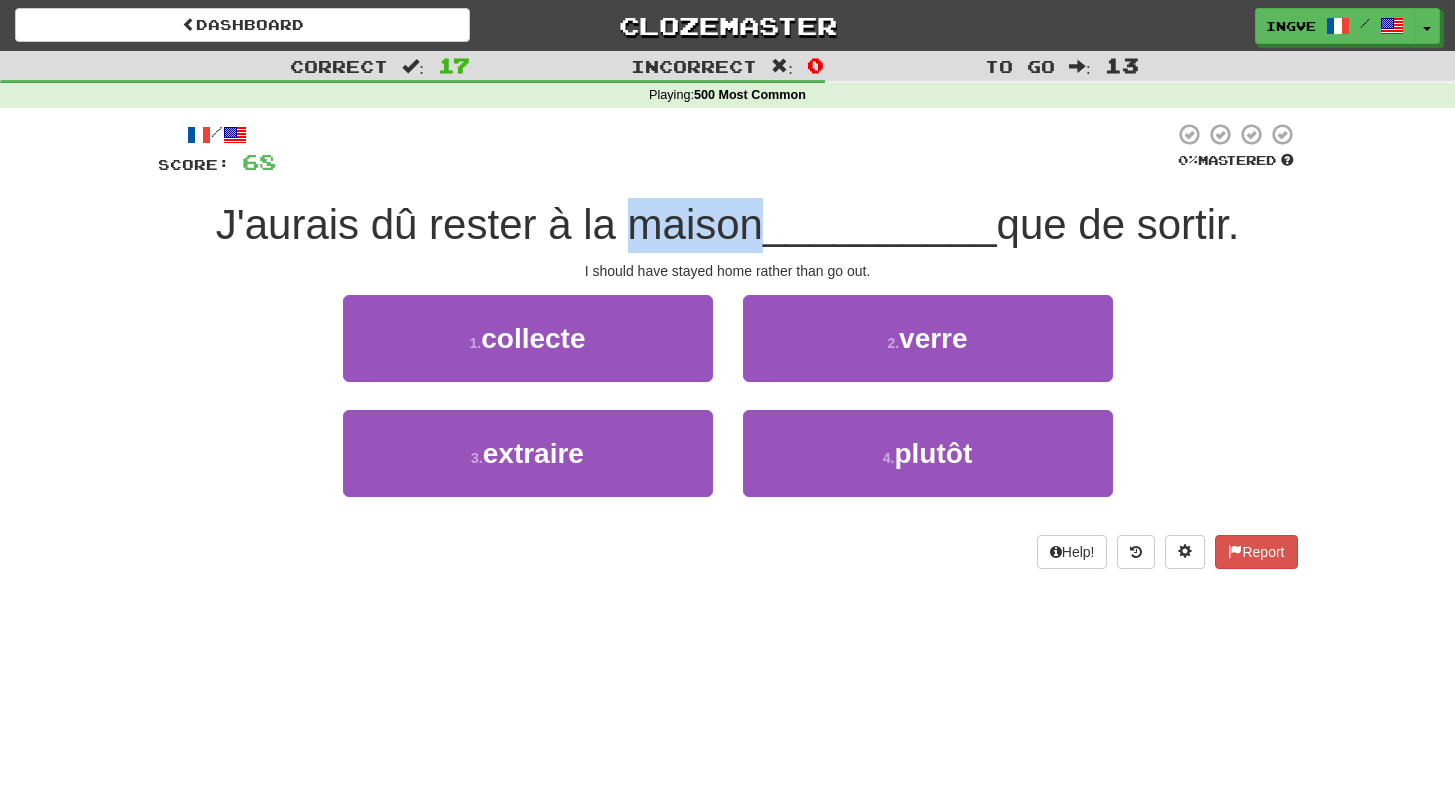 click on "J'aurais dû rester à la maison" at bounding box center [489, 224] 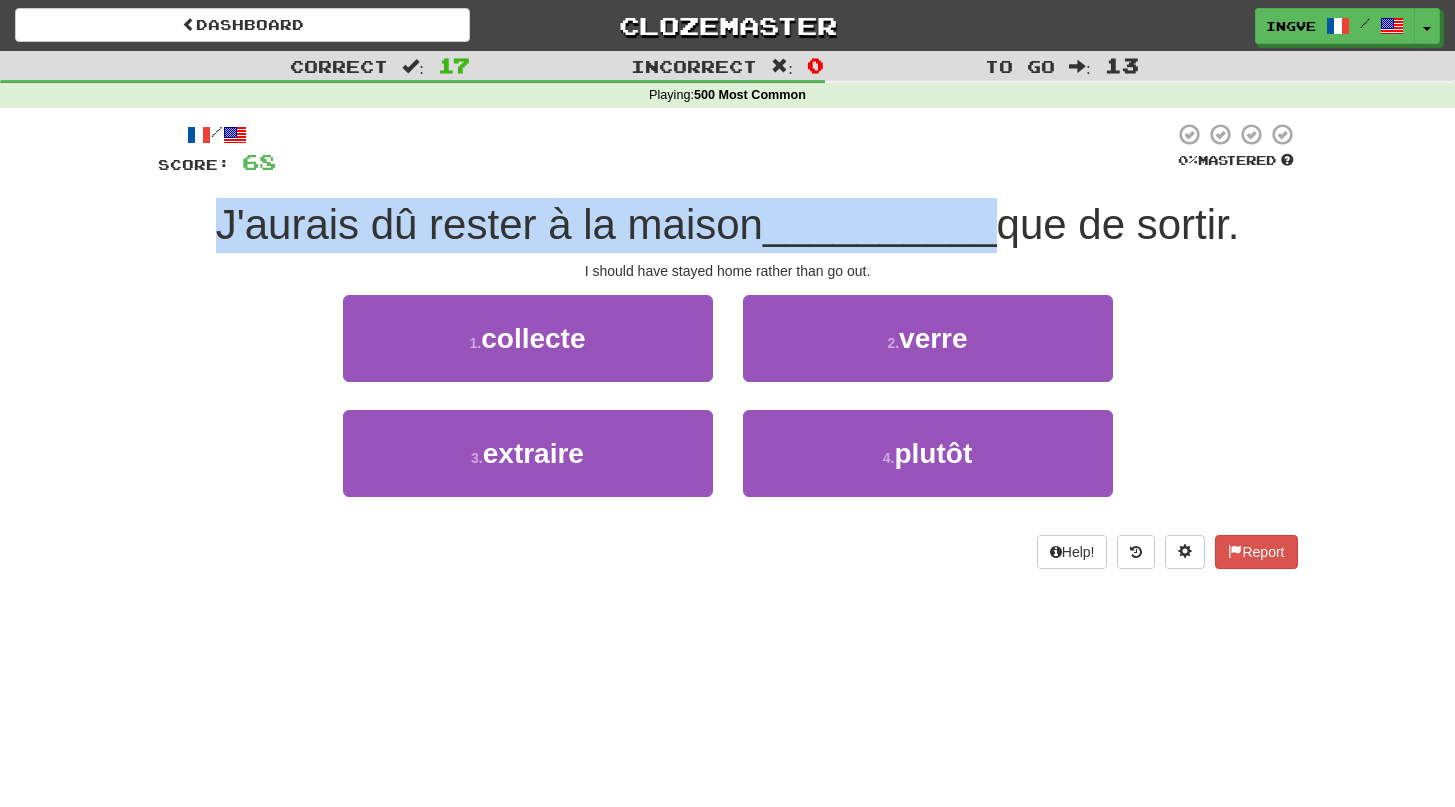 click on "J'aurais dû rester à la maison" at bounding box center (489, 224) 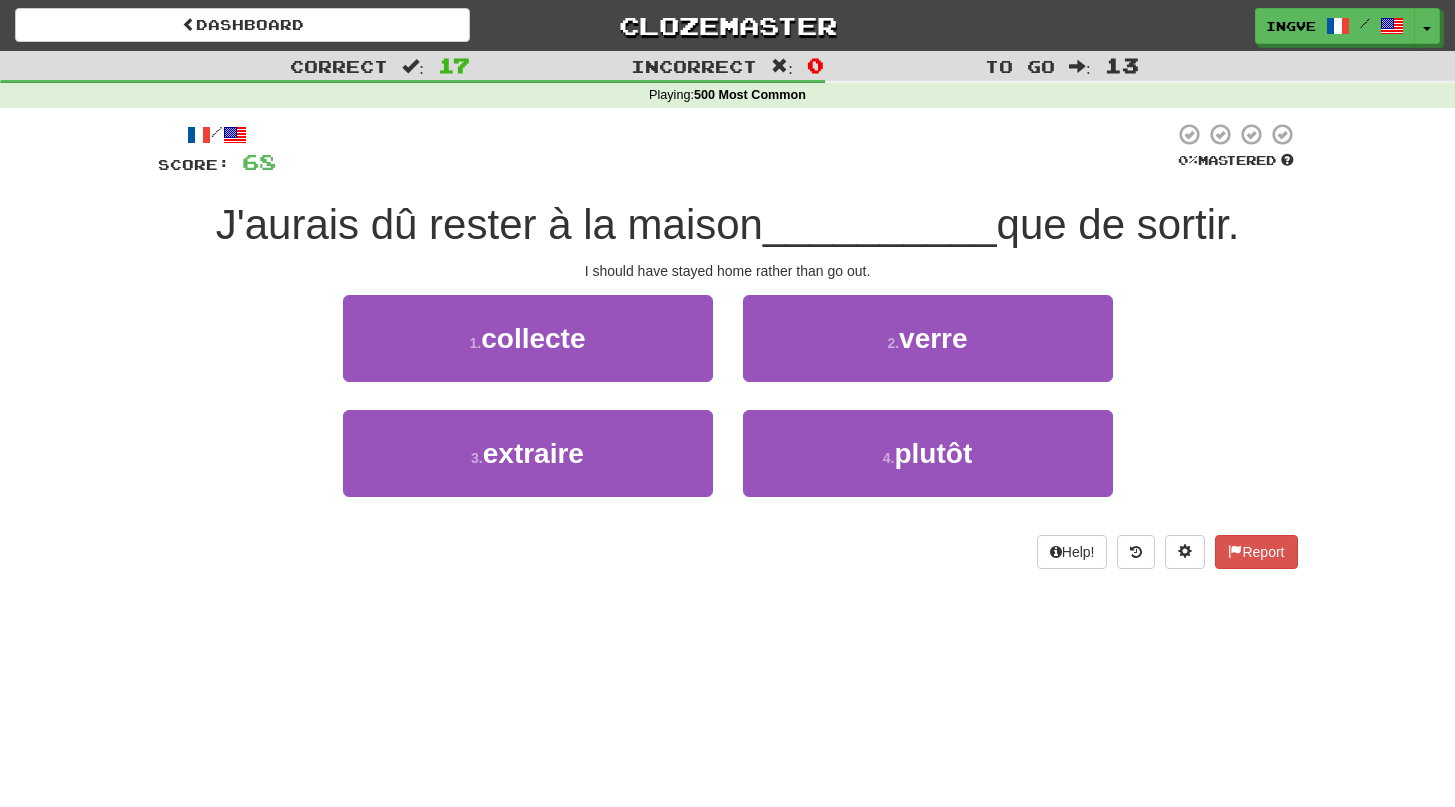 click on "J'aurais dû rester à la maison" at bounding box center [489, 224] 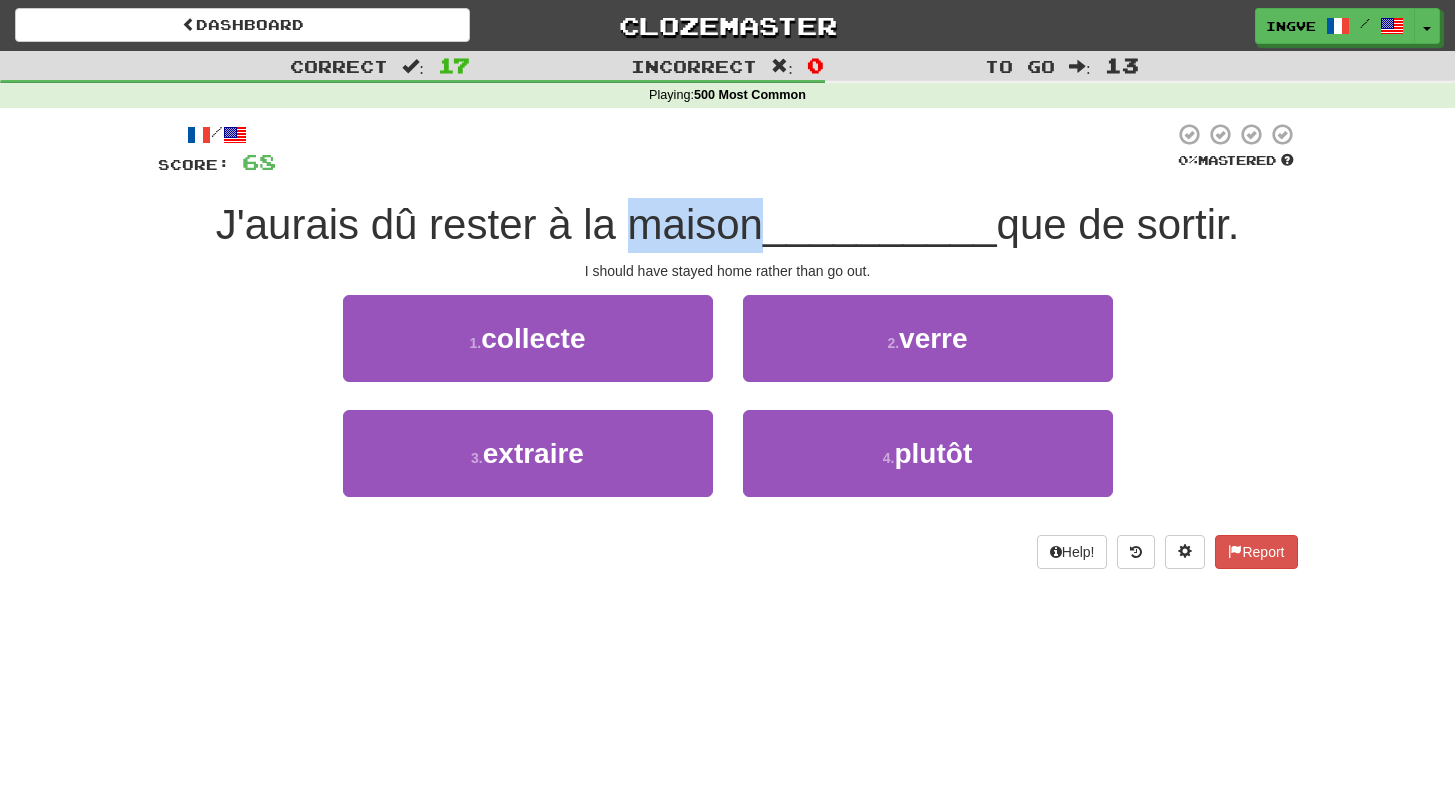 click on "J'aurais dû rester à la maison" at bounding box center (489, 224) 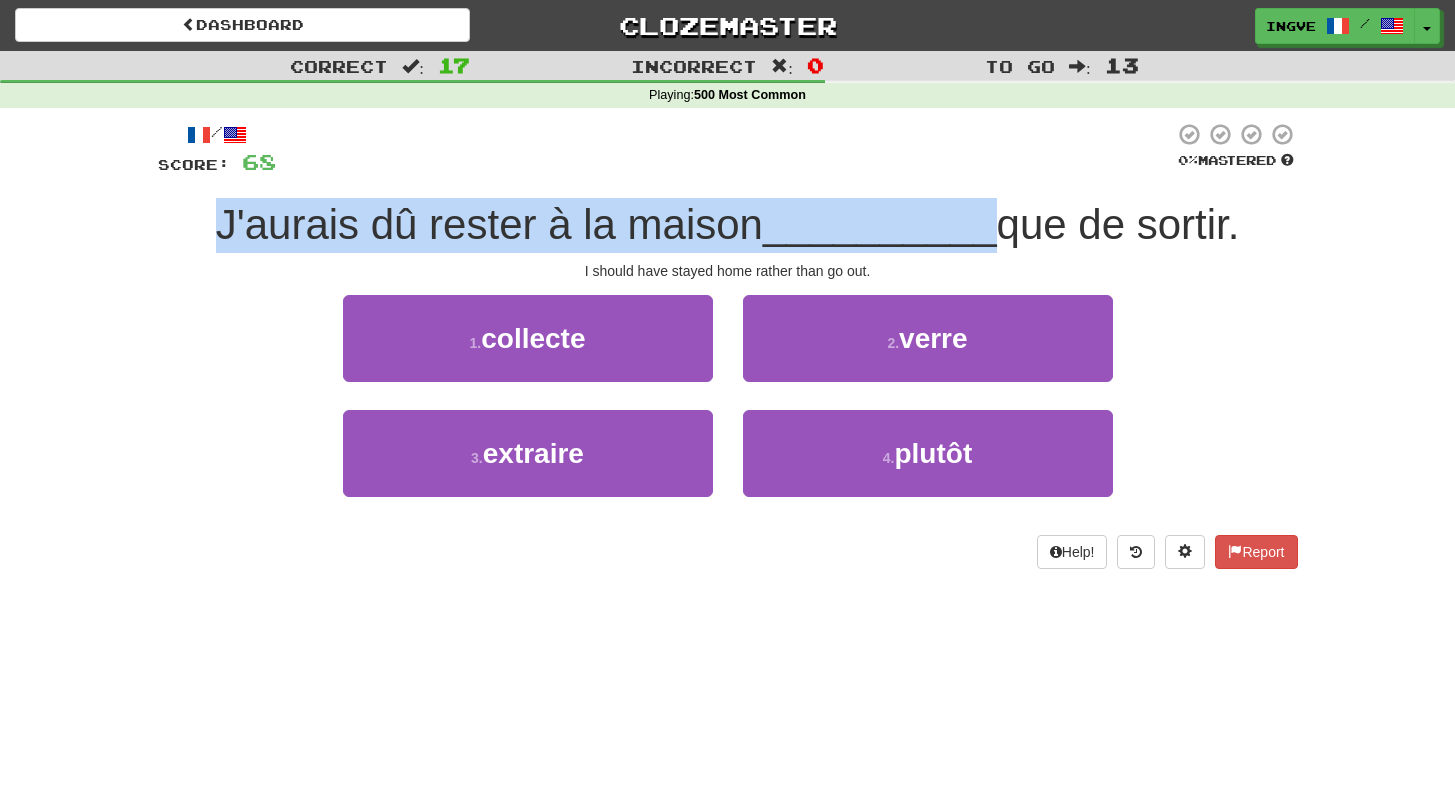 click on "J'aurais dû rester à la maison" at bounding box center (489, 224) 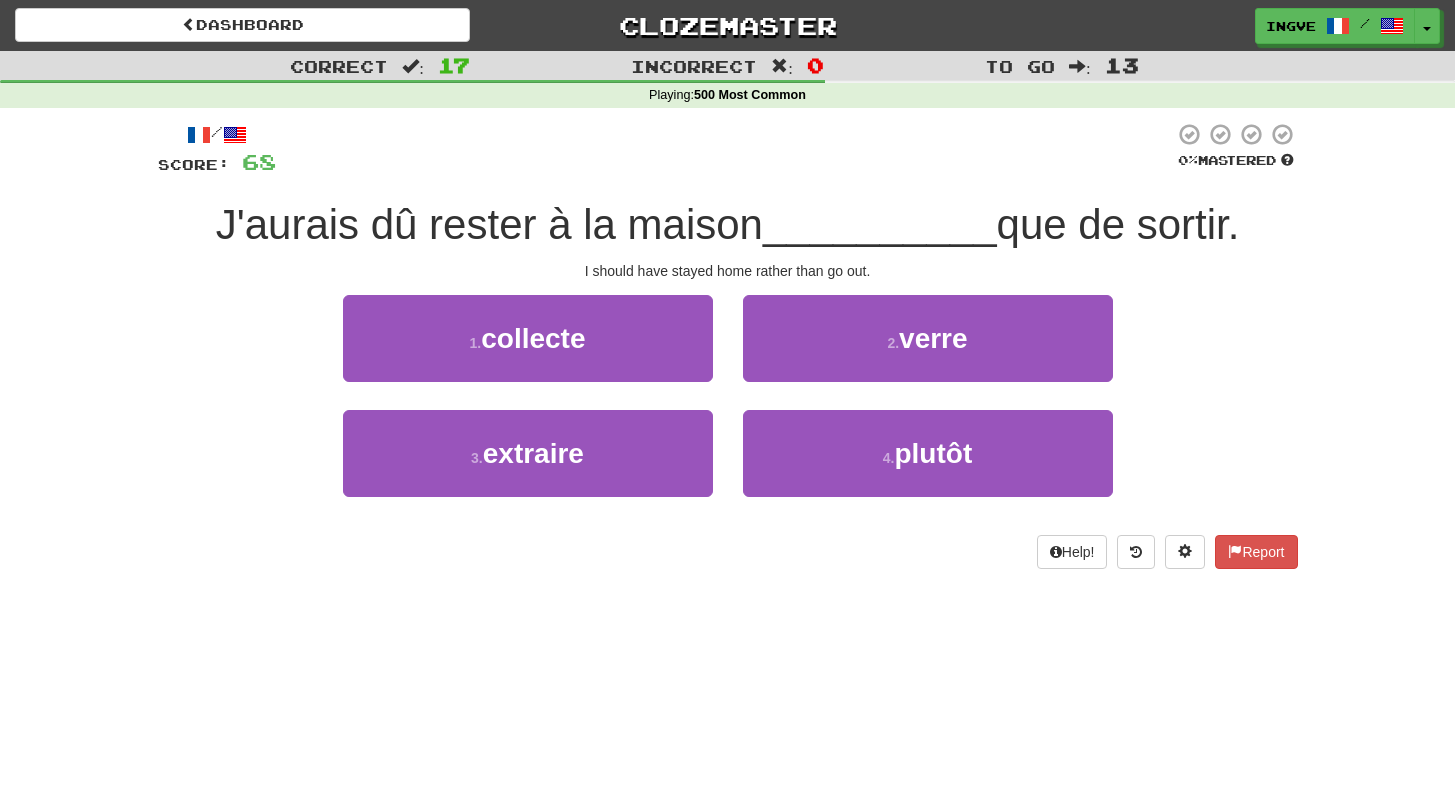 click on "J'aurais dû rester à la maison" at bounding box center [489, 224] 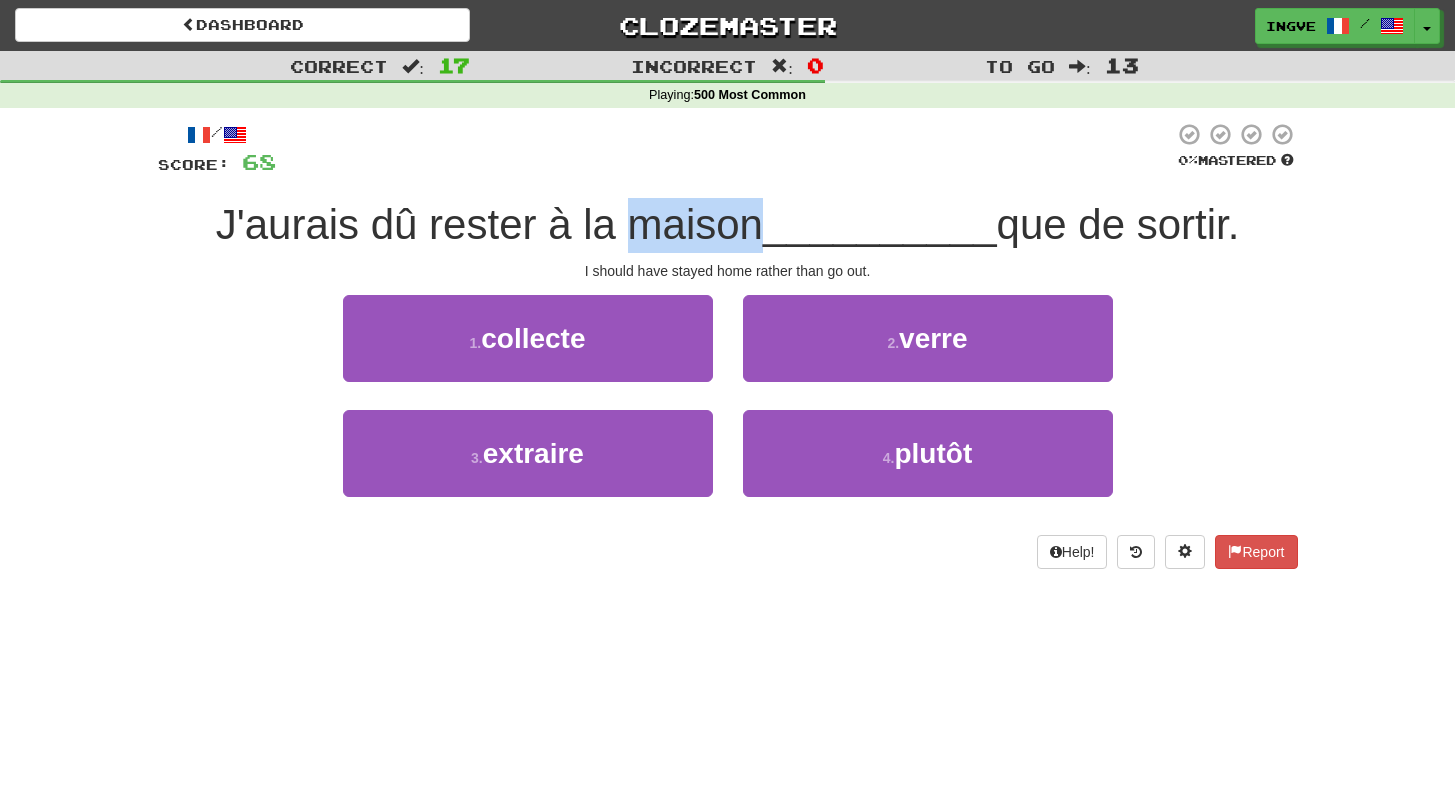 click on "J'aurais dû rester à la maison" at bounding box center (489, 224) 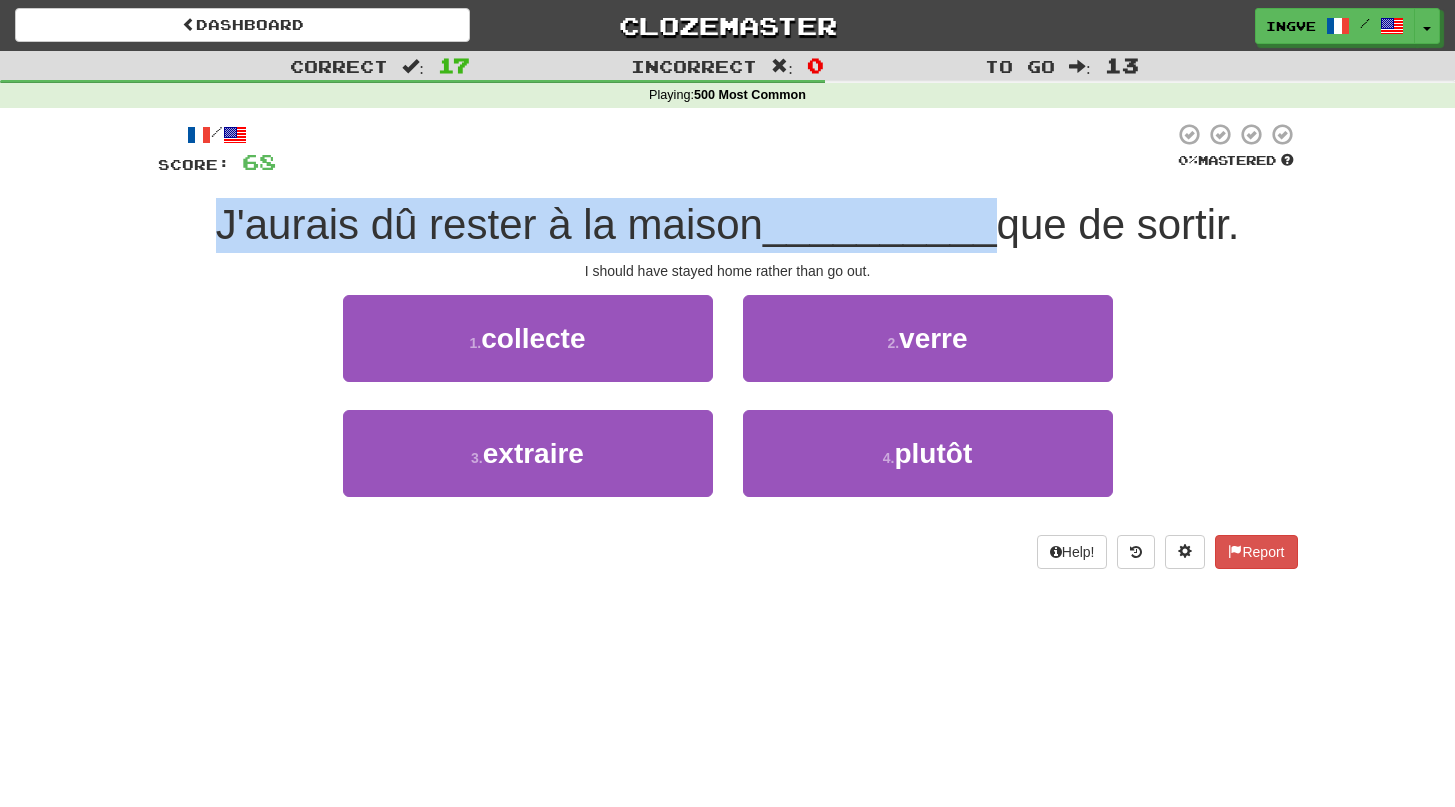 click on "J'aurais dû rester à la maison" at bounding box center (489, 224) 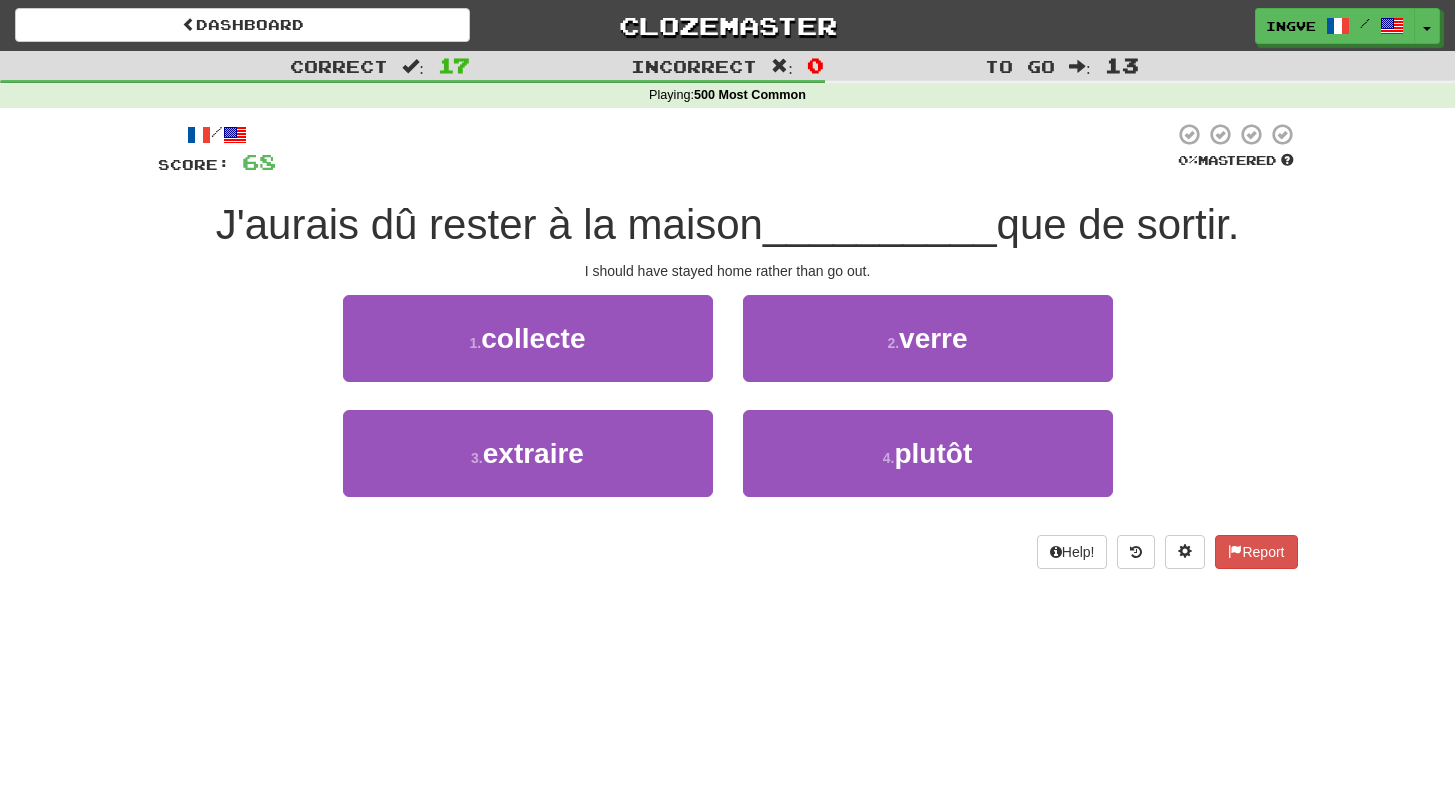 click on "J'aurais dû rester à la maison" at bounding box center [489, 224] 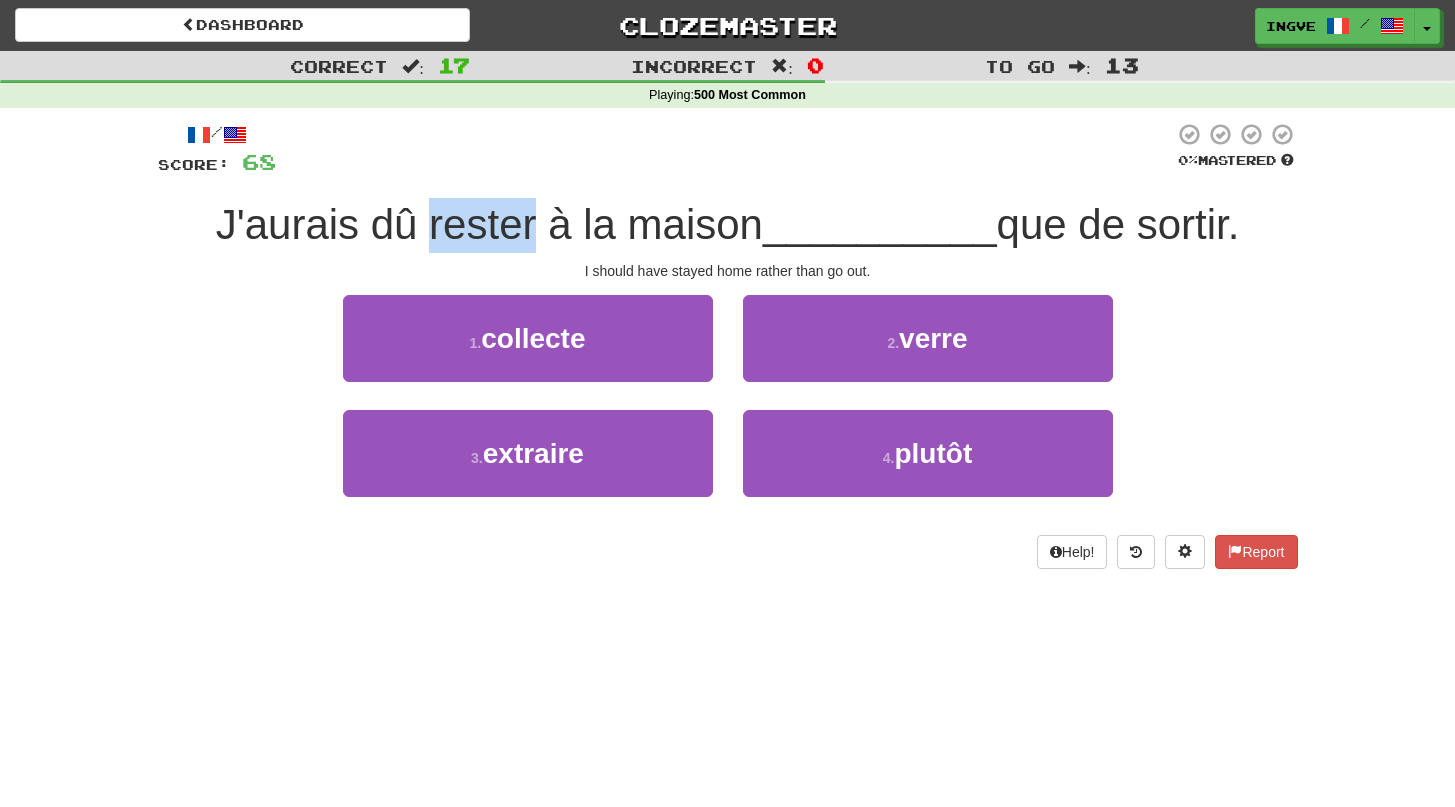 click on "J'aurais dû rester à la maison" at bounding box center [489, 224] 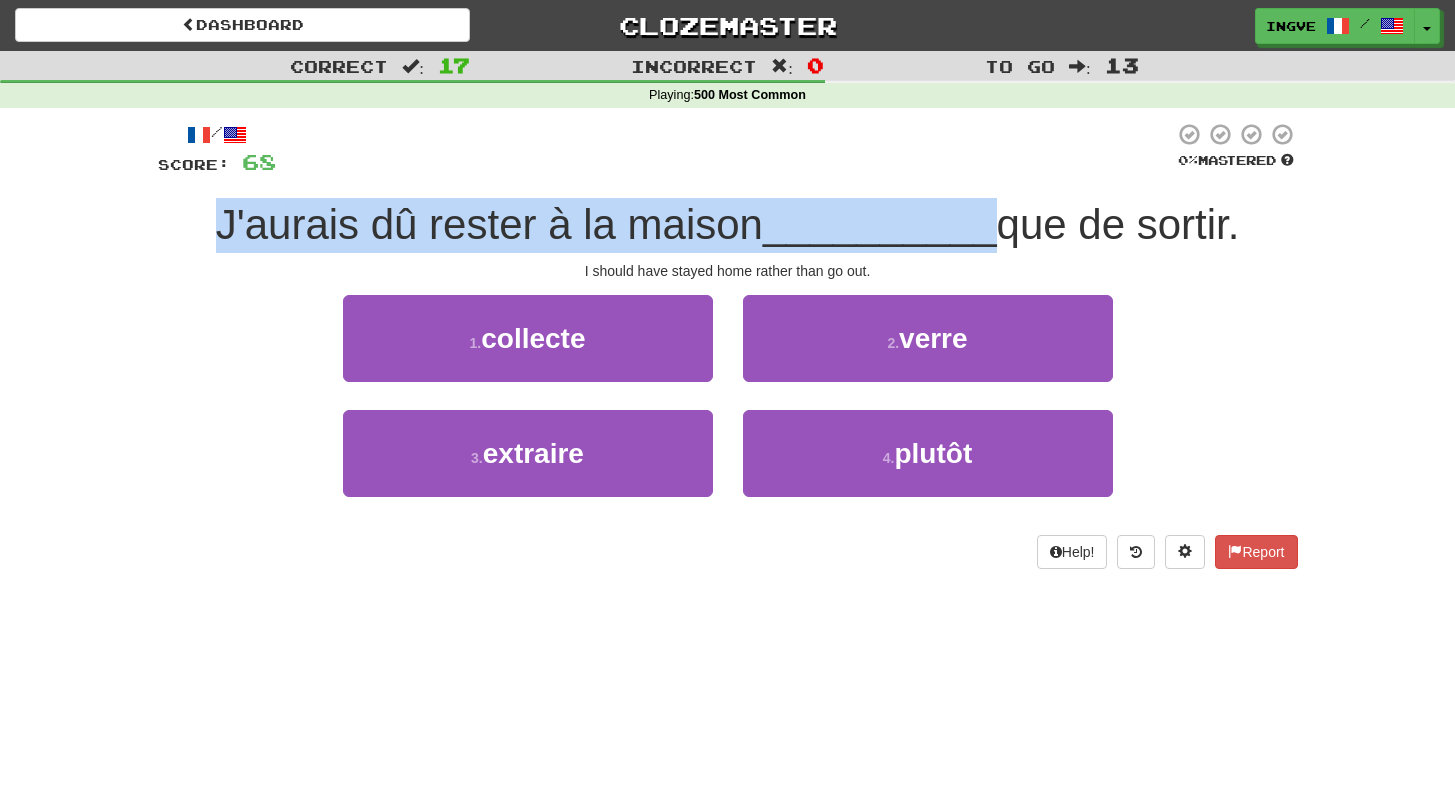 click on "J'aurais dû rester à la maison" at bounding box center [489, 224] 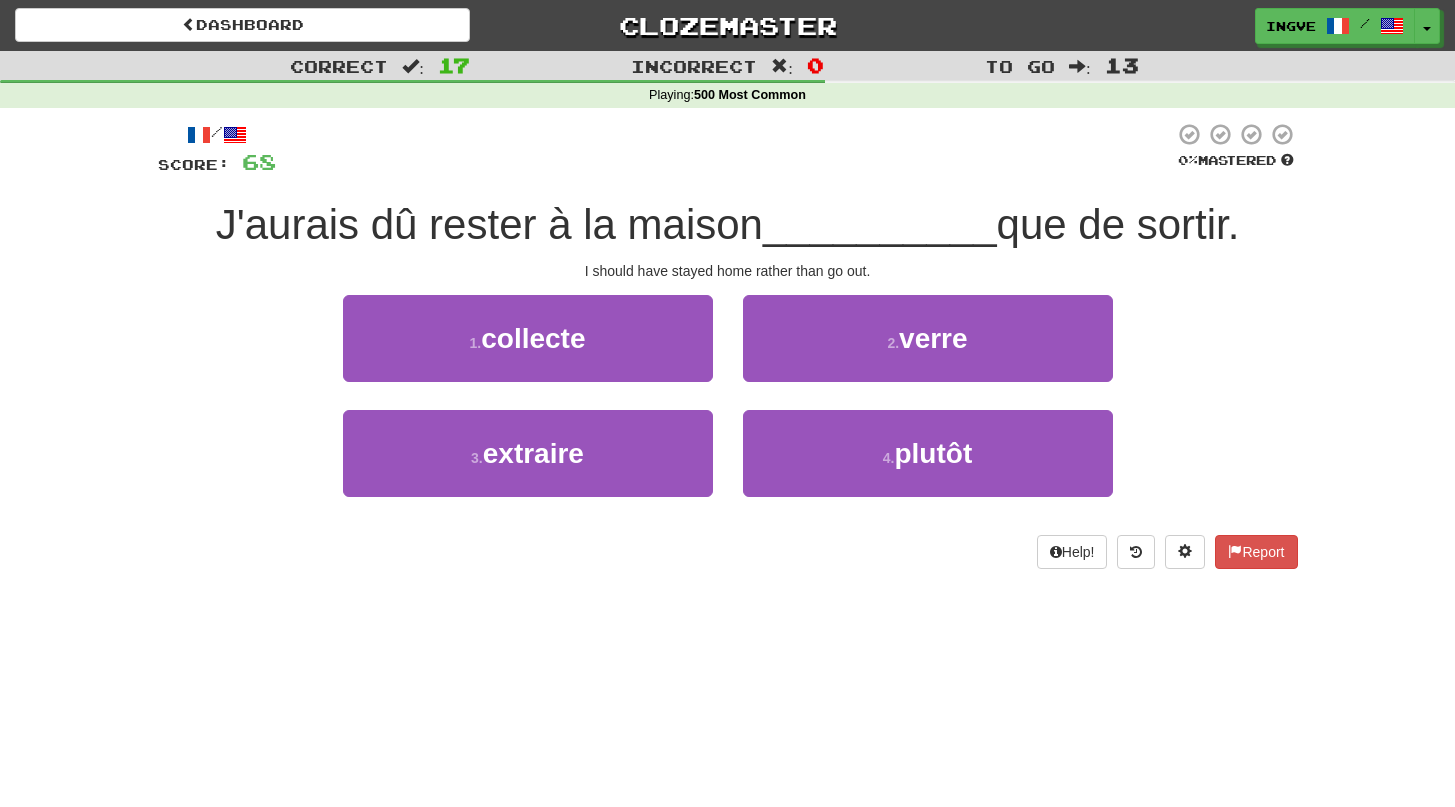 click on "J'aurais dû rester à la maison" at bounding box center [489, 224] 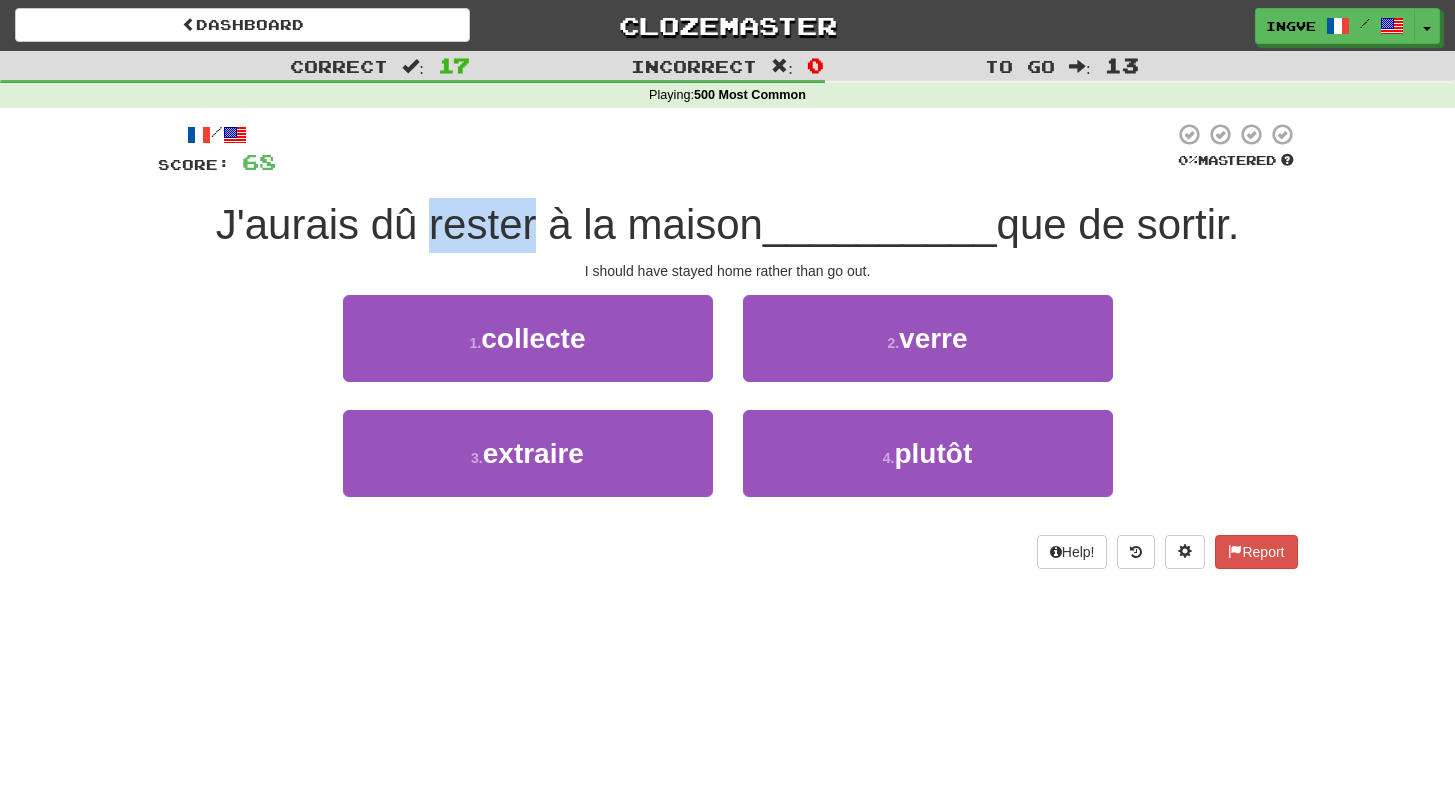 click on "J'aurais dû rester à la maison" at bounding box center (489, 224) 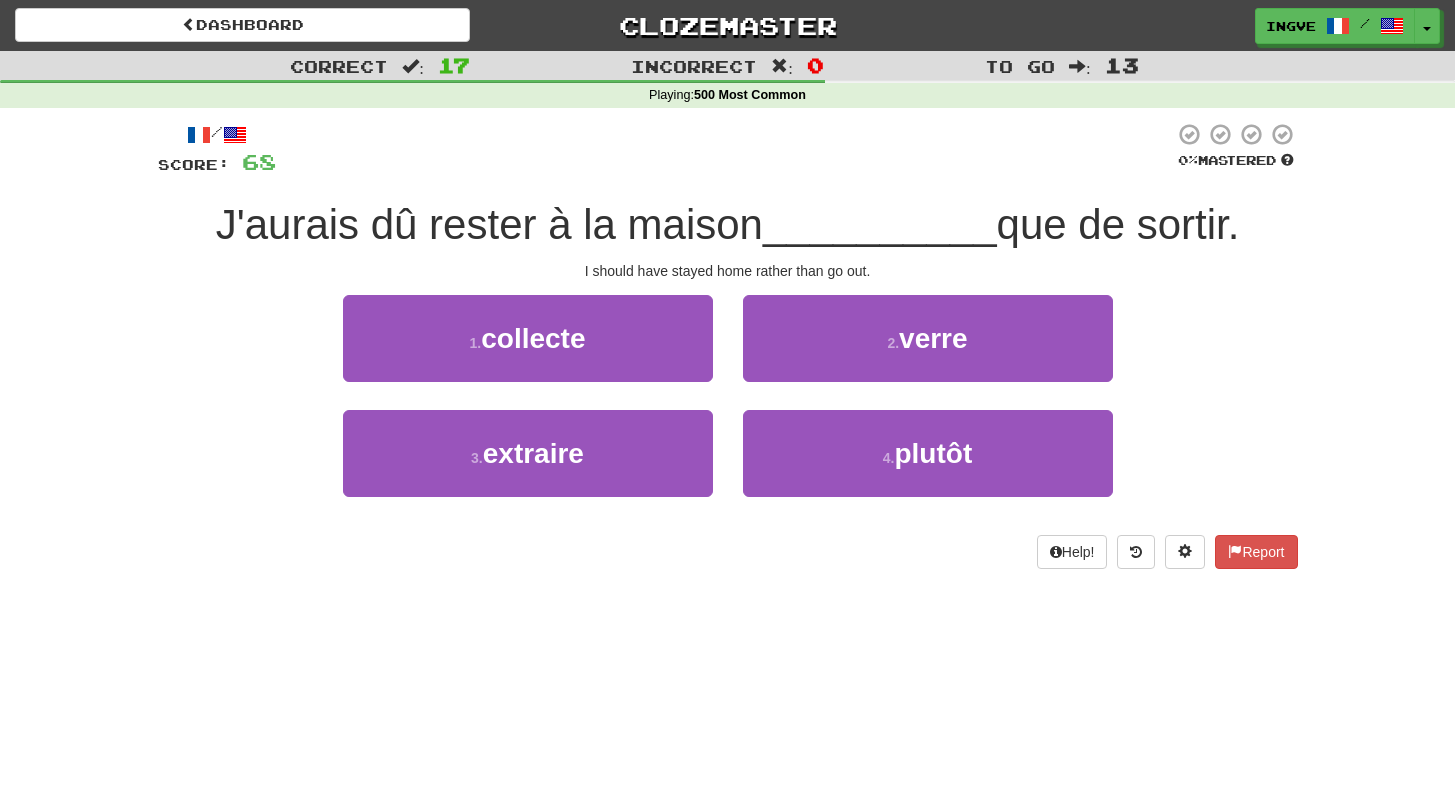 click on "J'aurais dû rester à la maison" at bounding box center (489, 224) 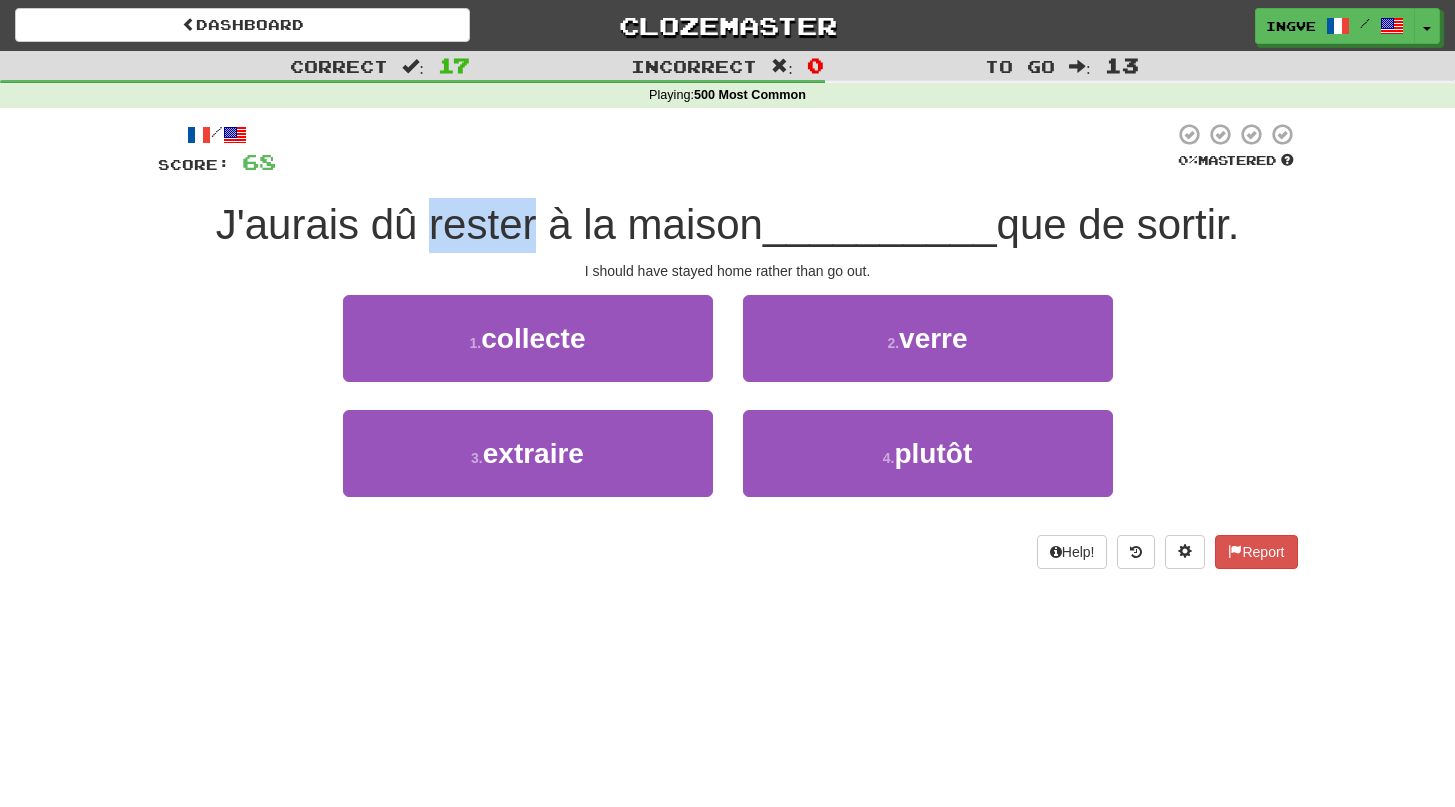 click on "J'aurais dû rester à la maison" at bounding box center (489, 224) 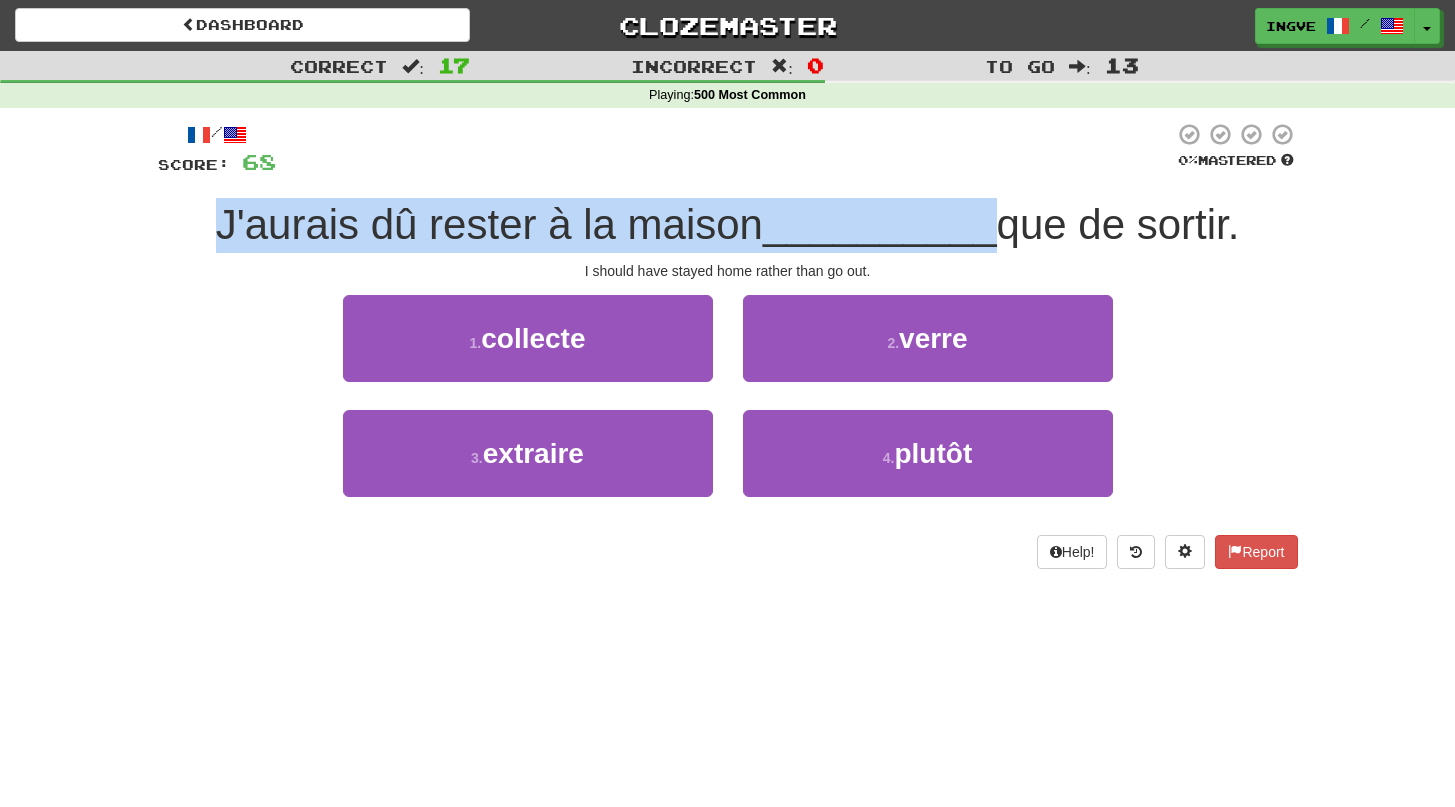 click on "J'aurais dû rester à la maison" at bounding box center (489, 224) 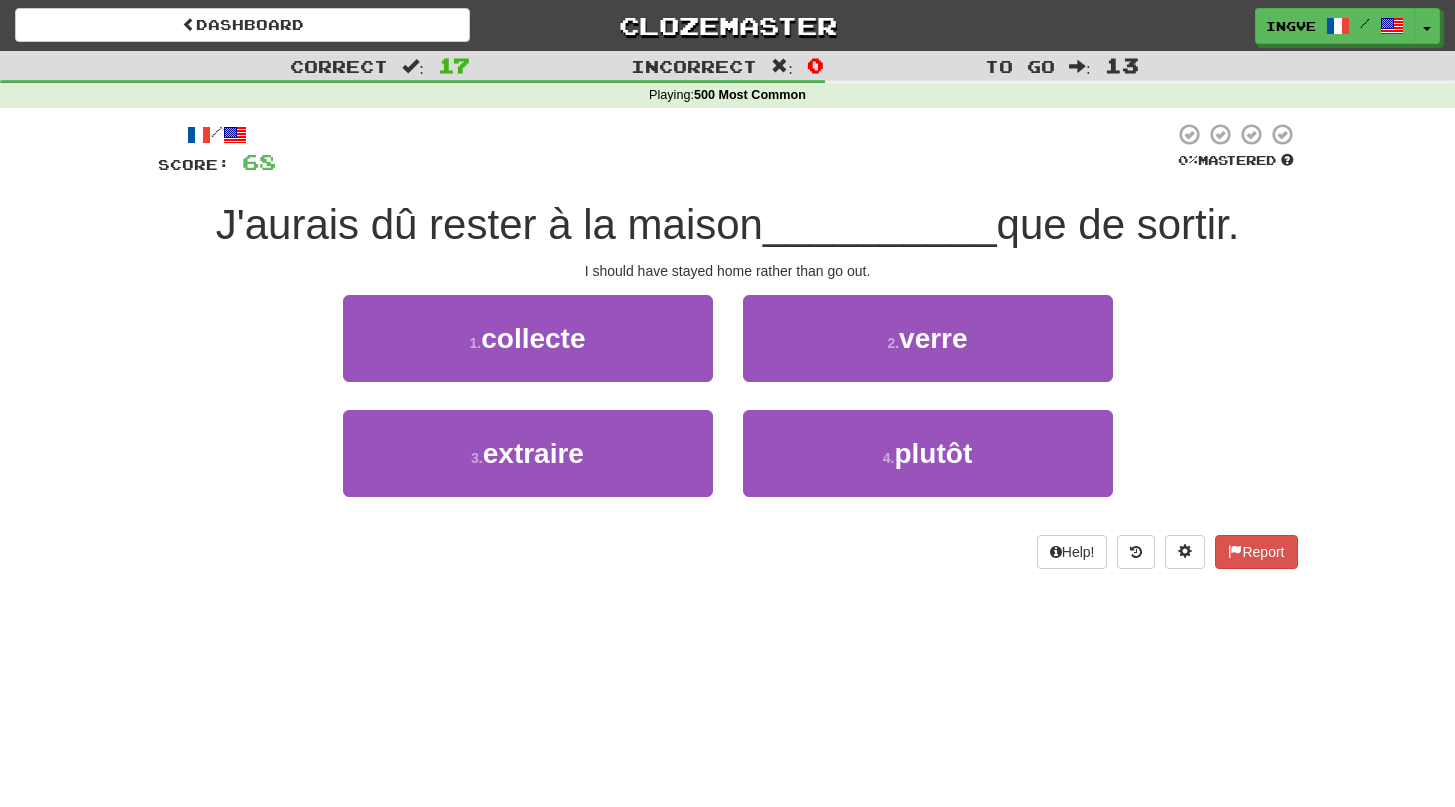 click on "J'aurais dû rester à la maison" at bounding box center [489, 224] 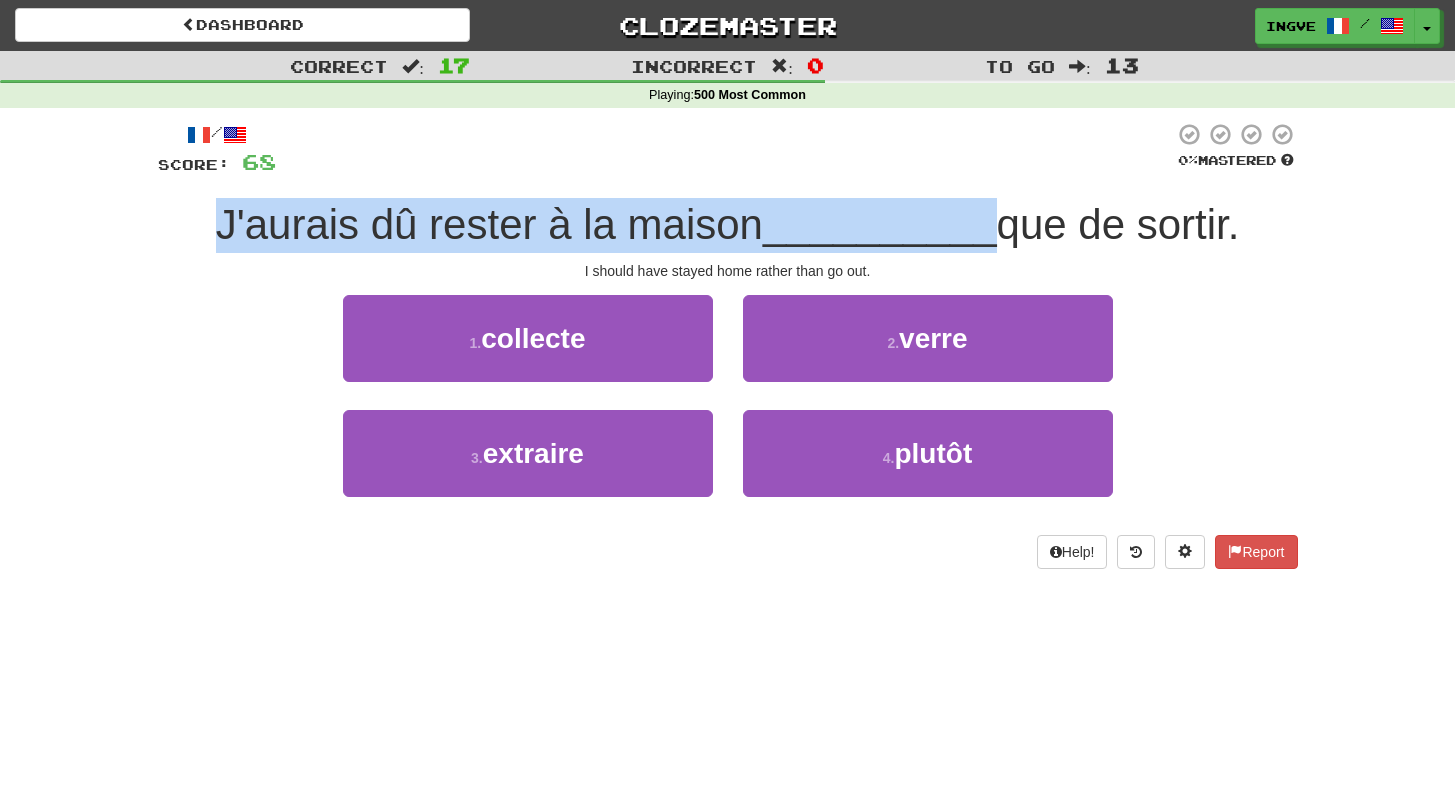 click on "J'aurais dû rester à la maison" at bounding box center (489, 224) 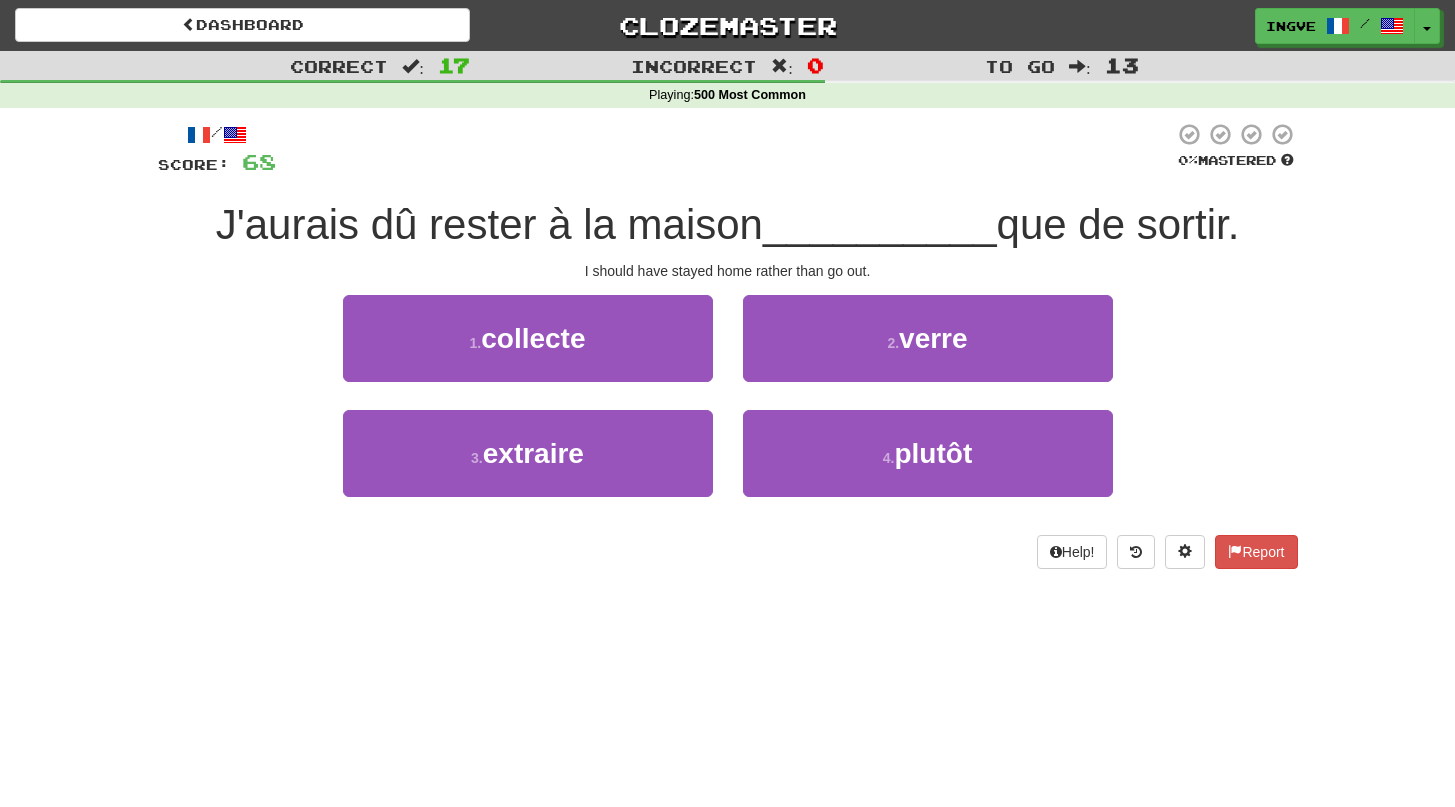 click on "J'aurais dû rester à la maison" at bounding box center (489, 224) 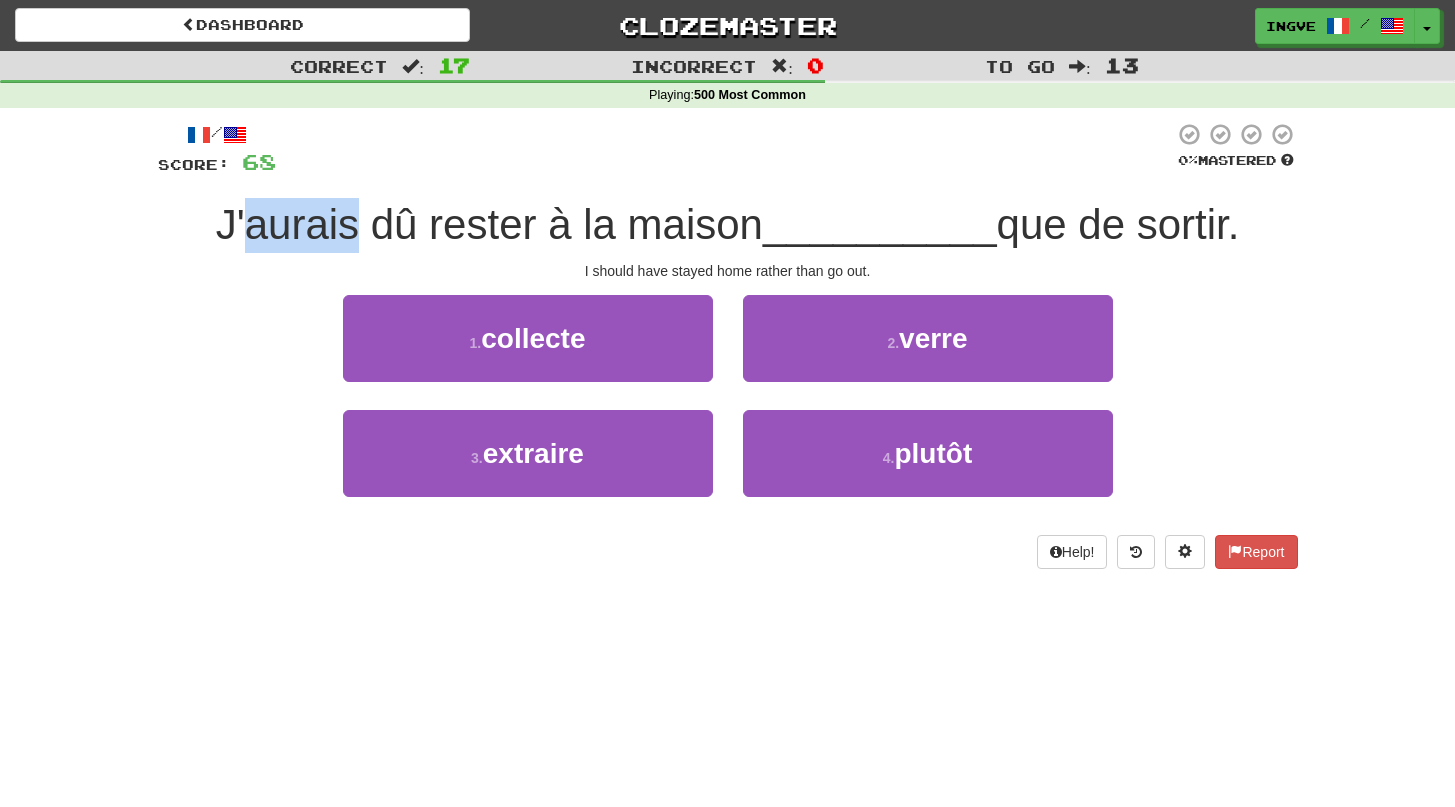 click on "J'aurais dû rester à la maison" at bounding box center (489, 224) 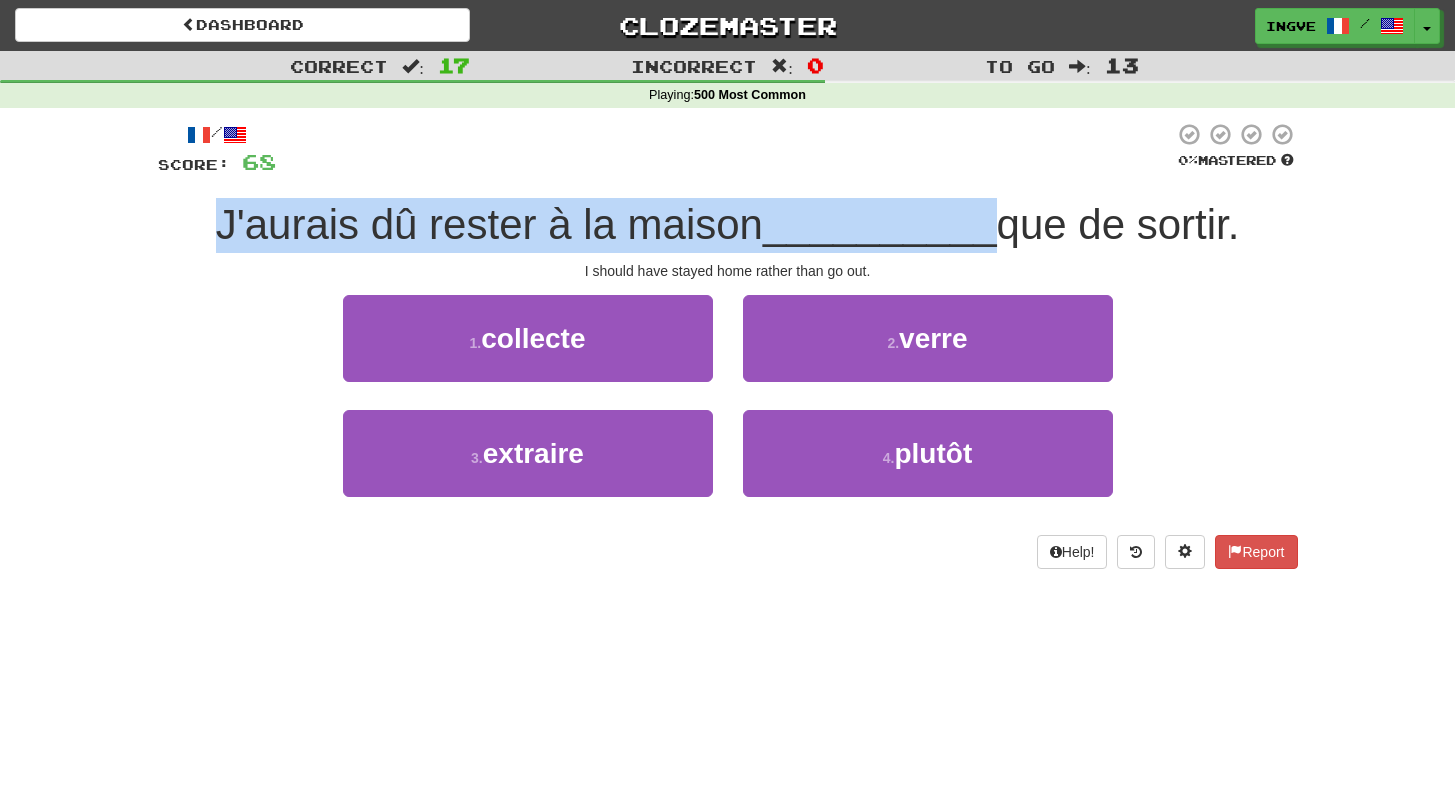 click on "J'aurais dû rester à la maison" at bounding box center (489, 224) 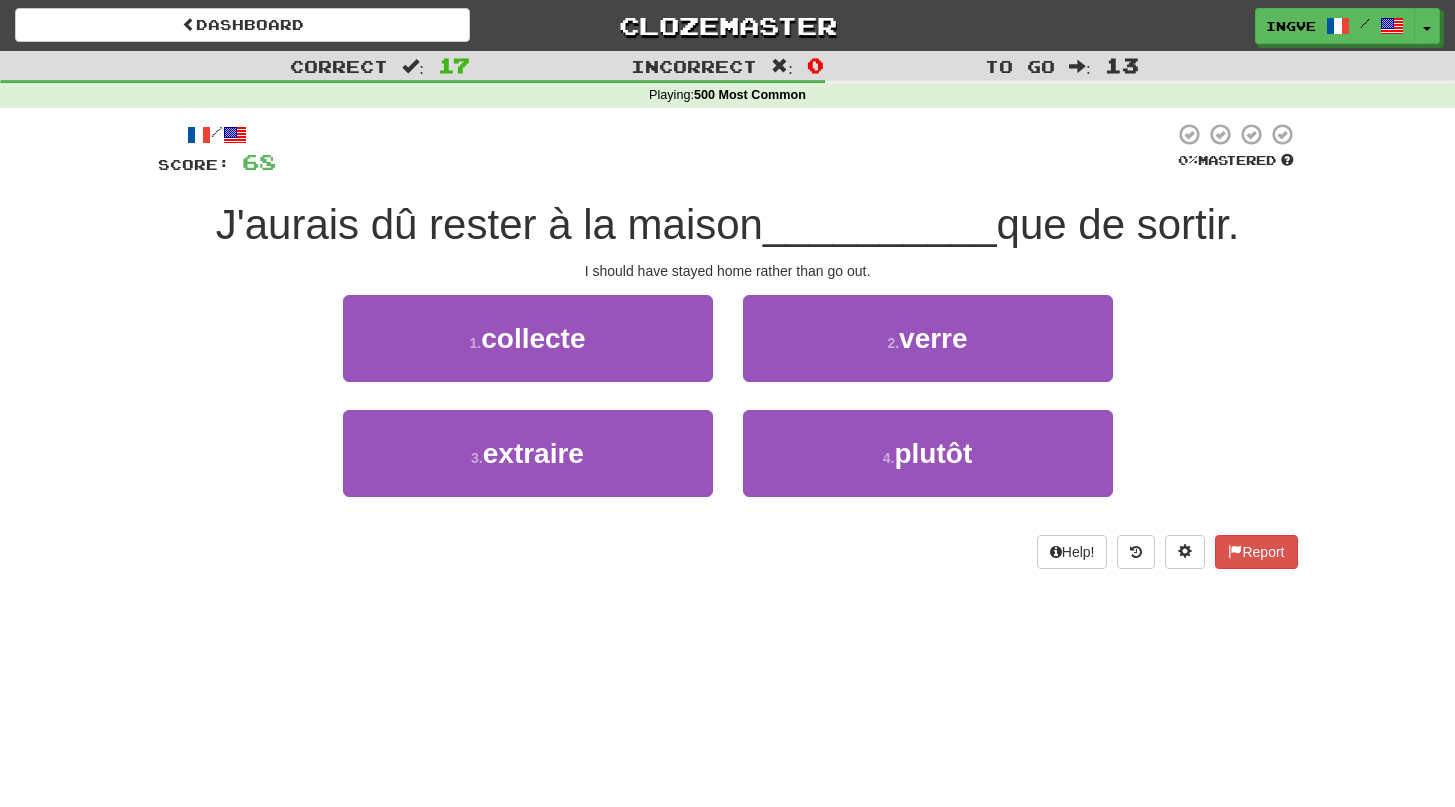 click on "J'aurais dû rester à la maison" at bounding box center (489, 224) 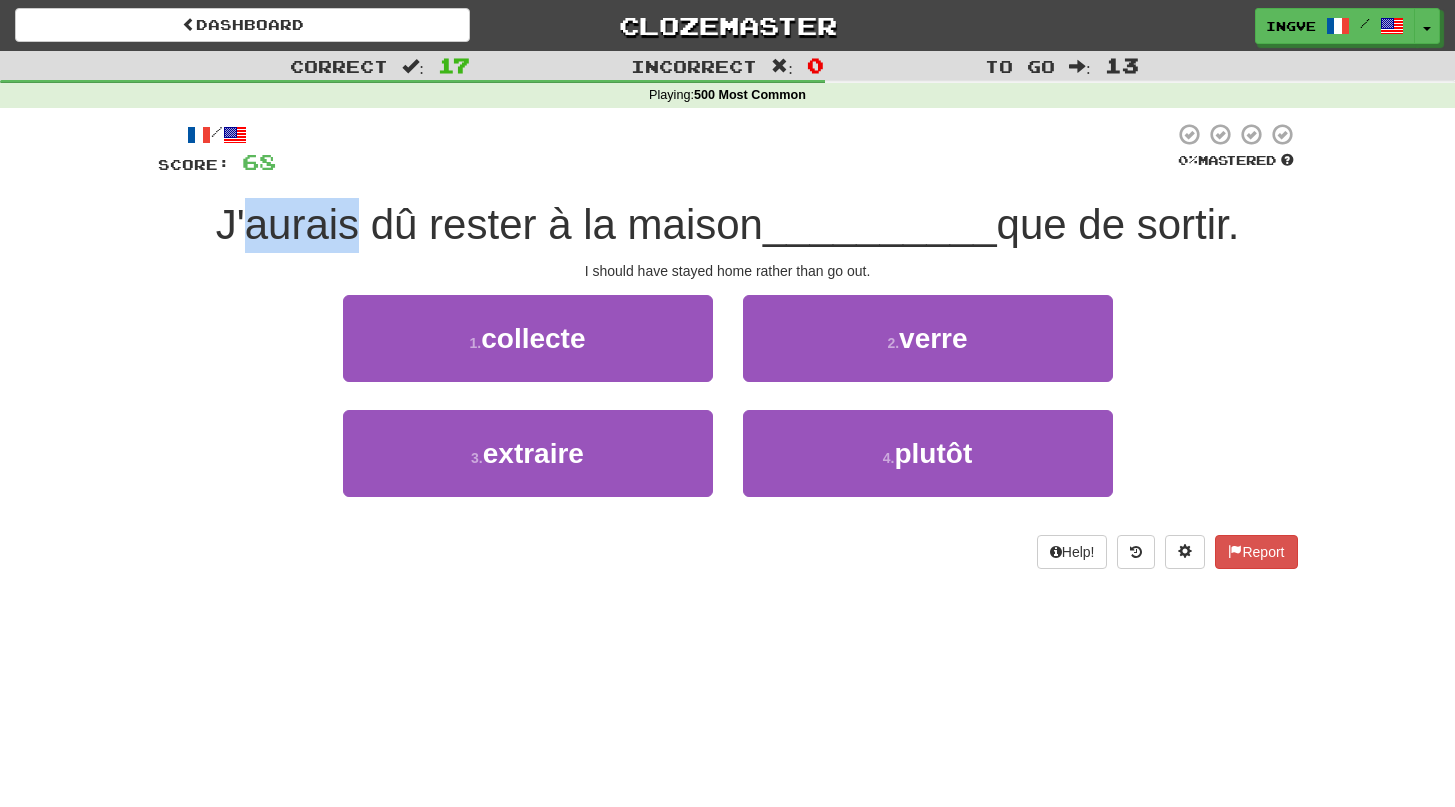 click on "J'aurais dû rester à la maison" at bounding box center [489, 224] 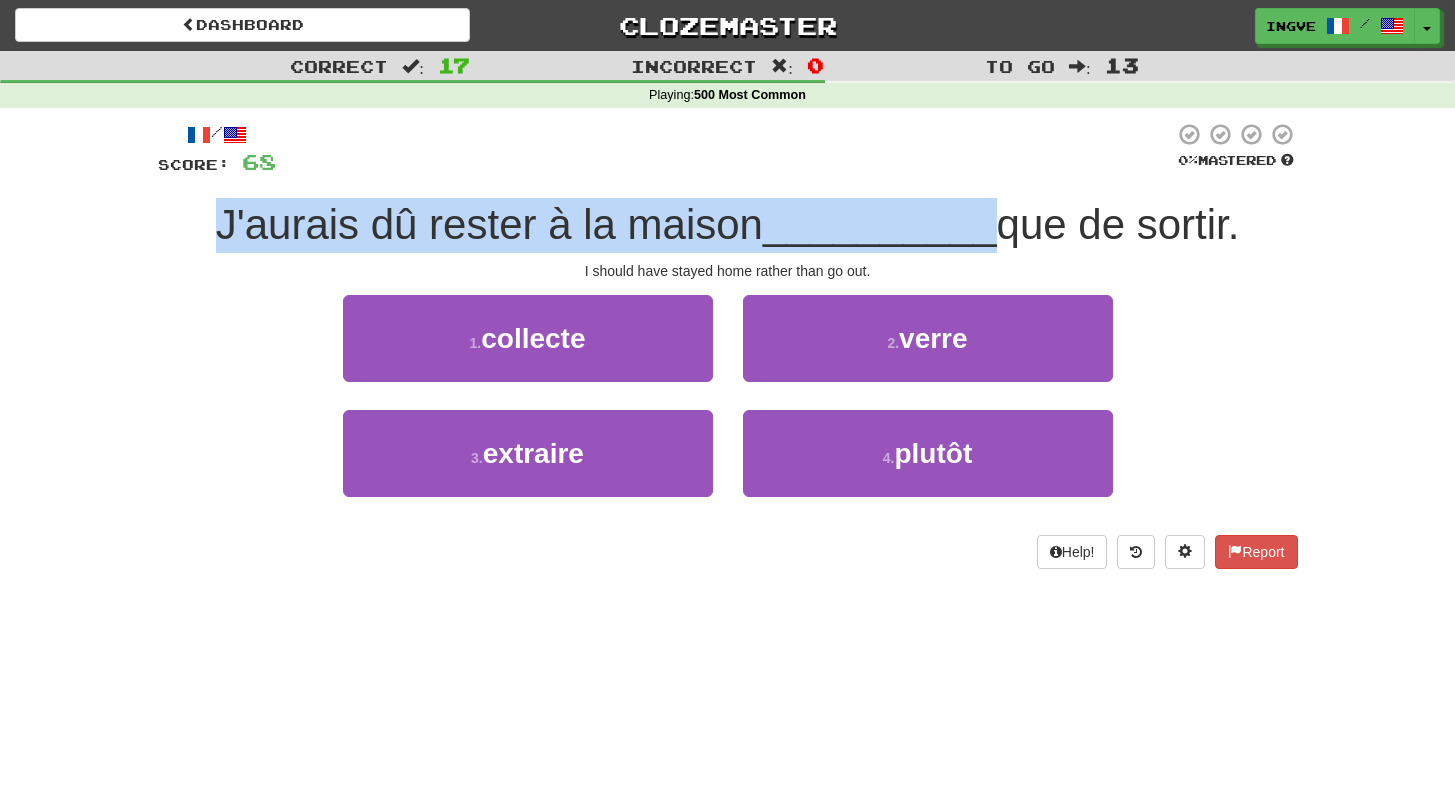 click on "J'aurais dû rester à la maison" at bounding box center [489, 224] 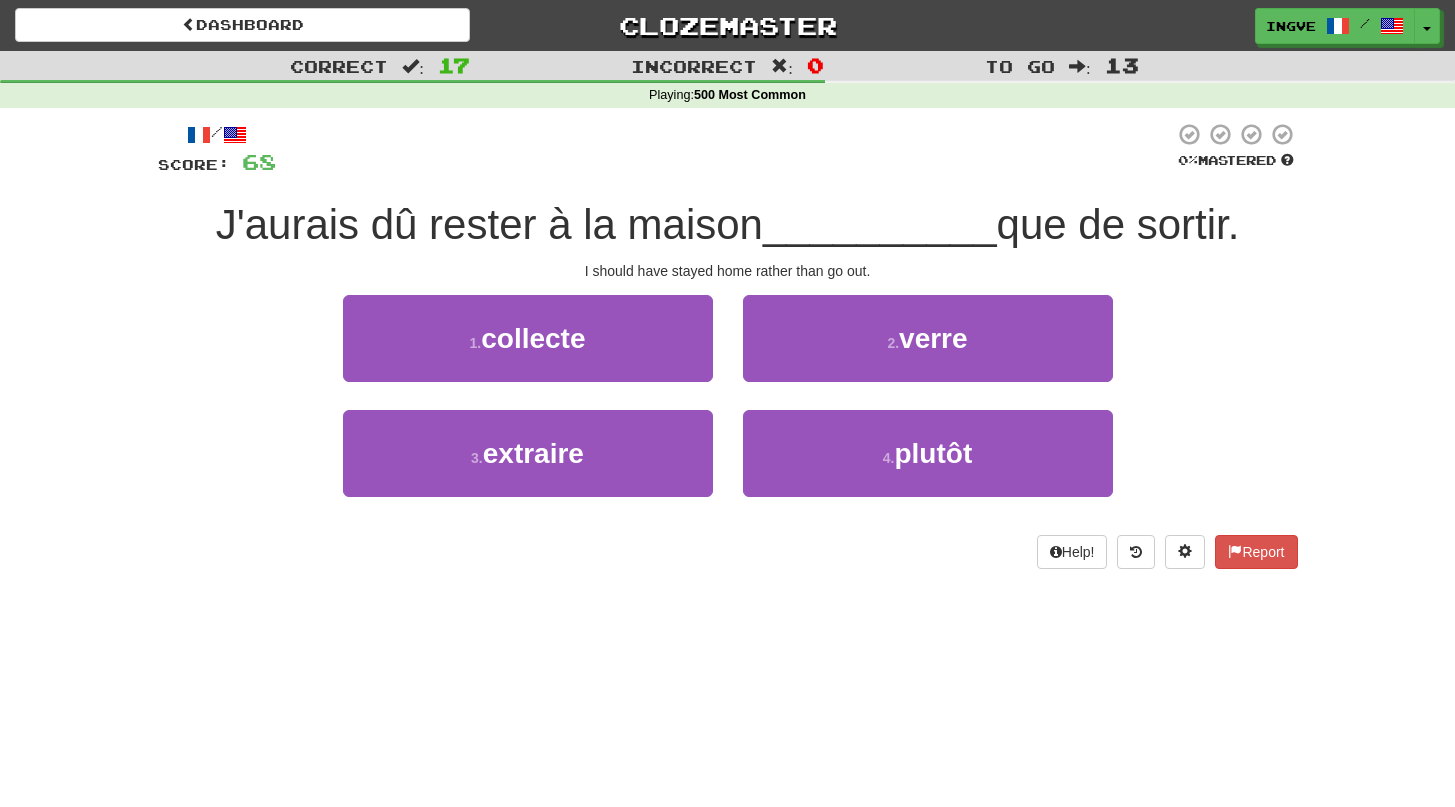 click on "J'aurais dû rester à la maison" at bounding box center (489, 224) 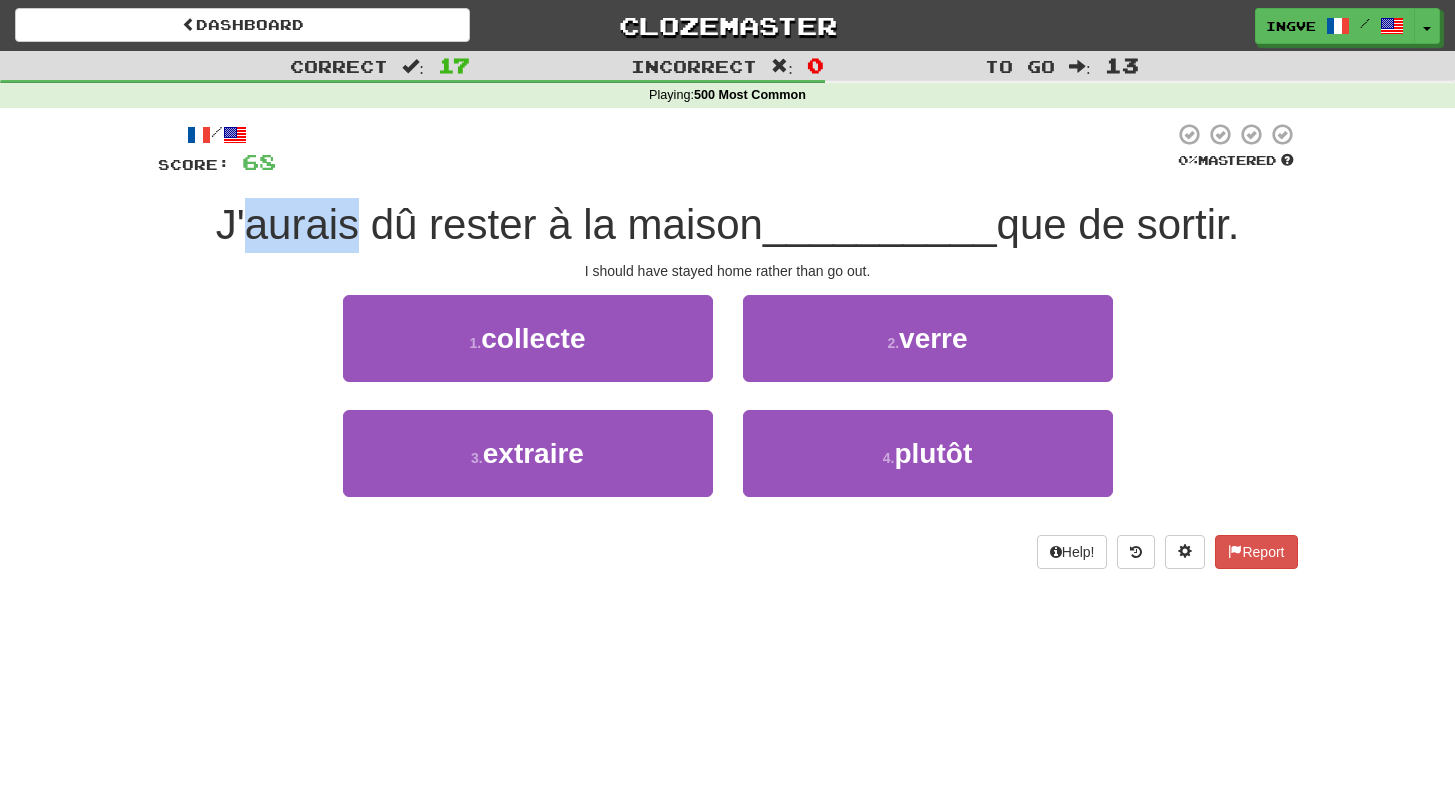 click on "J'aurais dû rester à la maison" at bounding box center (489, 224) 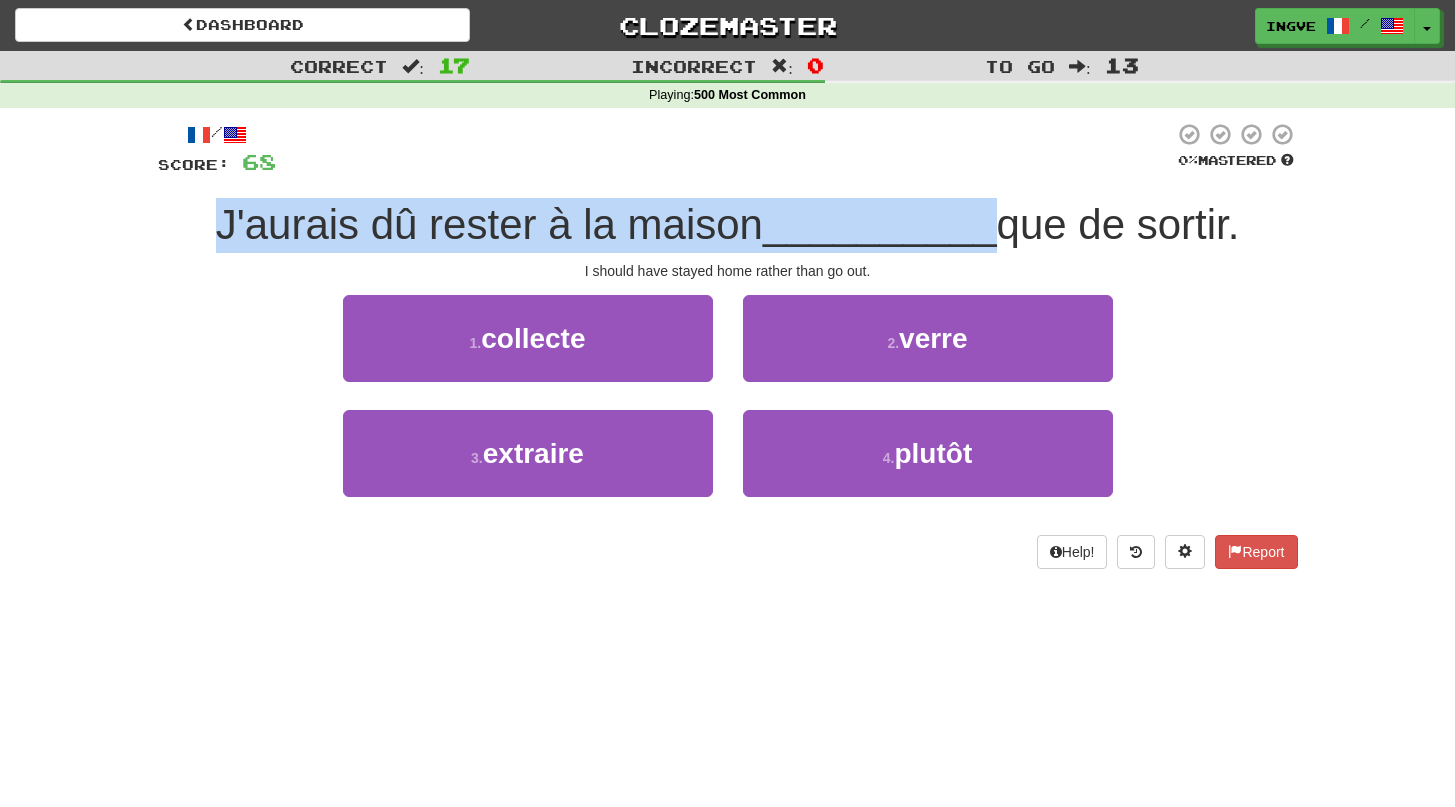 click on "J'aurais dû rester à la maison" at bounding box center [489, 224] 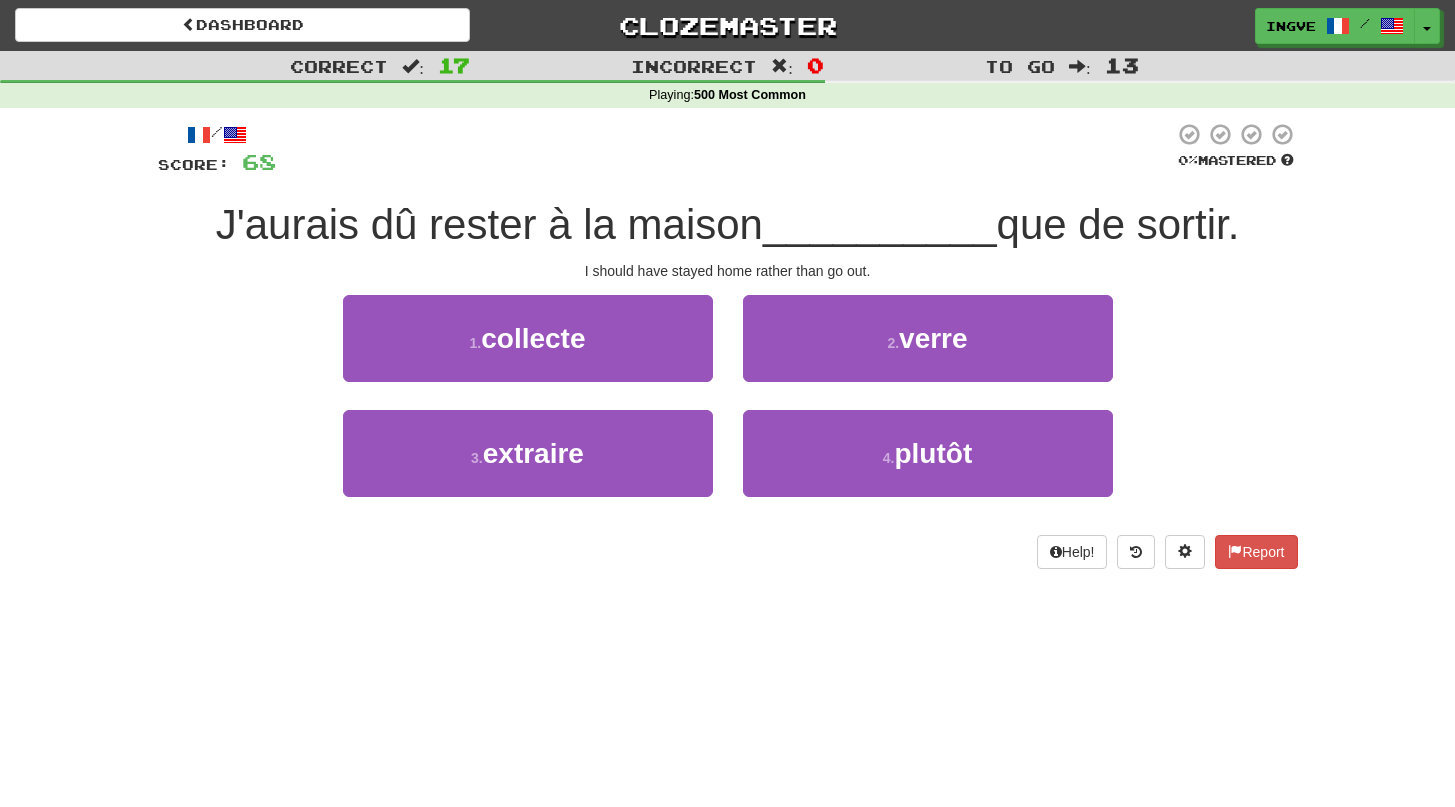 click on "J'aurais dû rester à la maison" at bounding box center (489, 224) 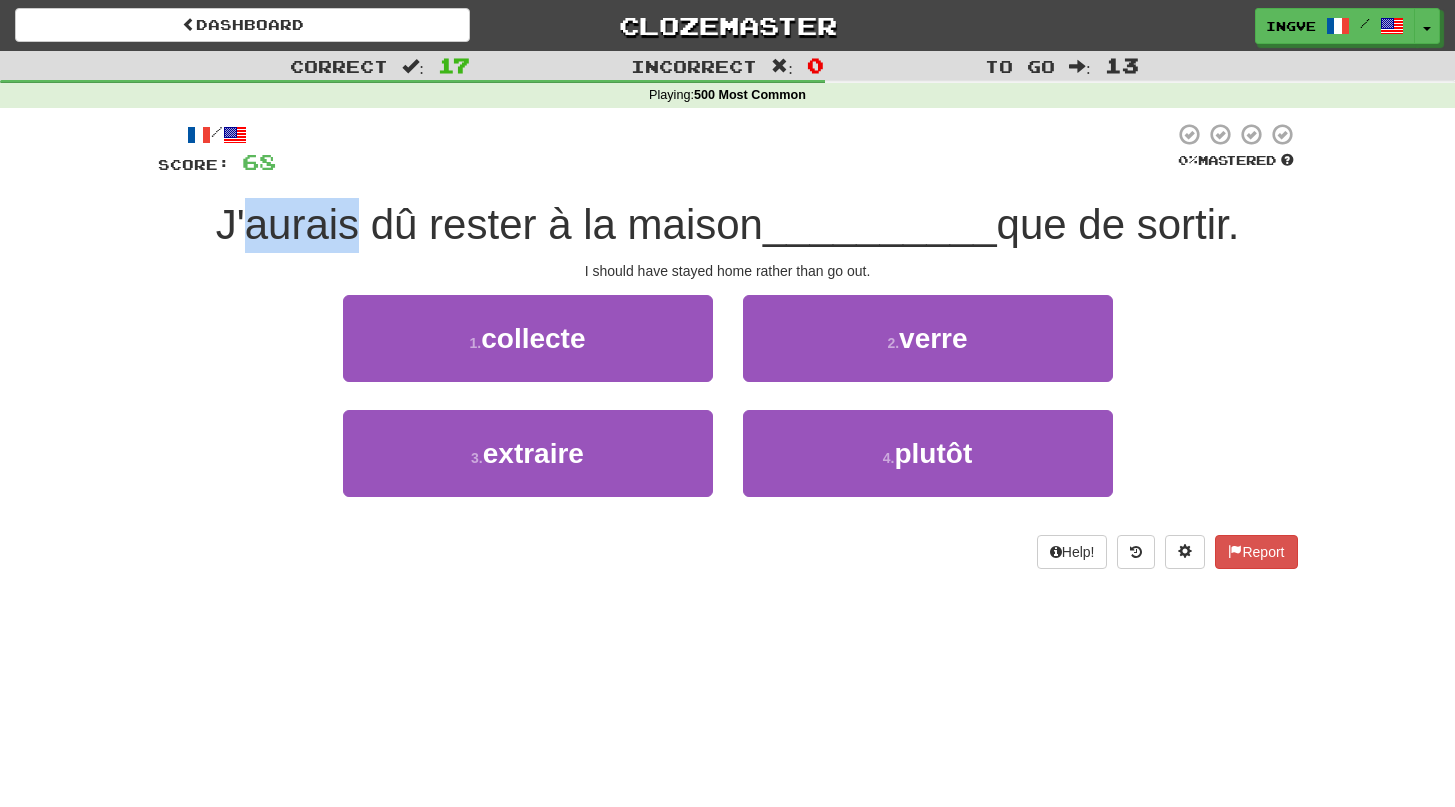 click on "J'aurais dû rester à la maison" at bounding box center (489, 224) 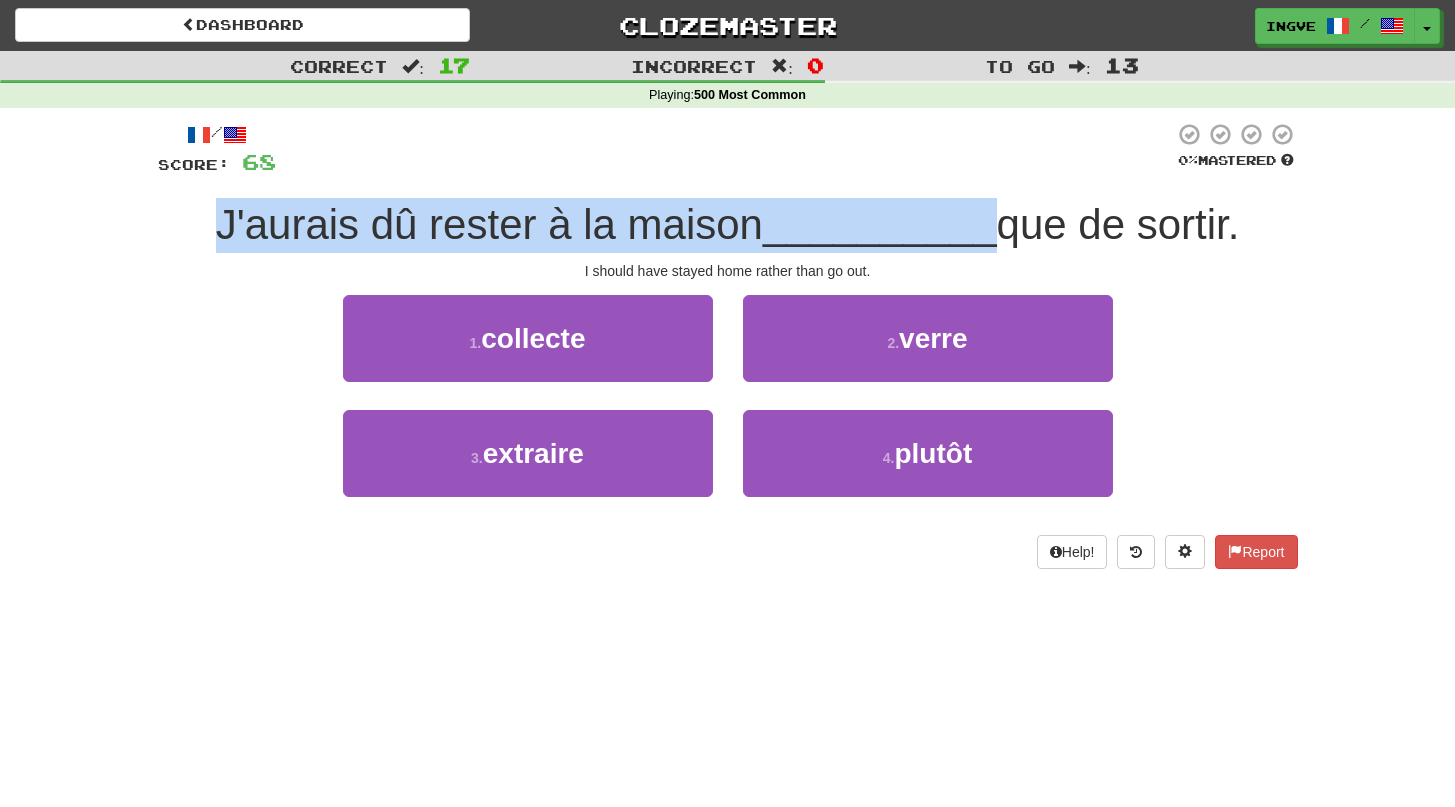 click on "J'aurais dû rester à la maison" at bounding box center [489, 224] 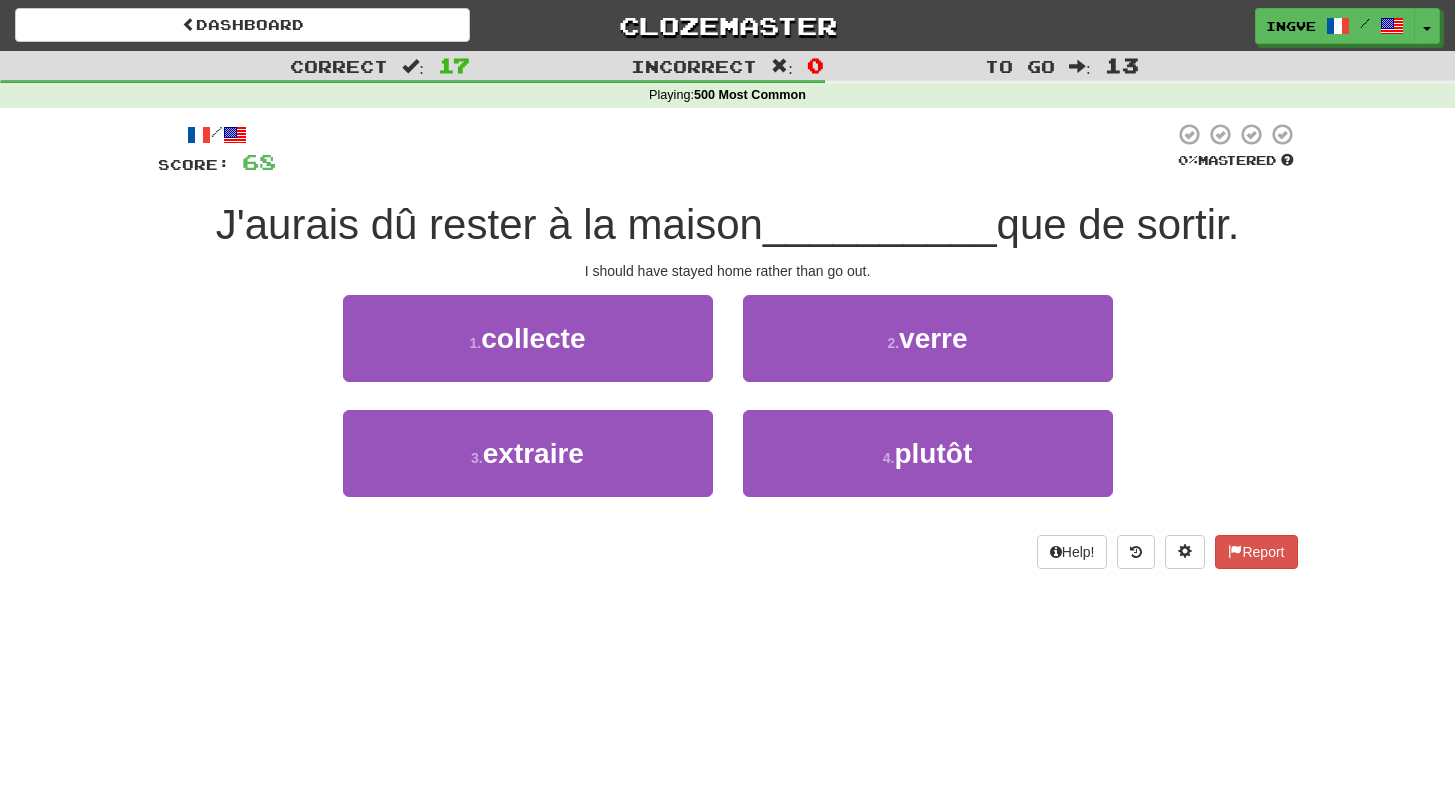 click on "2 .  verre" at bounding box center [928, 352] 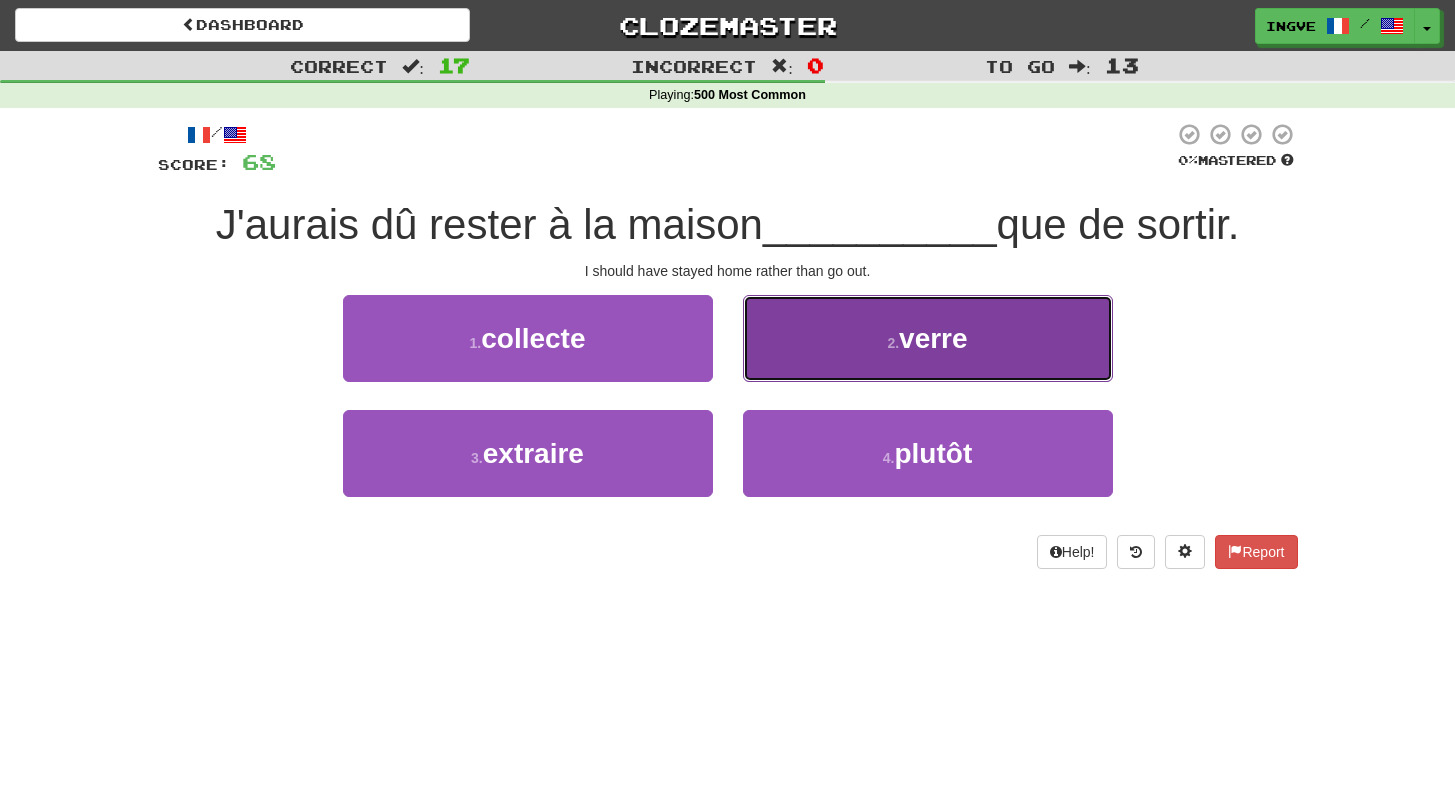 click on "2 .  verre" at bounding box center [928, 338] 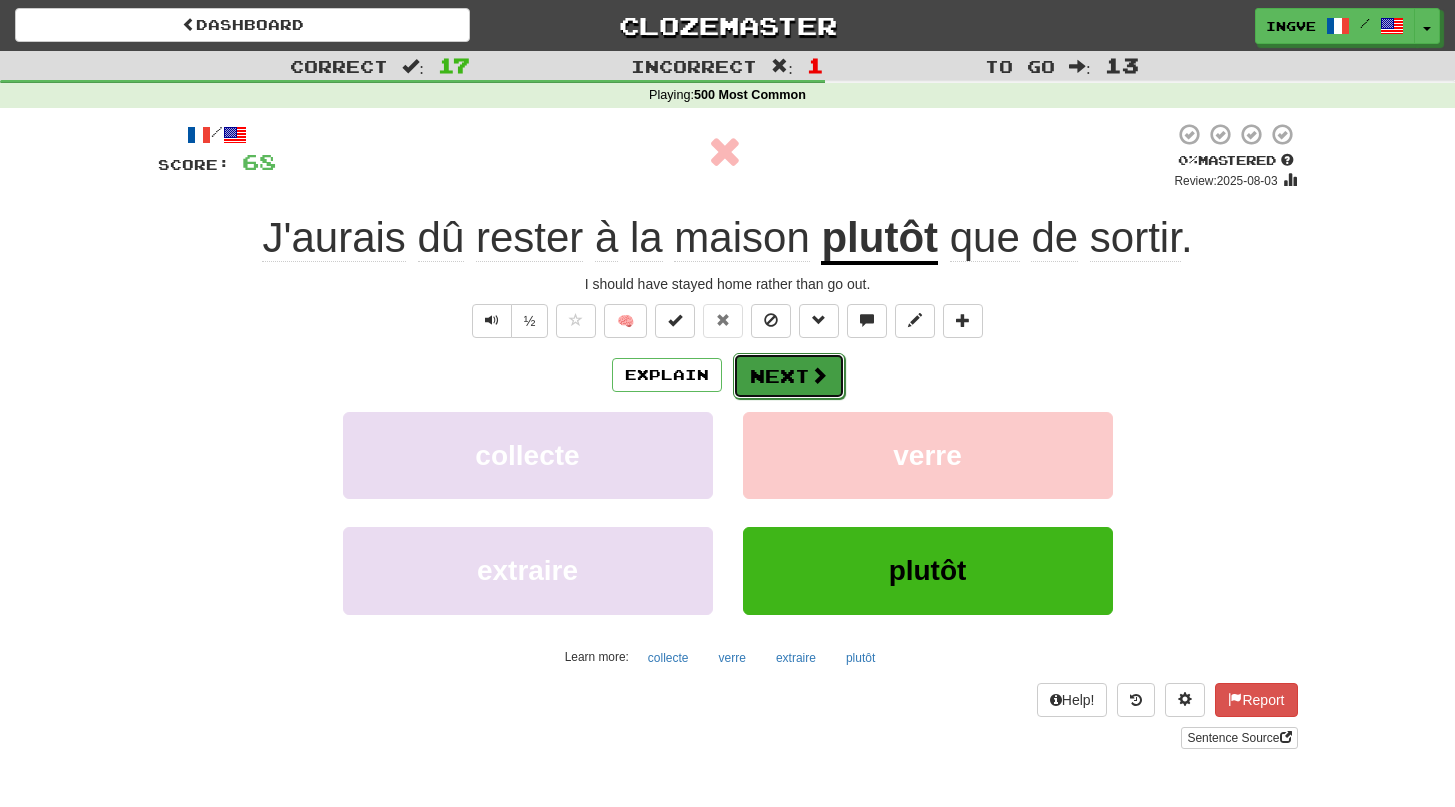 click on "Next" at bounding box center (789, 376) 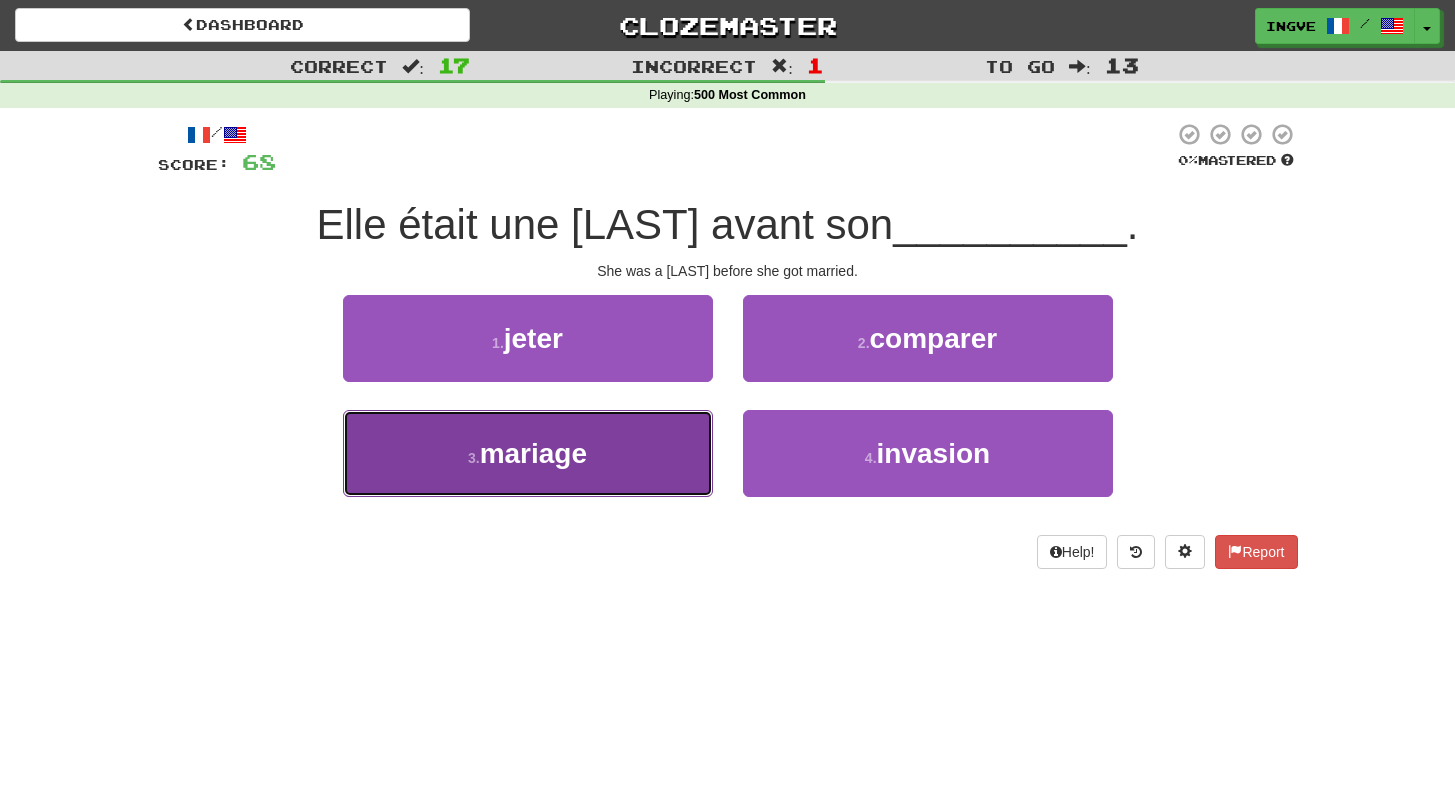 click on "3 .  mariage" at bounding box center [528, 453] 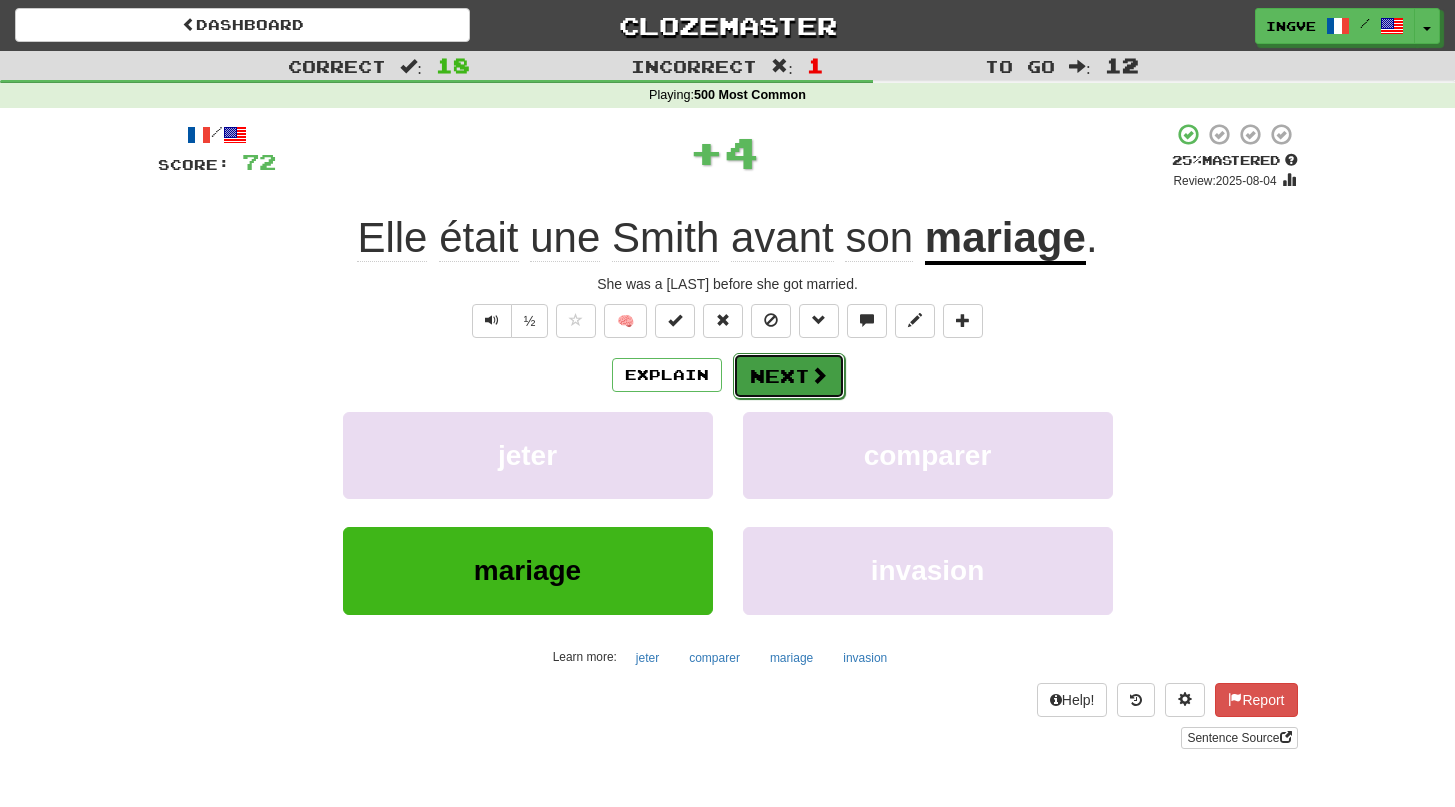 click on "Next" at bounding box center (789, 376) 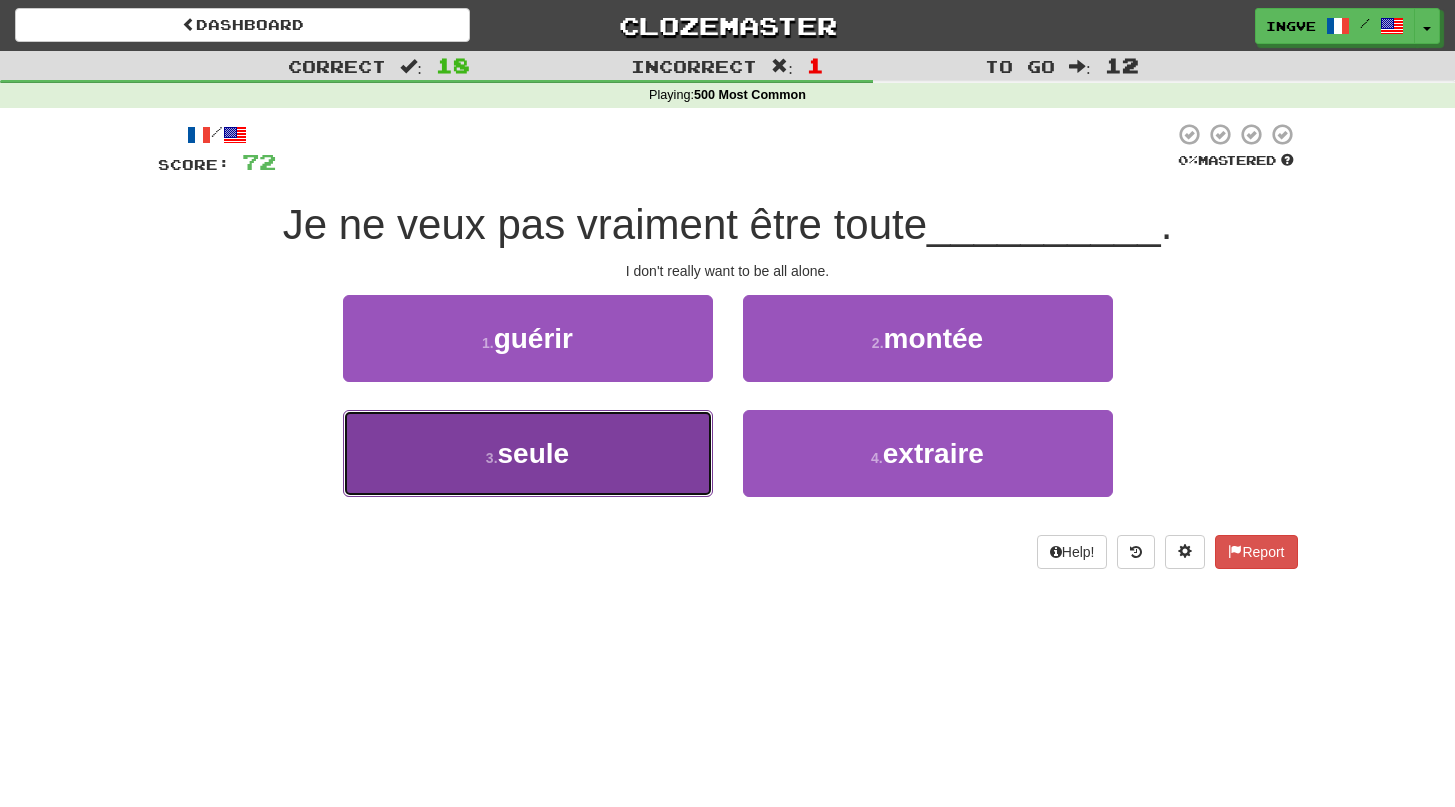 click on "3 .  seule" at bounding box center (528, 453) 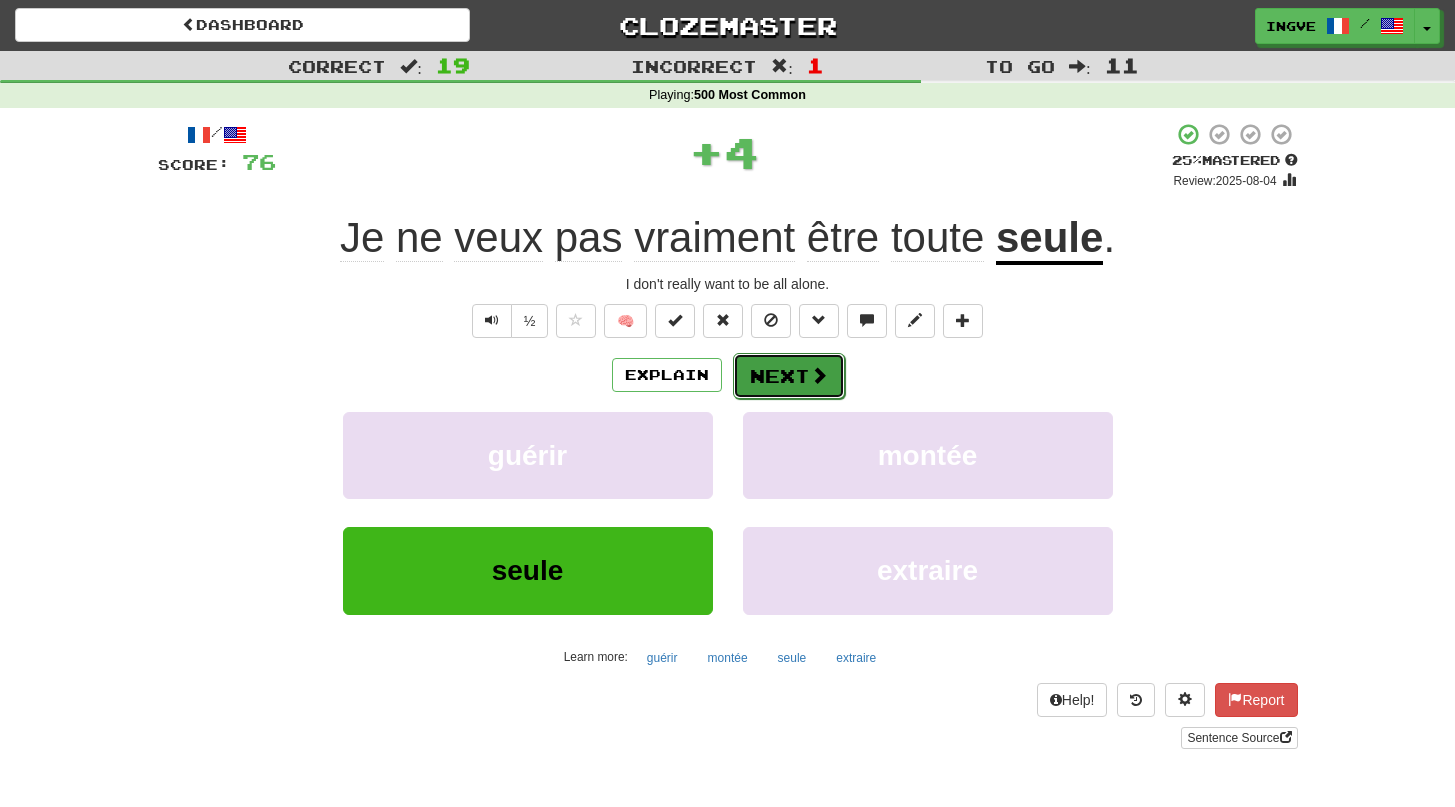 click on "Next" at bounding box center [789, 376] 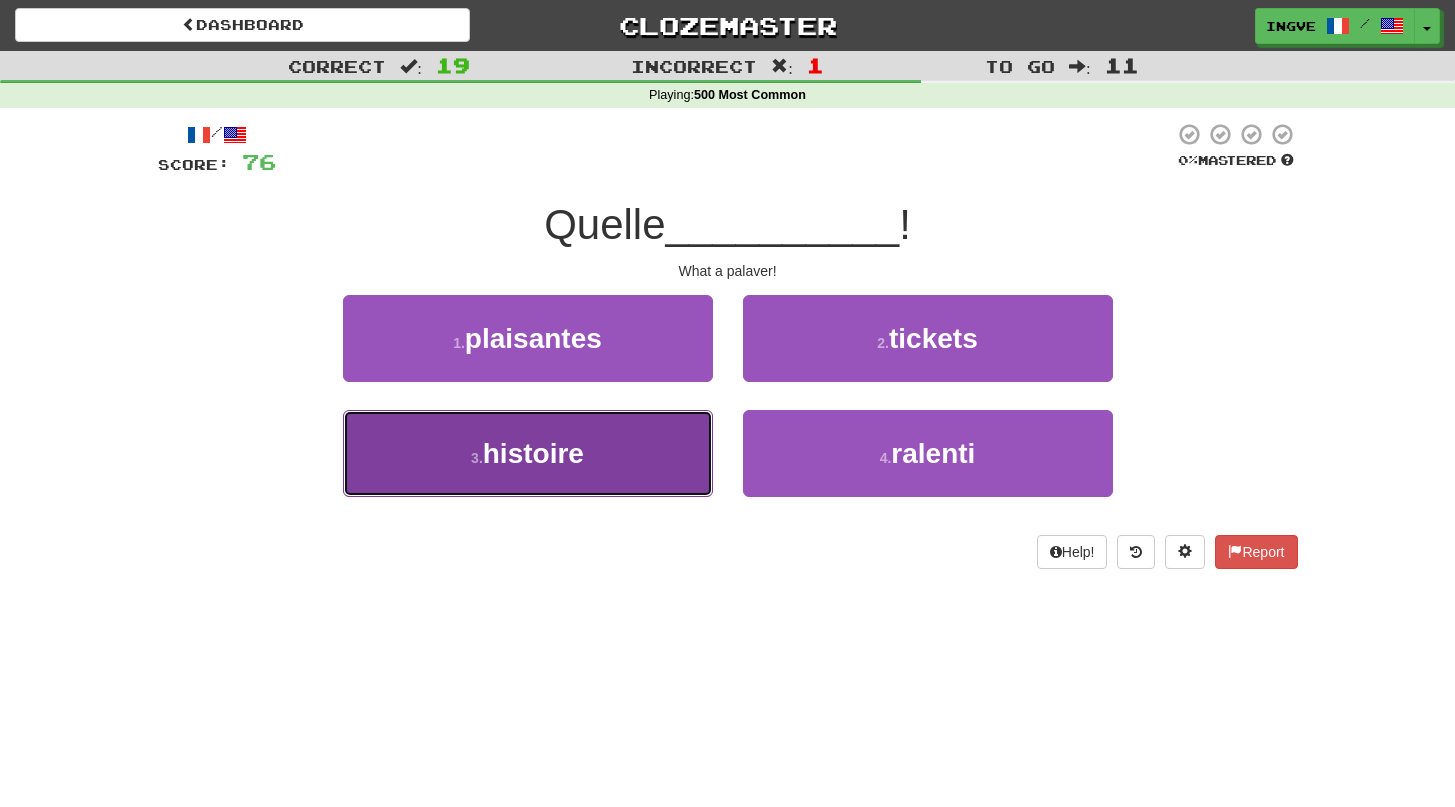 click on "3 .  histoire" at bounding box center [528, 453] 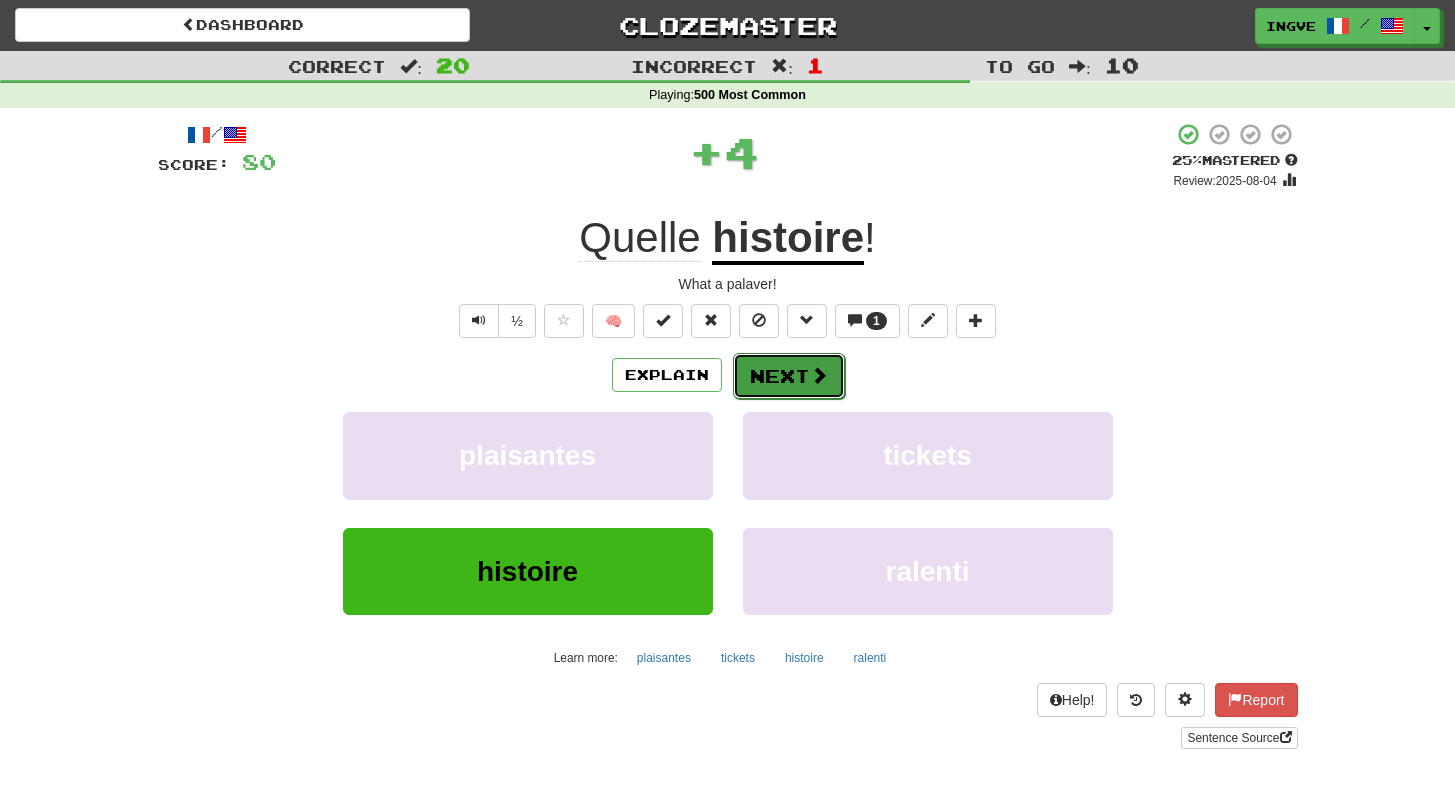 click on "Next" at bounding box center (789, 376) 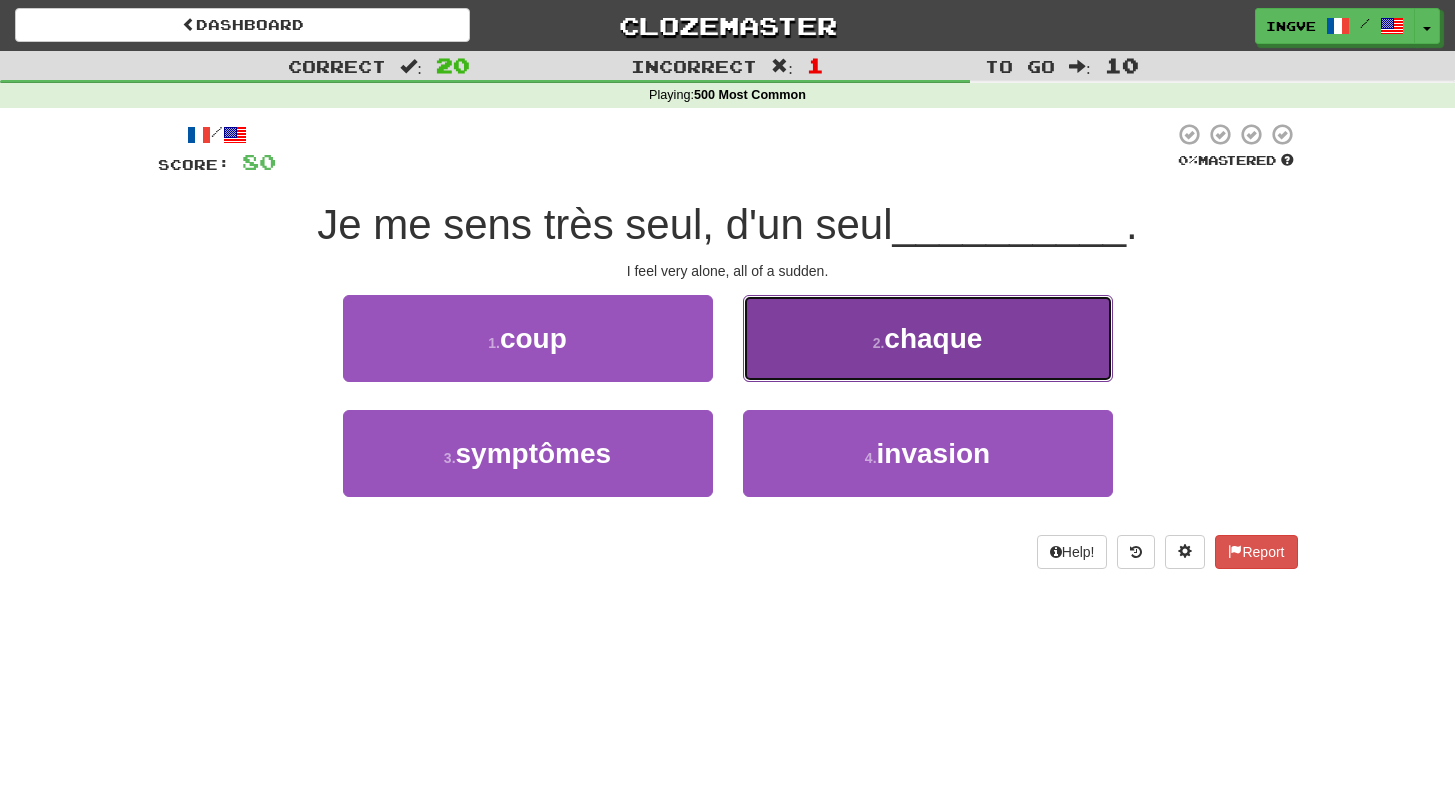 click on "chaque" at bounding box center (933, 338) 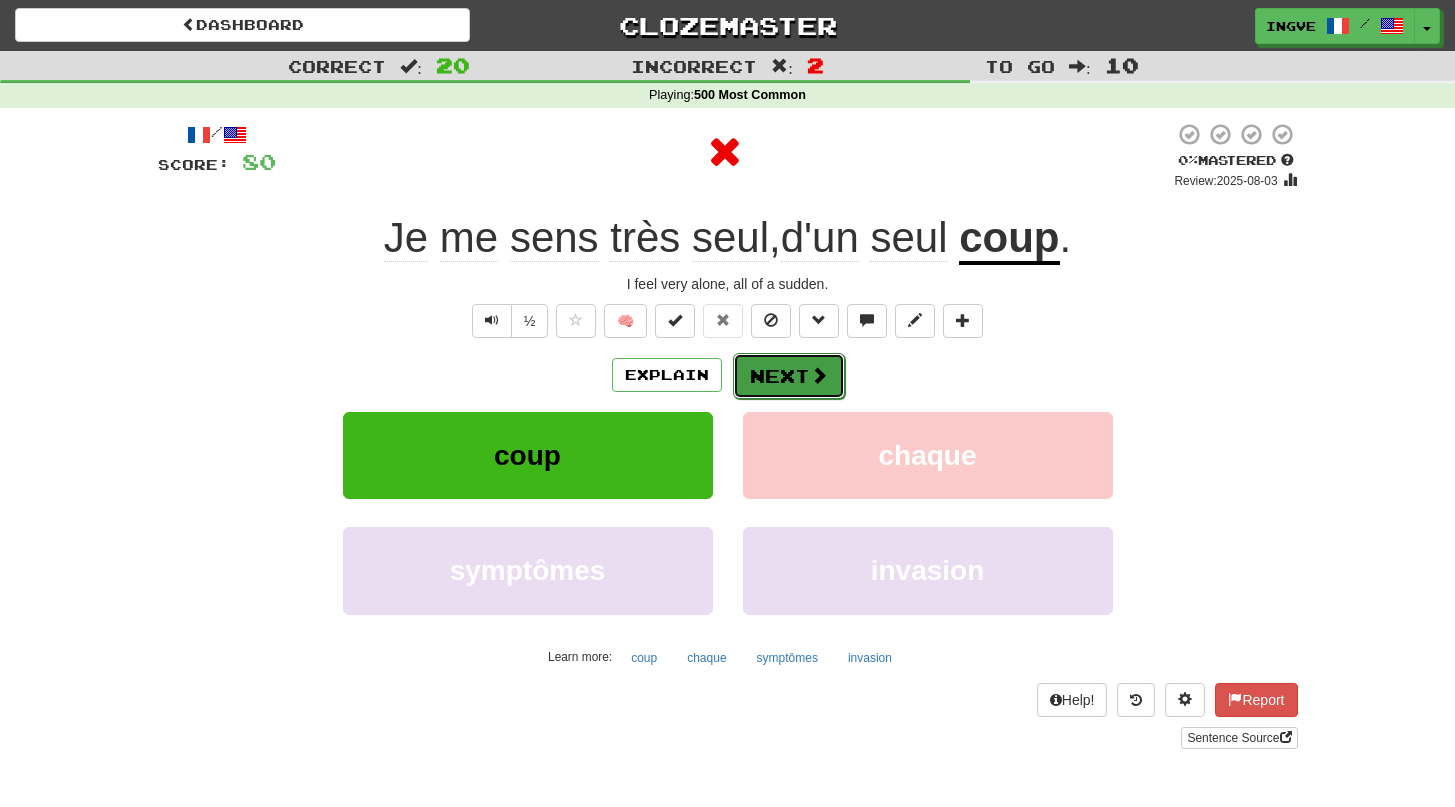 click on "Next" at bounding box center (789, 376) 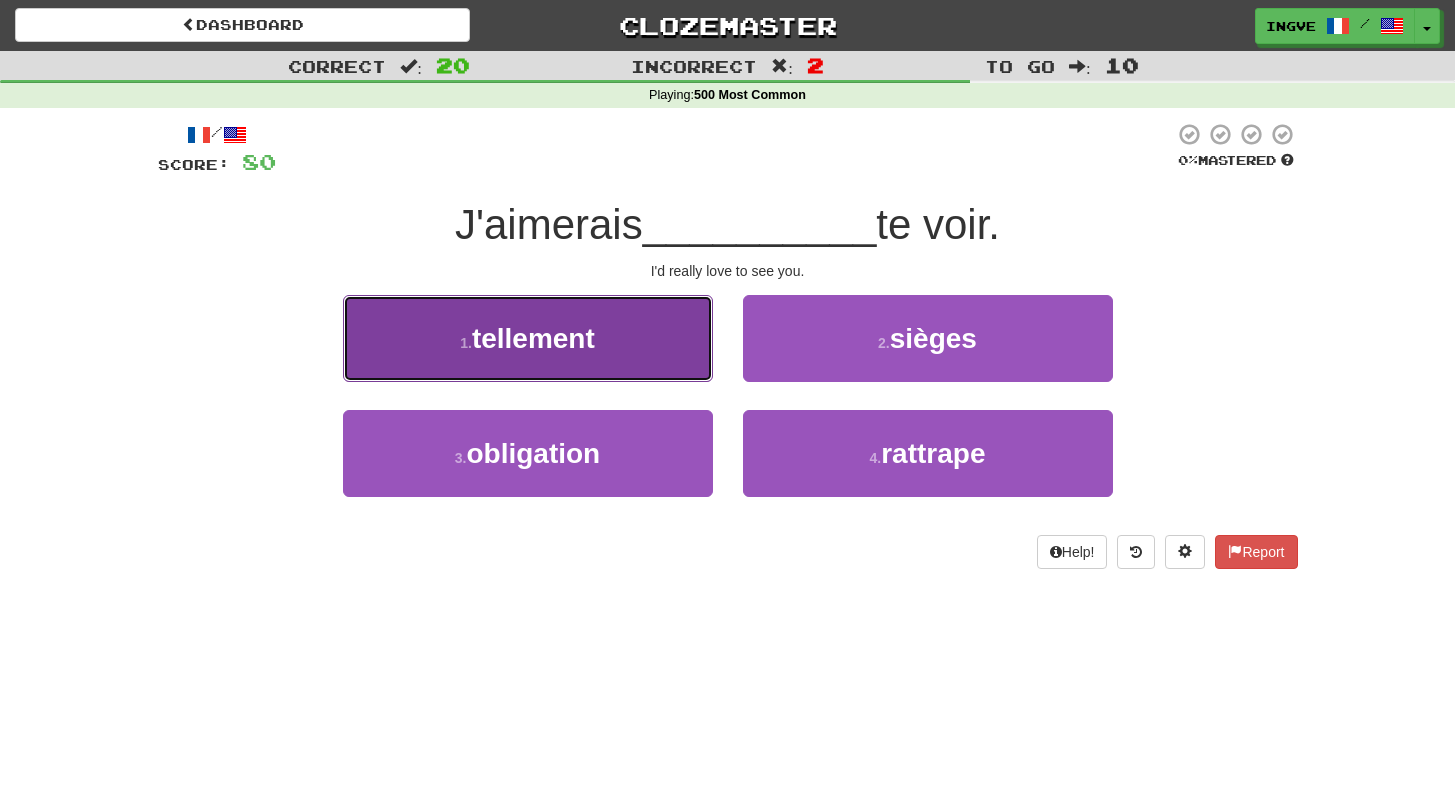 click on "1 .  tellement" at bounding box center (528, 338) 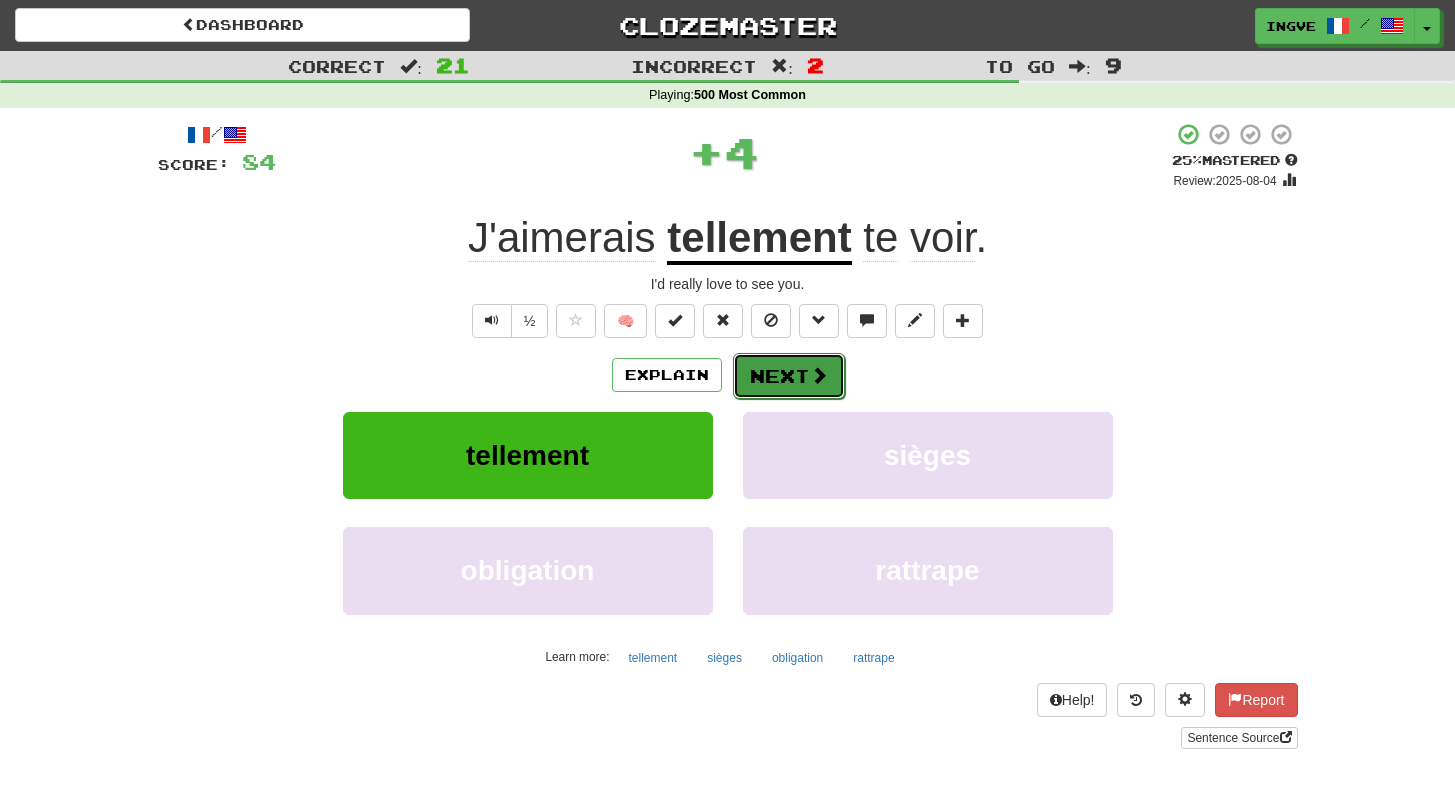 click on "Next" at bounding box center [789, 376] 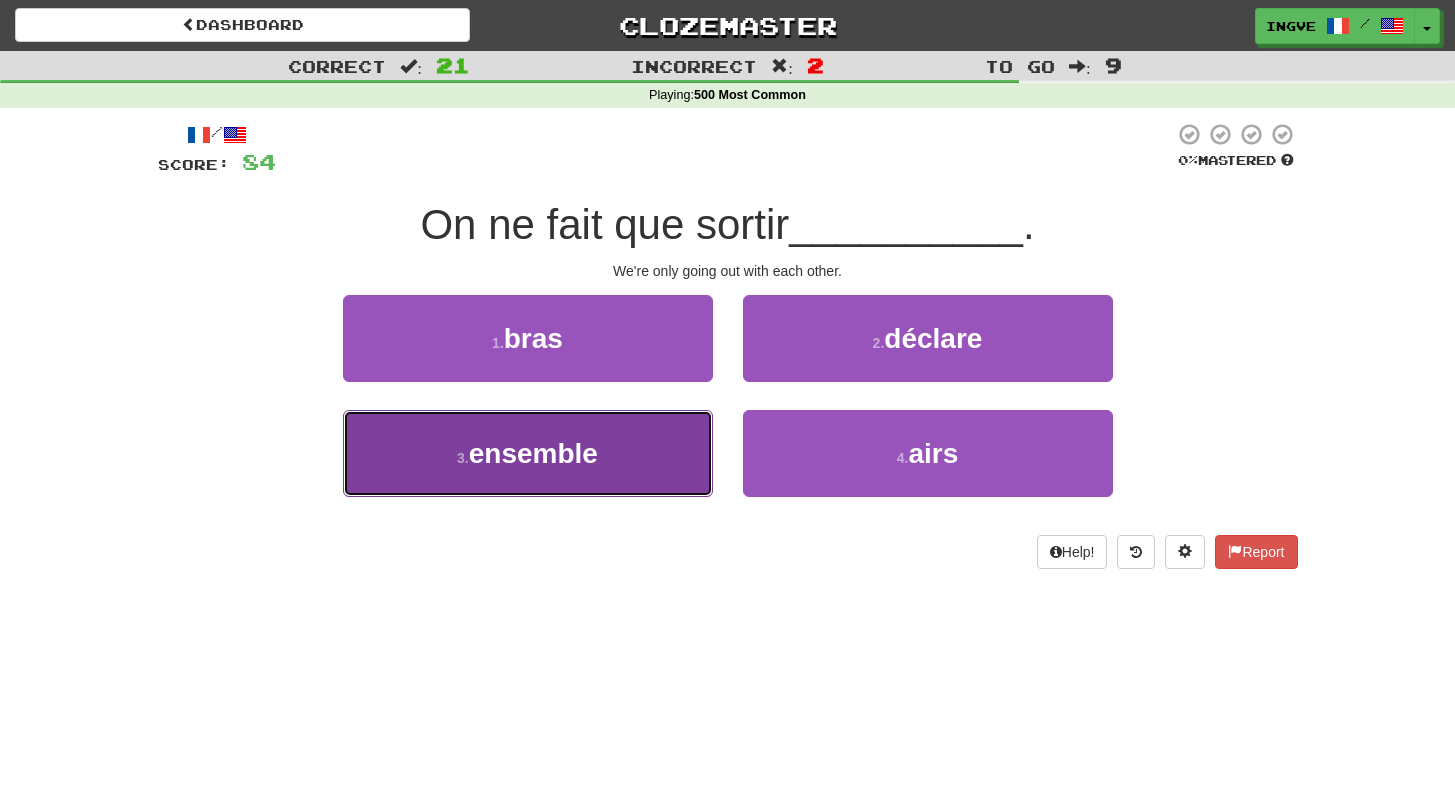 click on "3 .  ensemble" at bounding box center [528, 453] 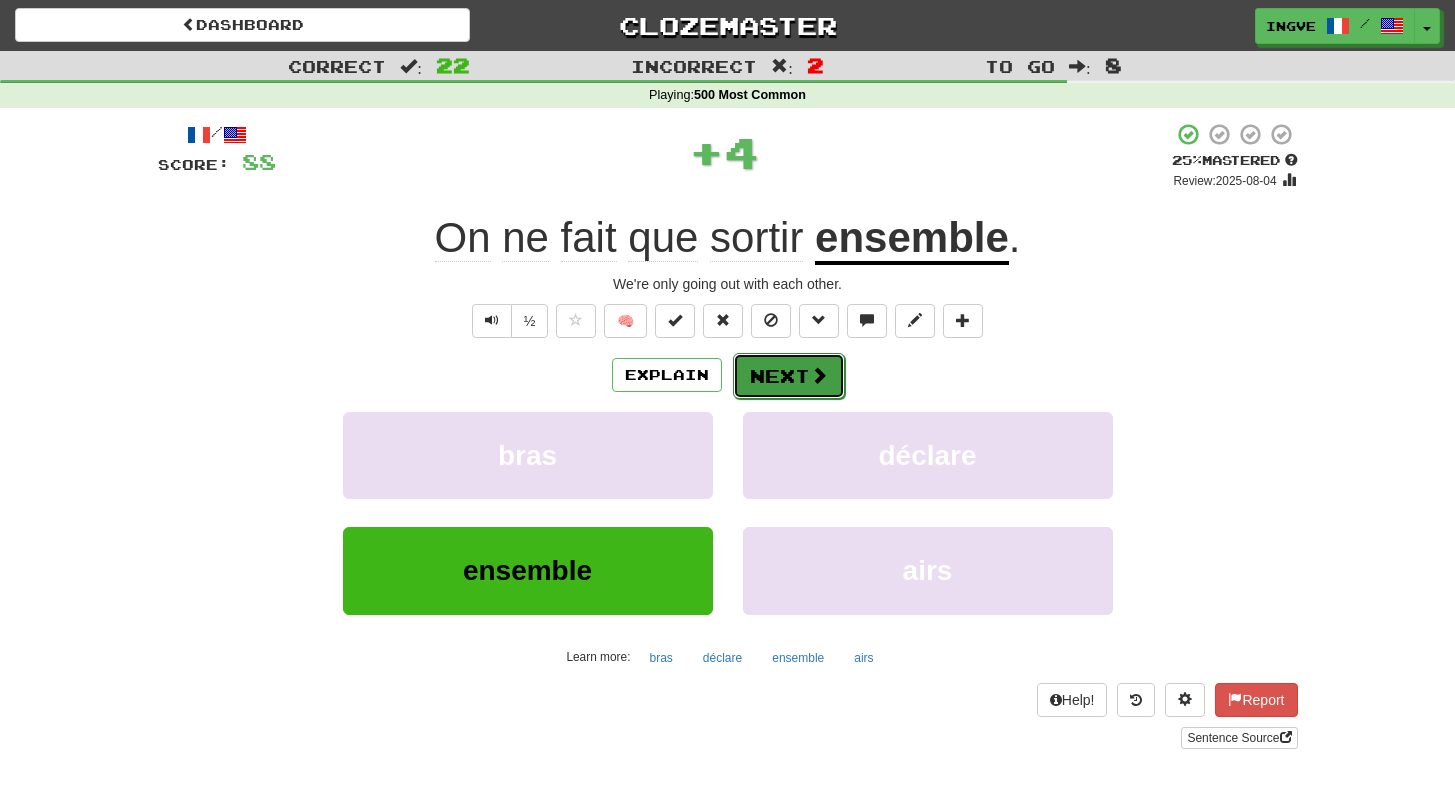 click on "Next" at bounding box center [789, 376] 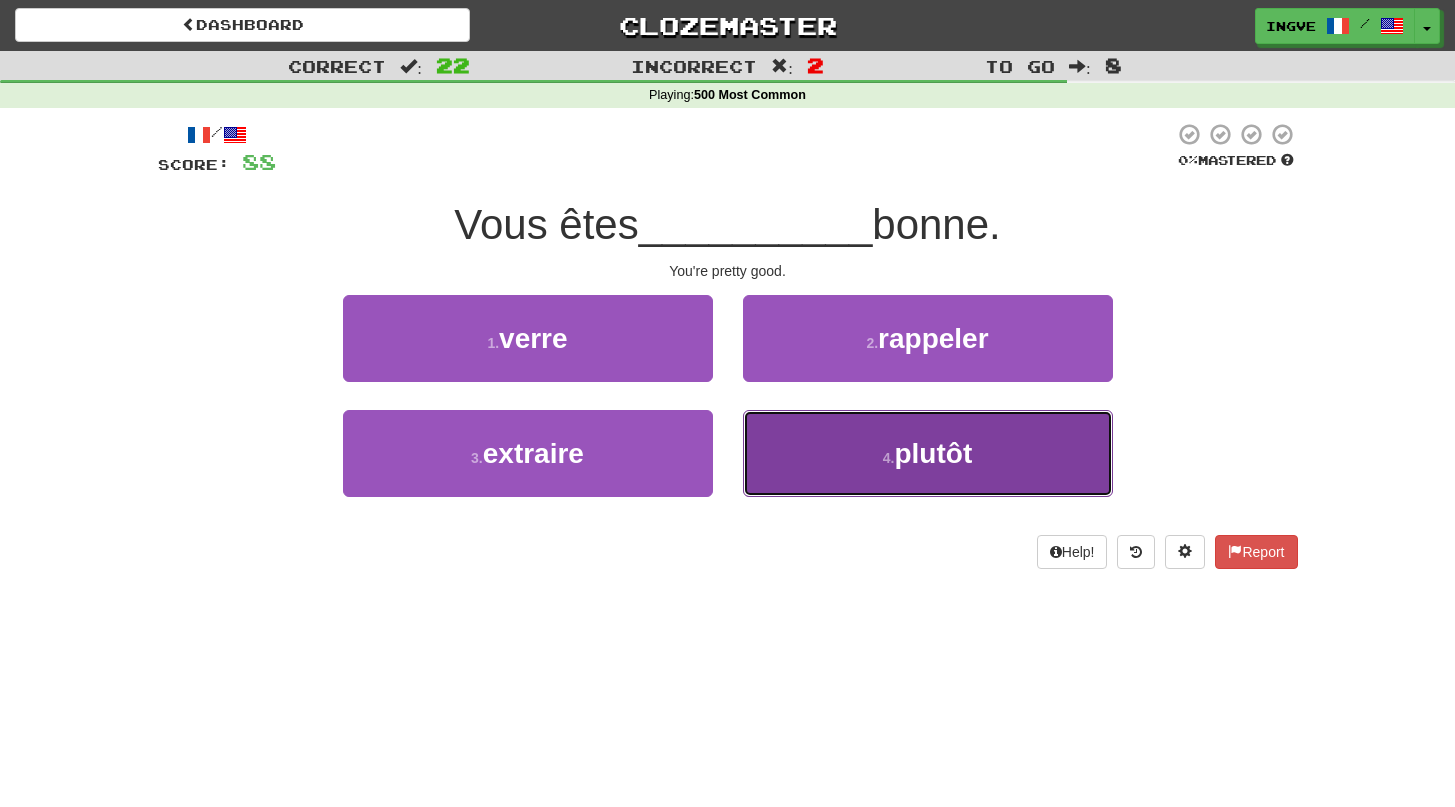 click on "4 .  plutôt" at bounding box center (928, 453) 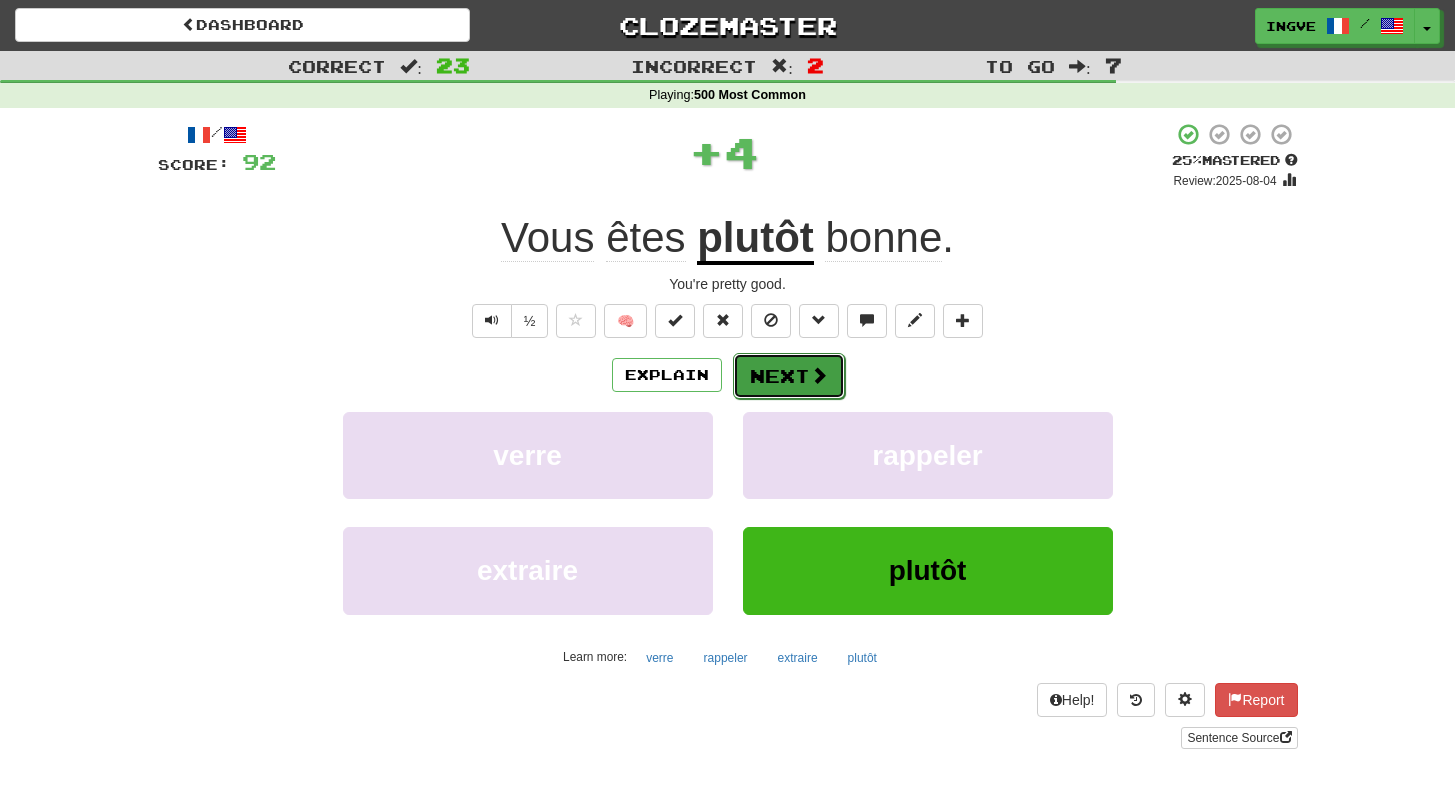 click at bounding box center (819, 375) 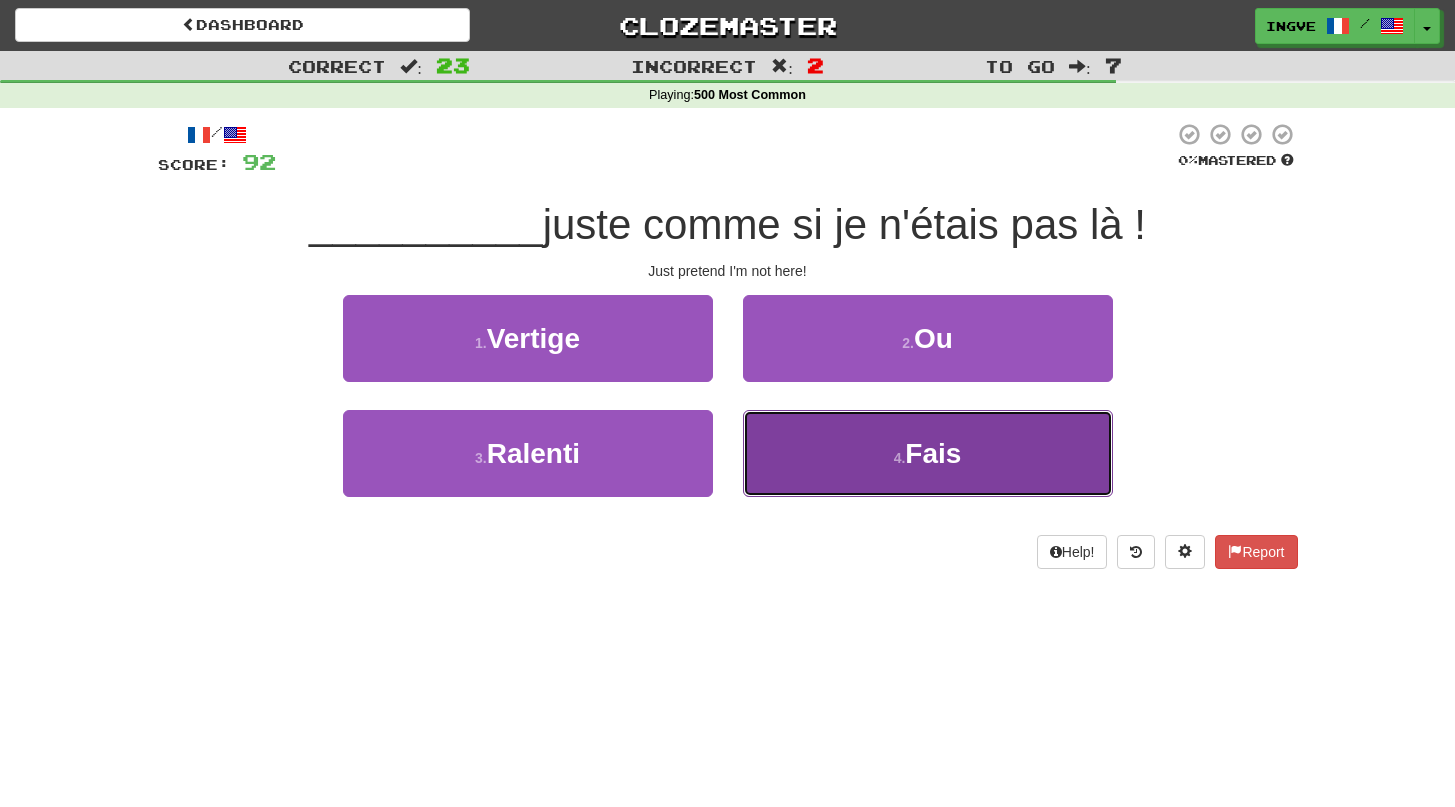 click on "4 .  Fais" at bounding box center [928, 453] 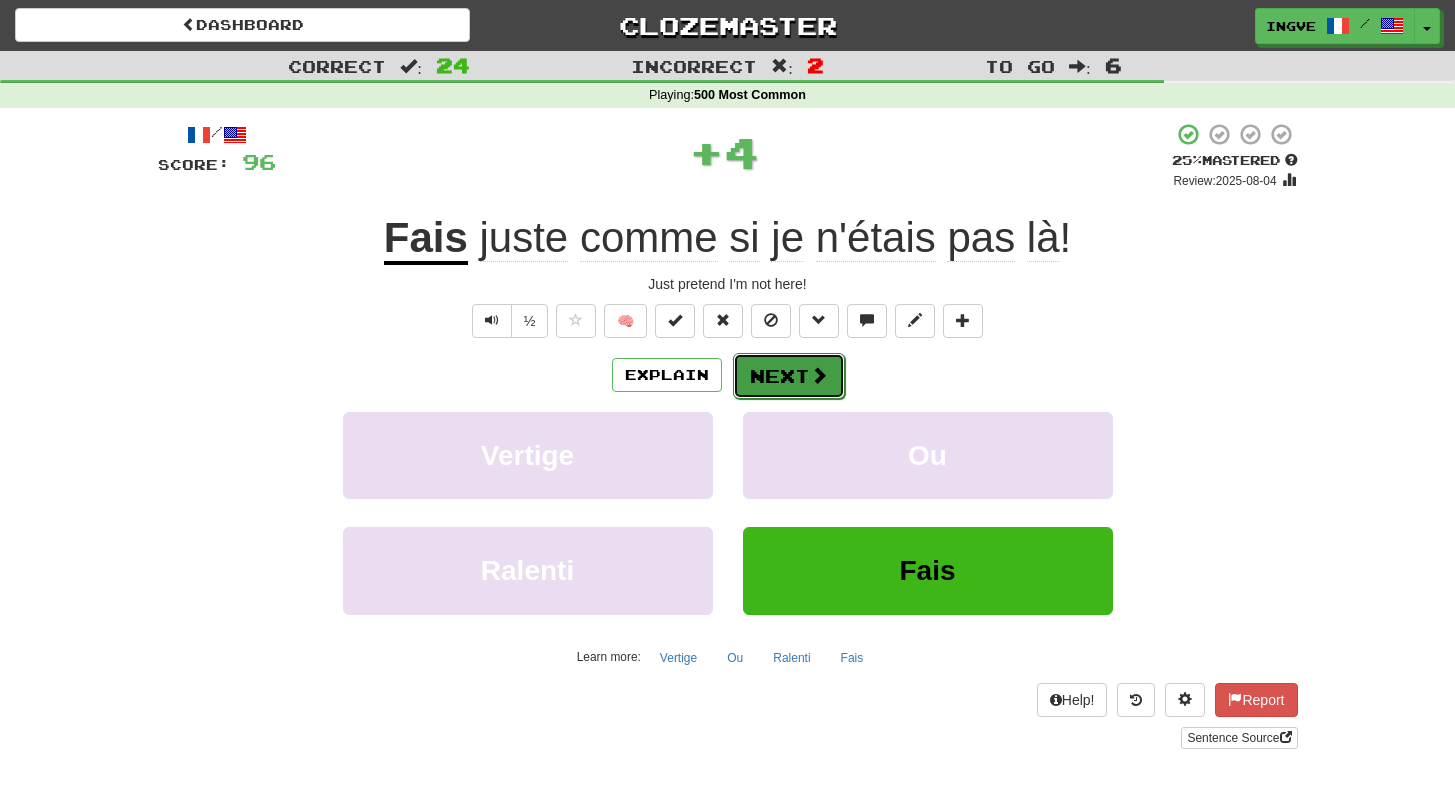 click on "Next" at bounding box center [789, 376] 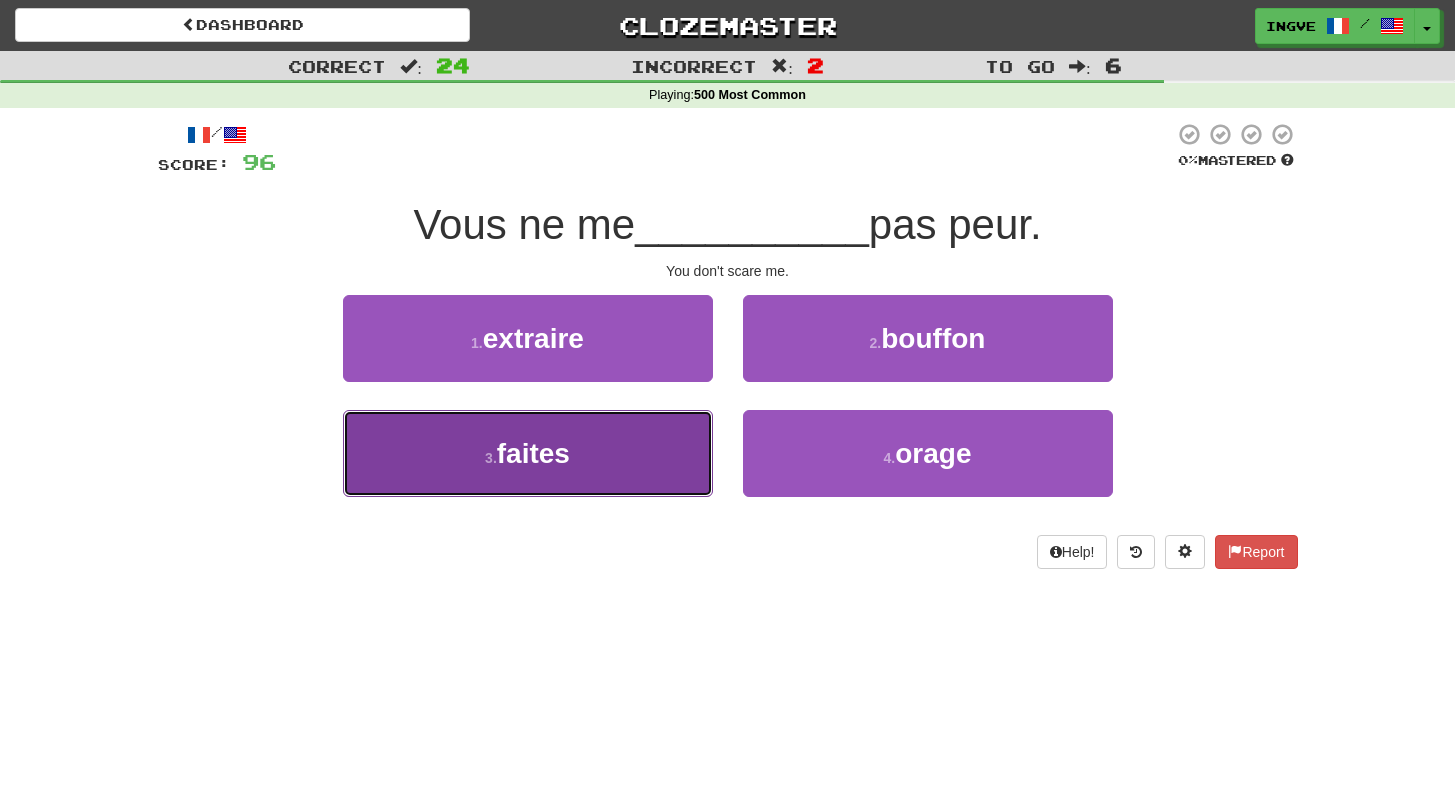 click on "3 .  faites" at bounding box center [528, 453] 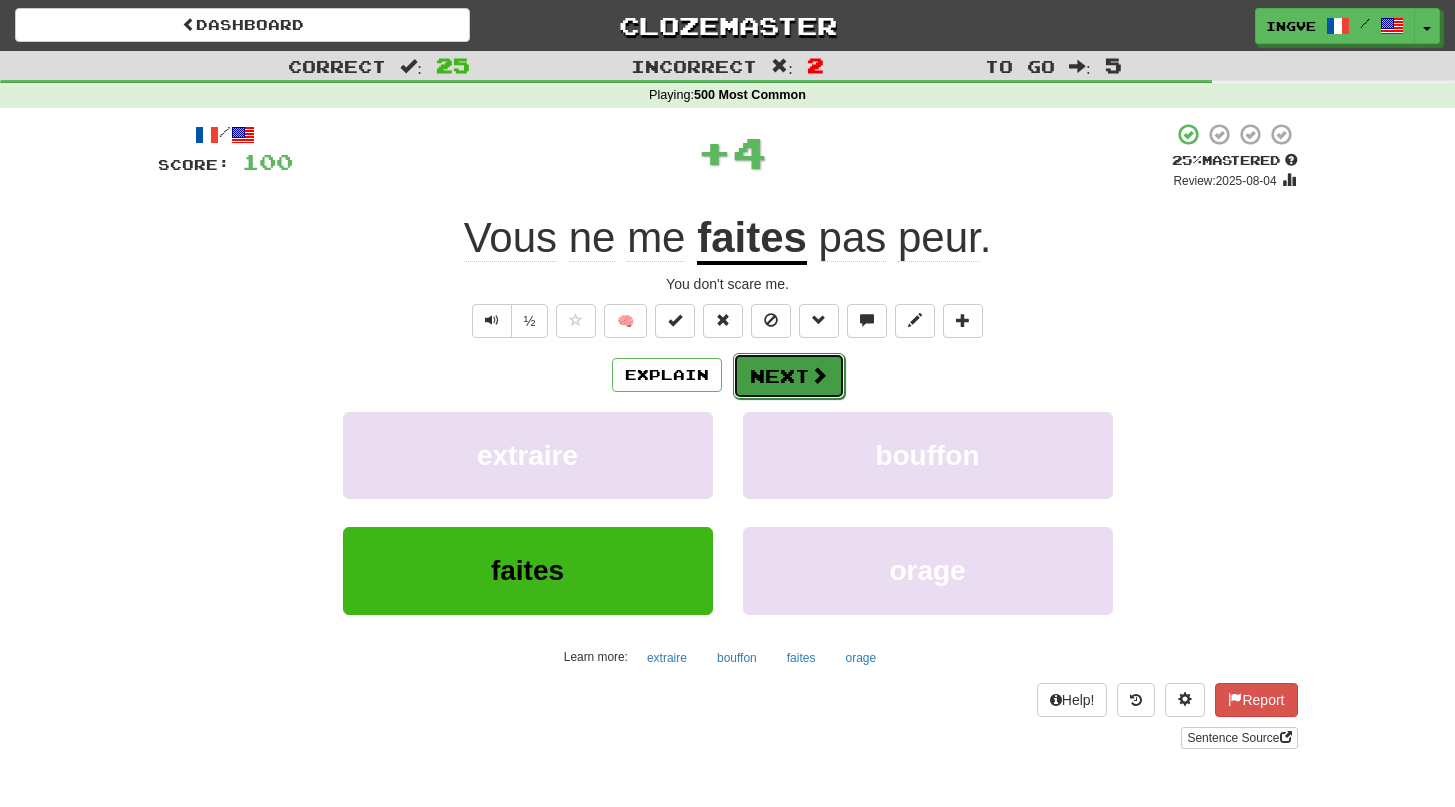 click on "Next" at bounding box center [789, 376] 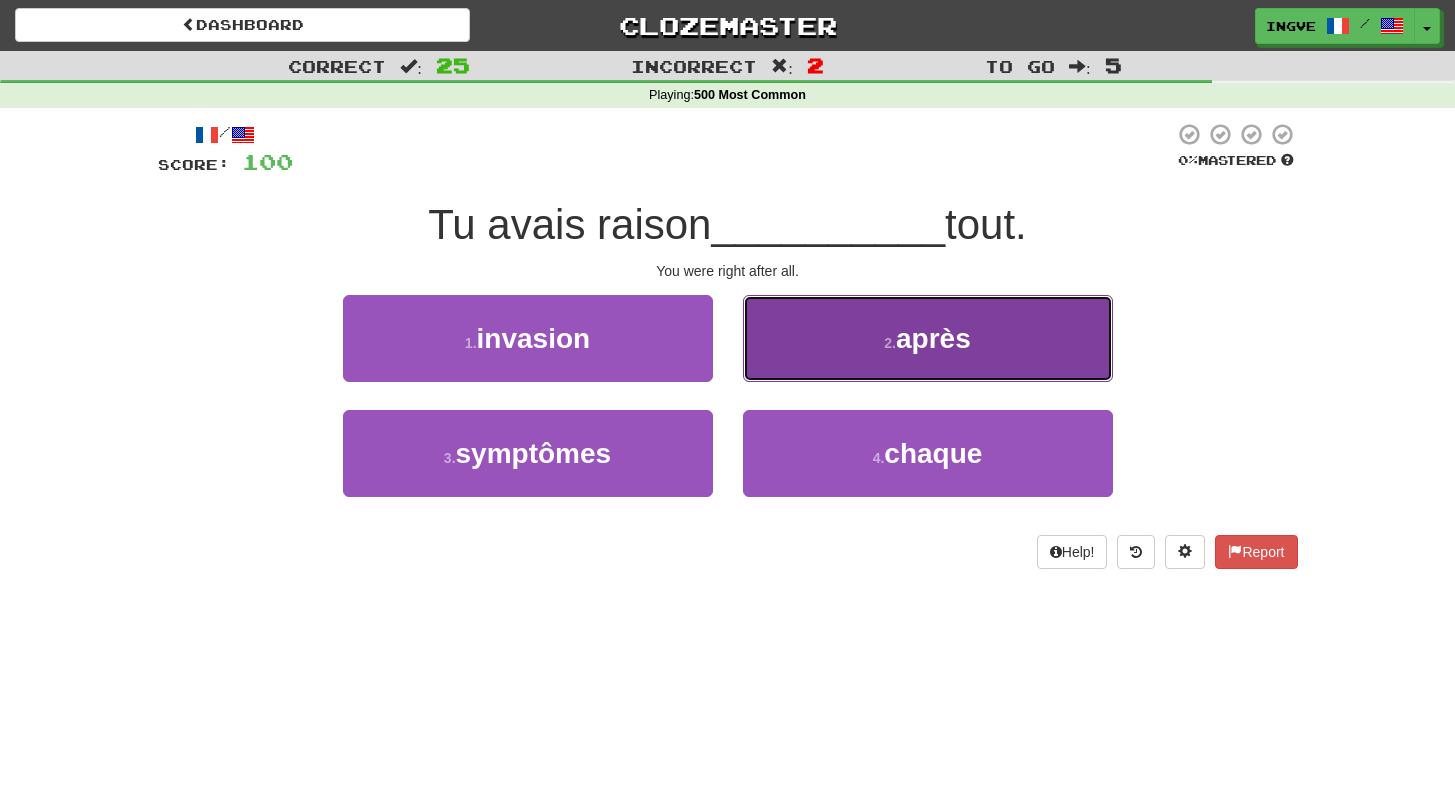 click on "2 .  après" at bounding box center [928, 338] 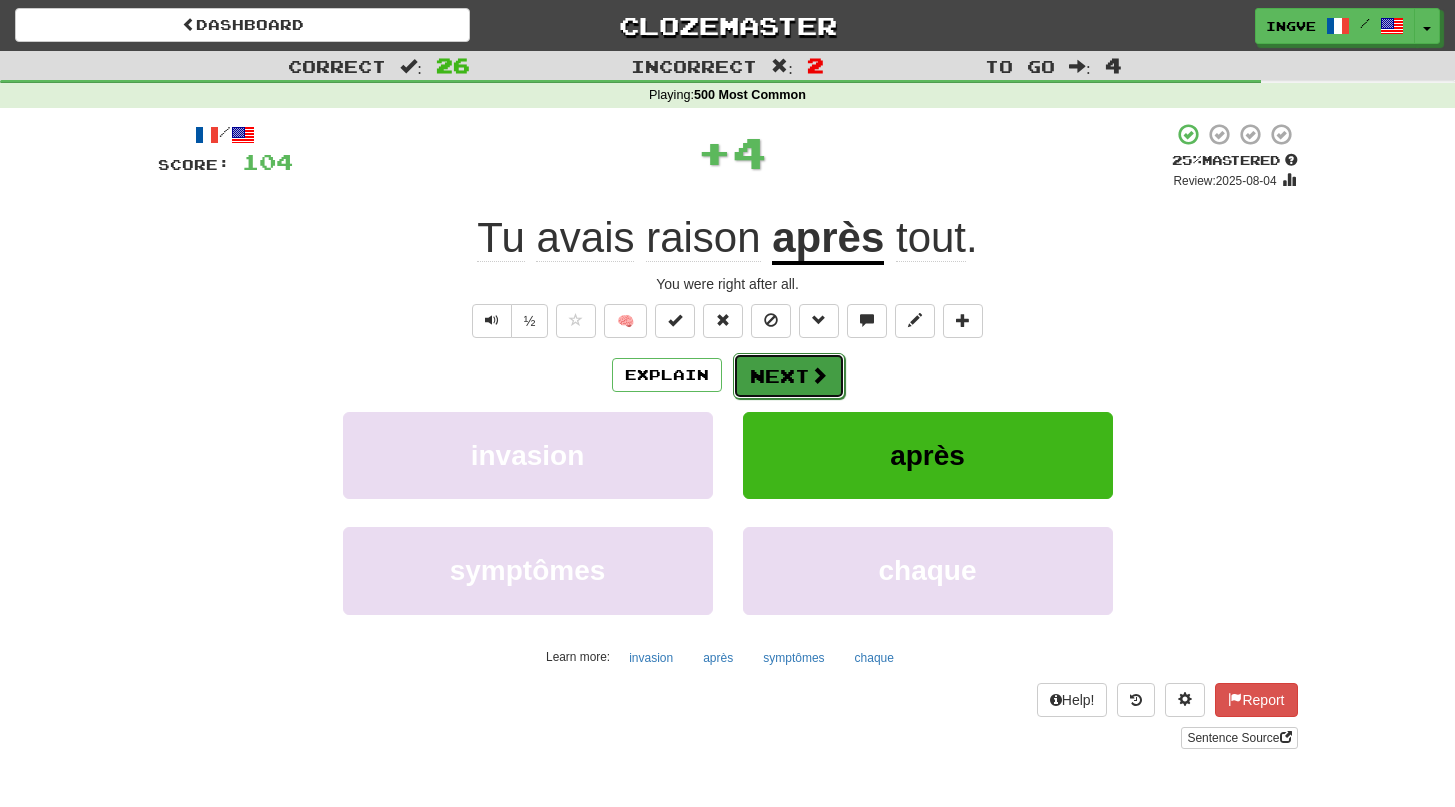 click on "Next" at bounding box center [789, 376] 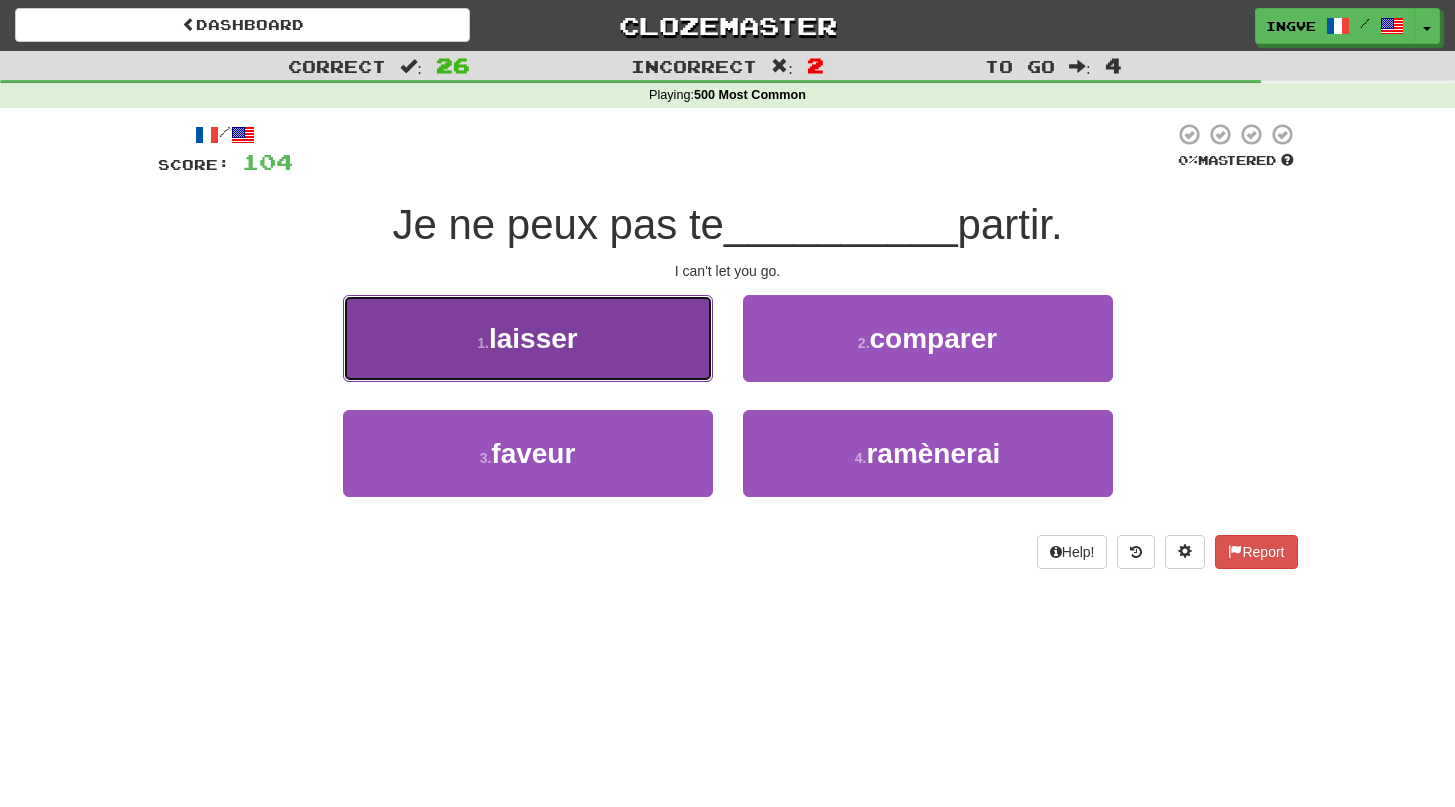 click on "1 .  laisser" at bounding box center (528, 338) 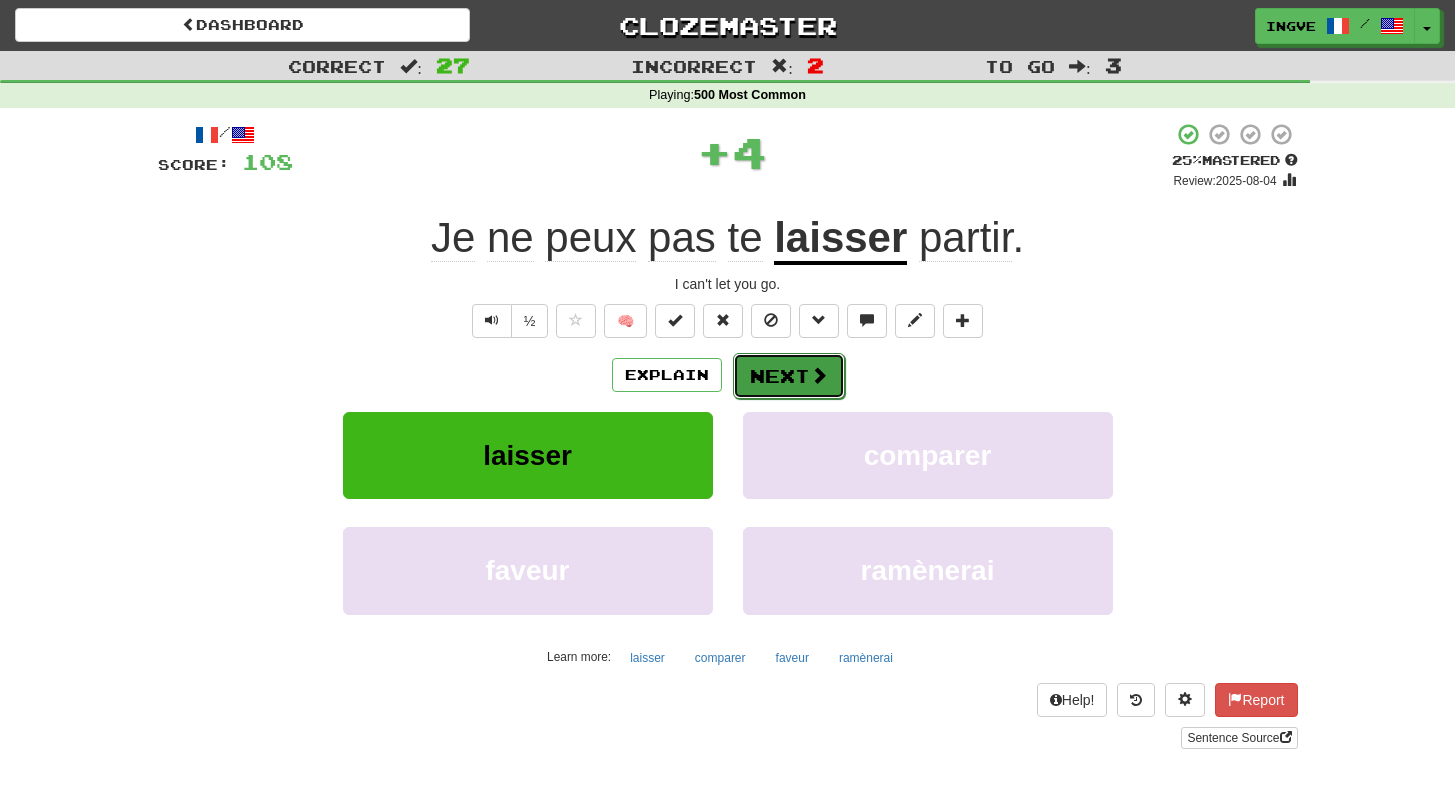 click on "Next" at bounding box center (789, 376) 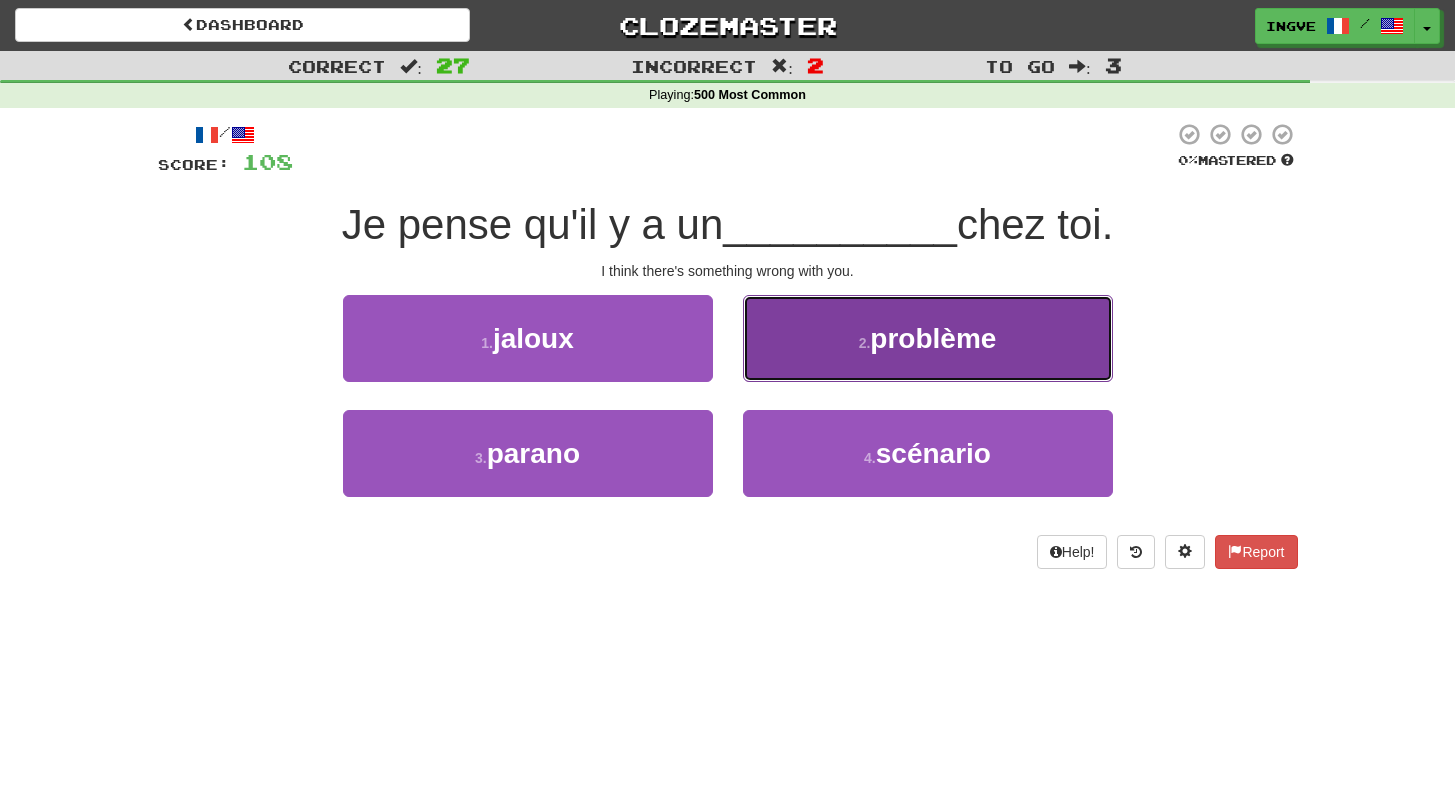 click on "2 .  problème" at bounding box center [928, 338] 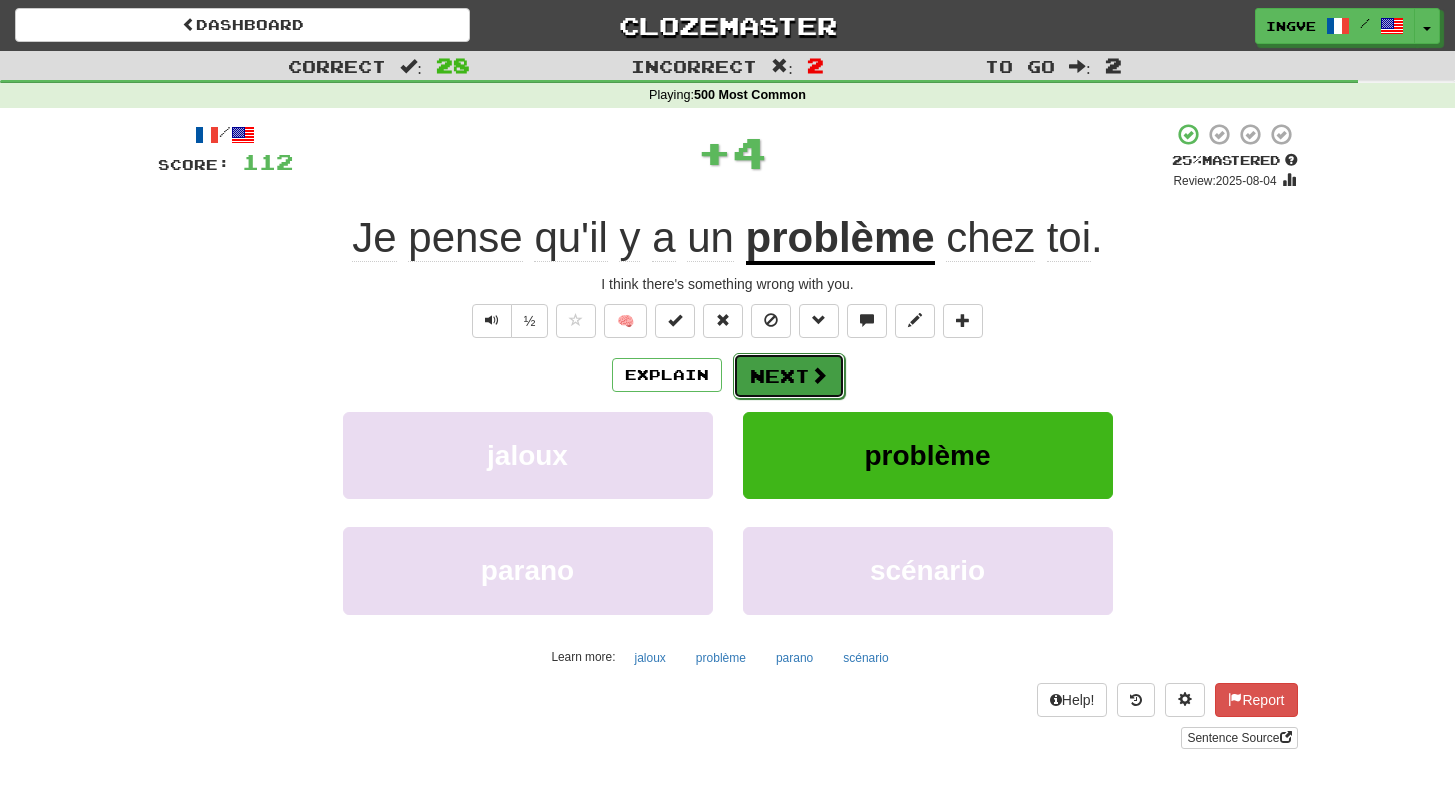click at bounding box center (819, 375) 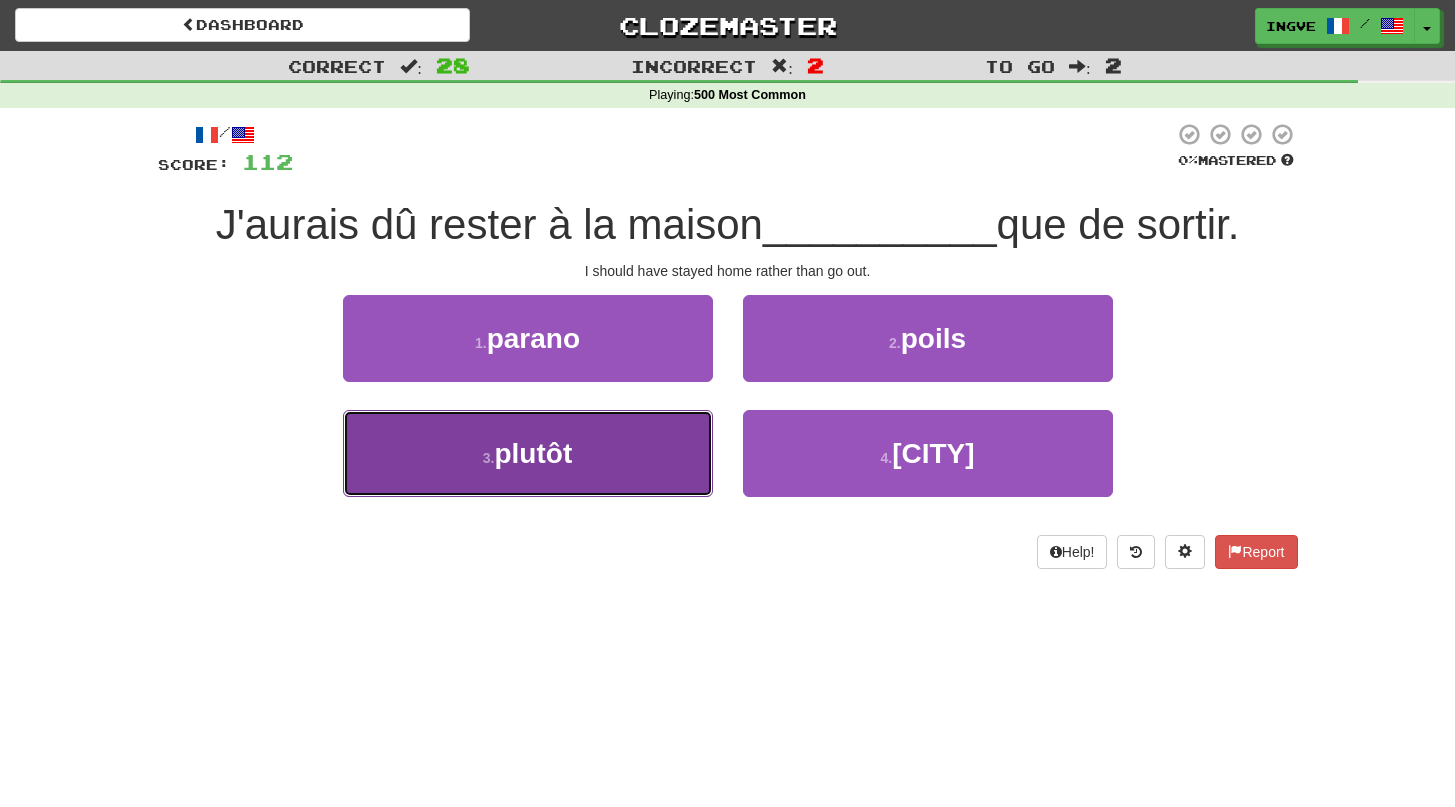 click on "3 .  plutôt" at bounding box center [528, 453] 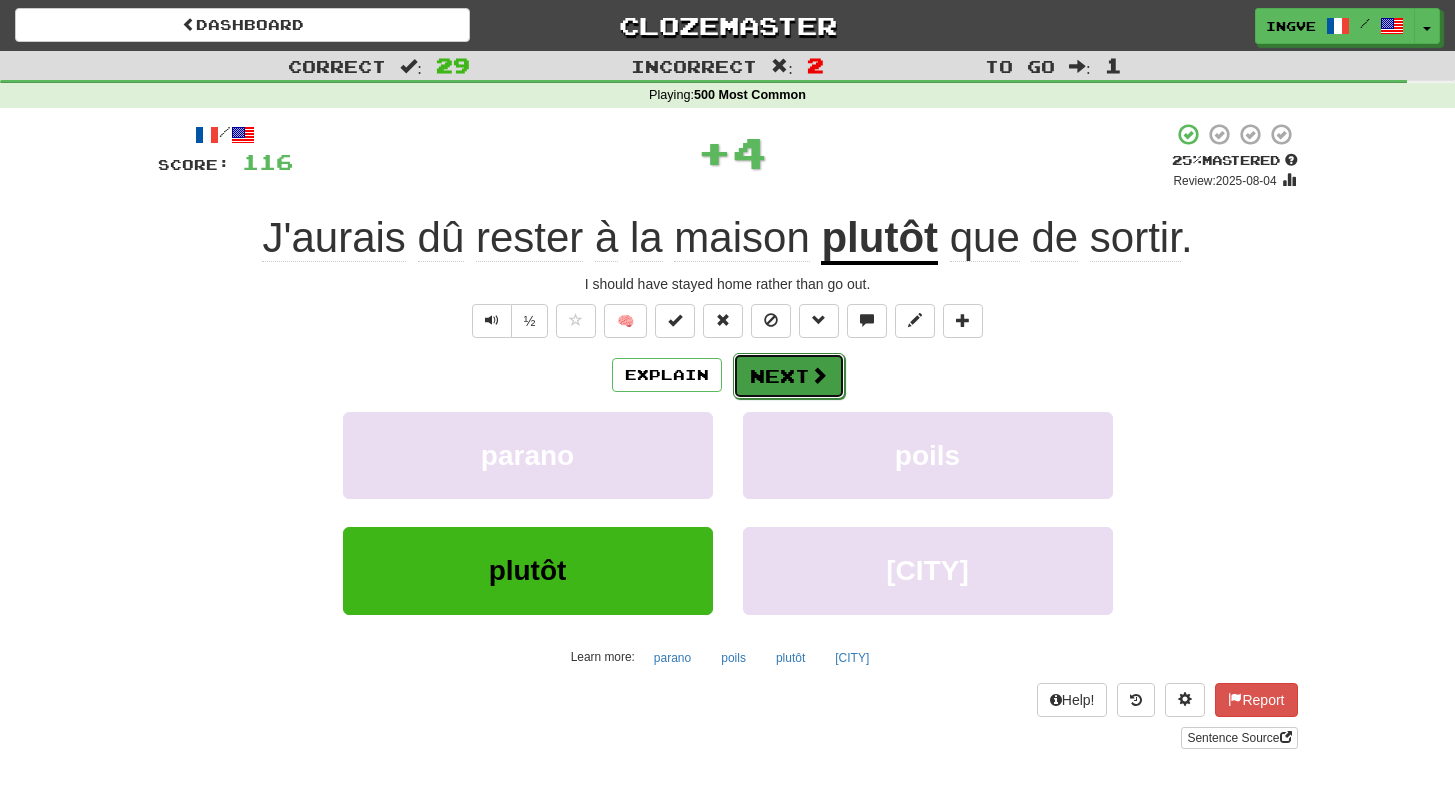 click on "Next" at bounding box center [789, 376] 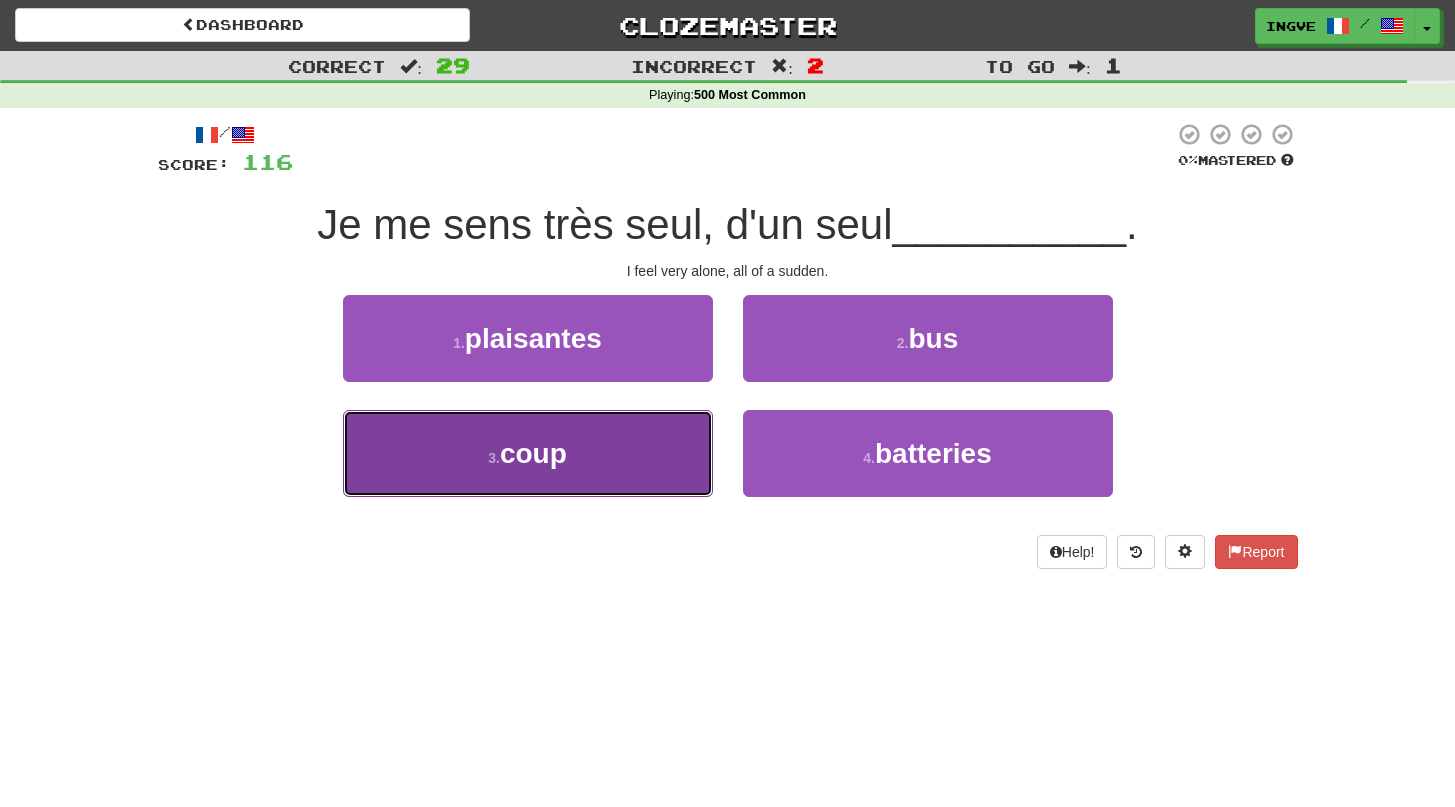 click on "3 .  coup" at bounding box center (528, 453) 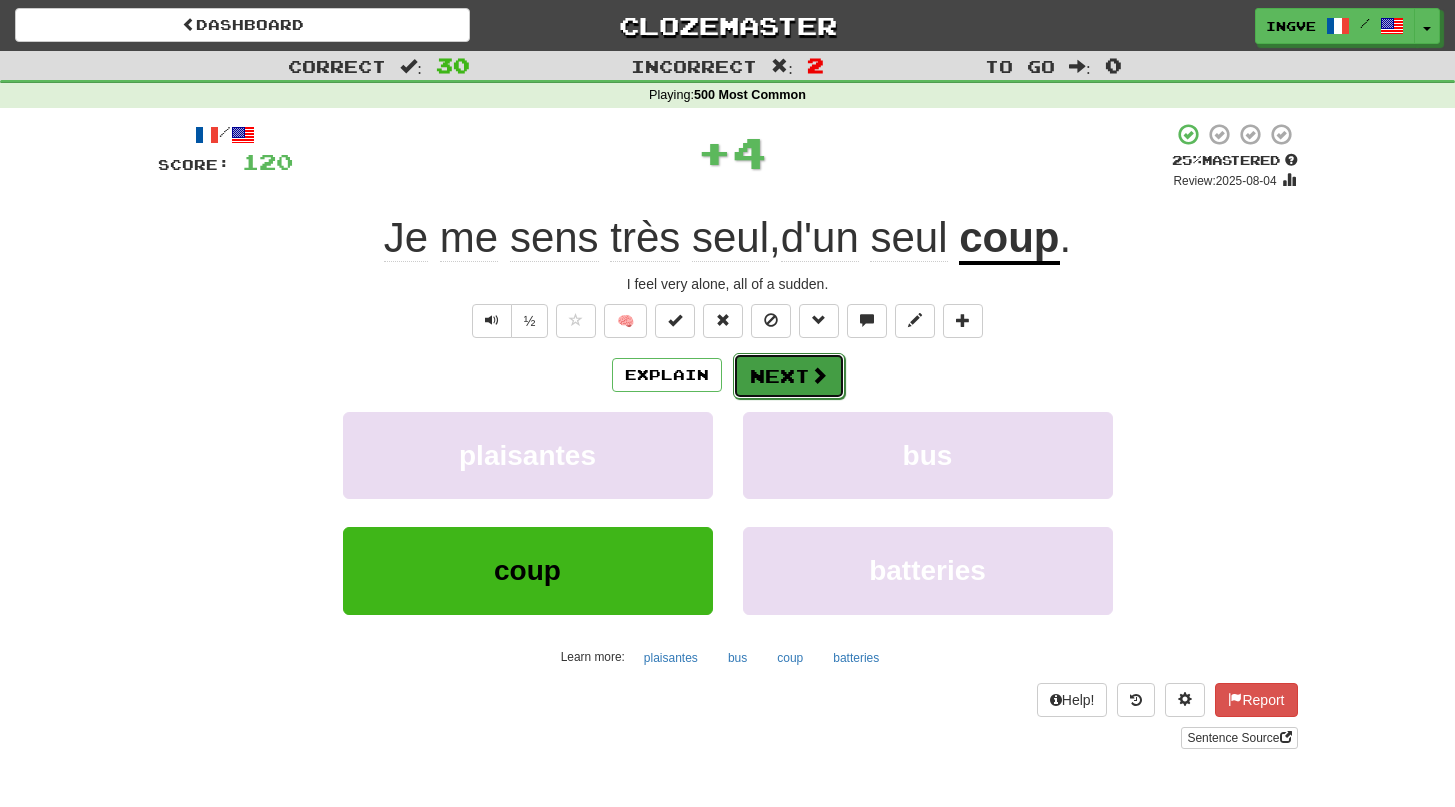 click on "Next" at bounding box center (789, 376) 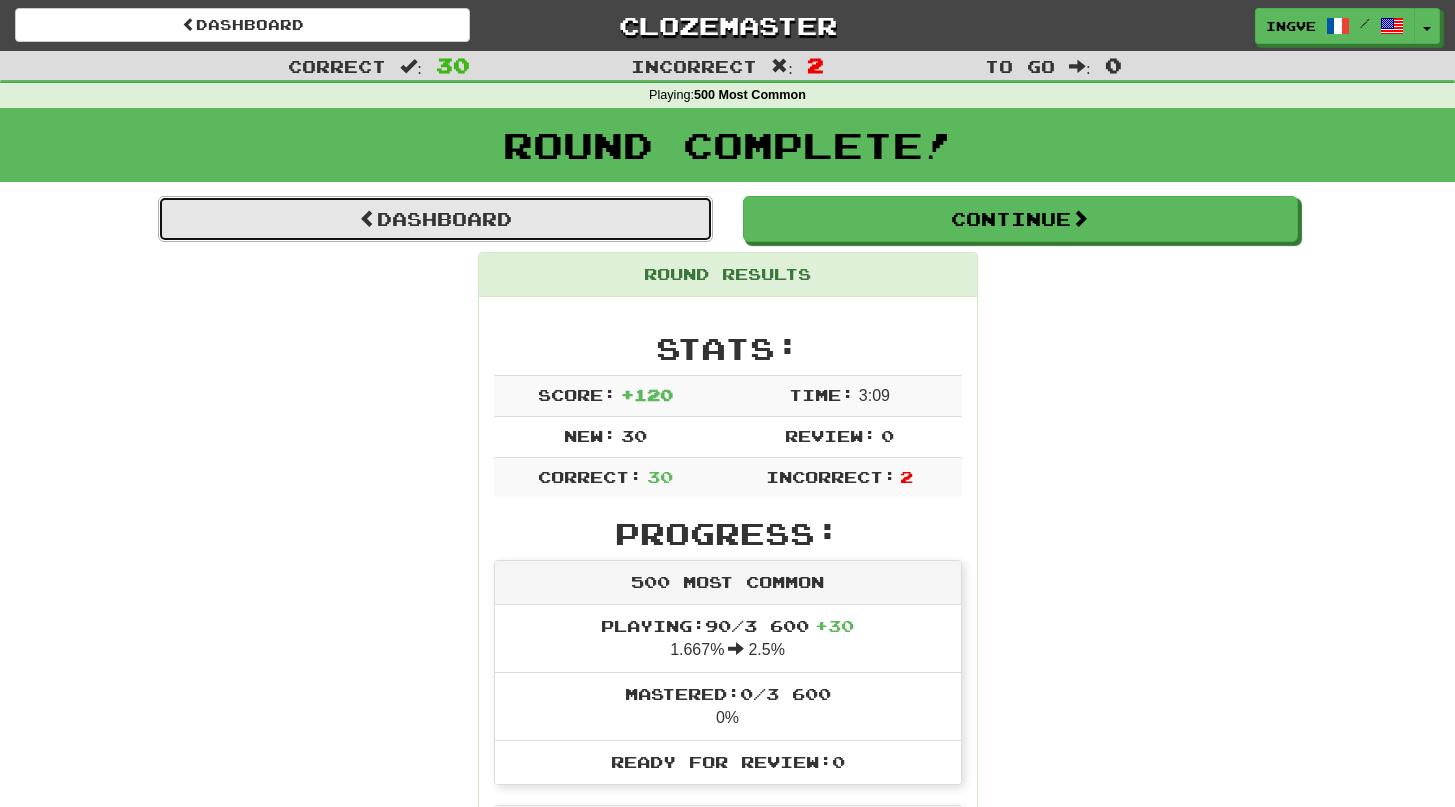 click on "Dashboard" at bounding box center (435, 219) 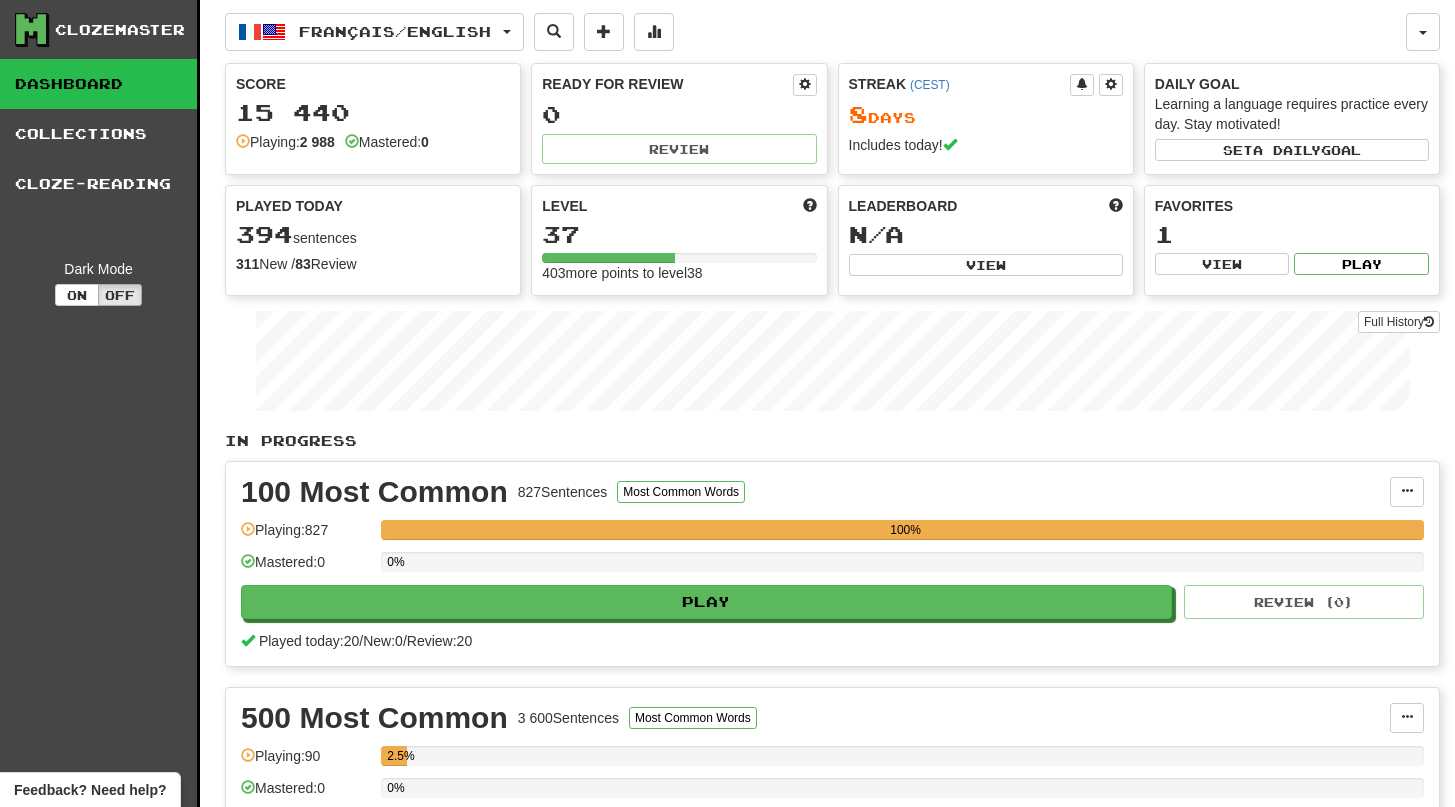 scroll, scrollTop: 0, scrollLeft: 0, axis: both 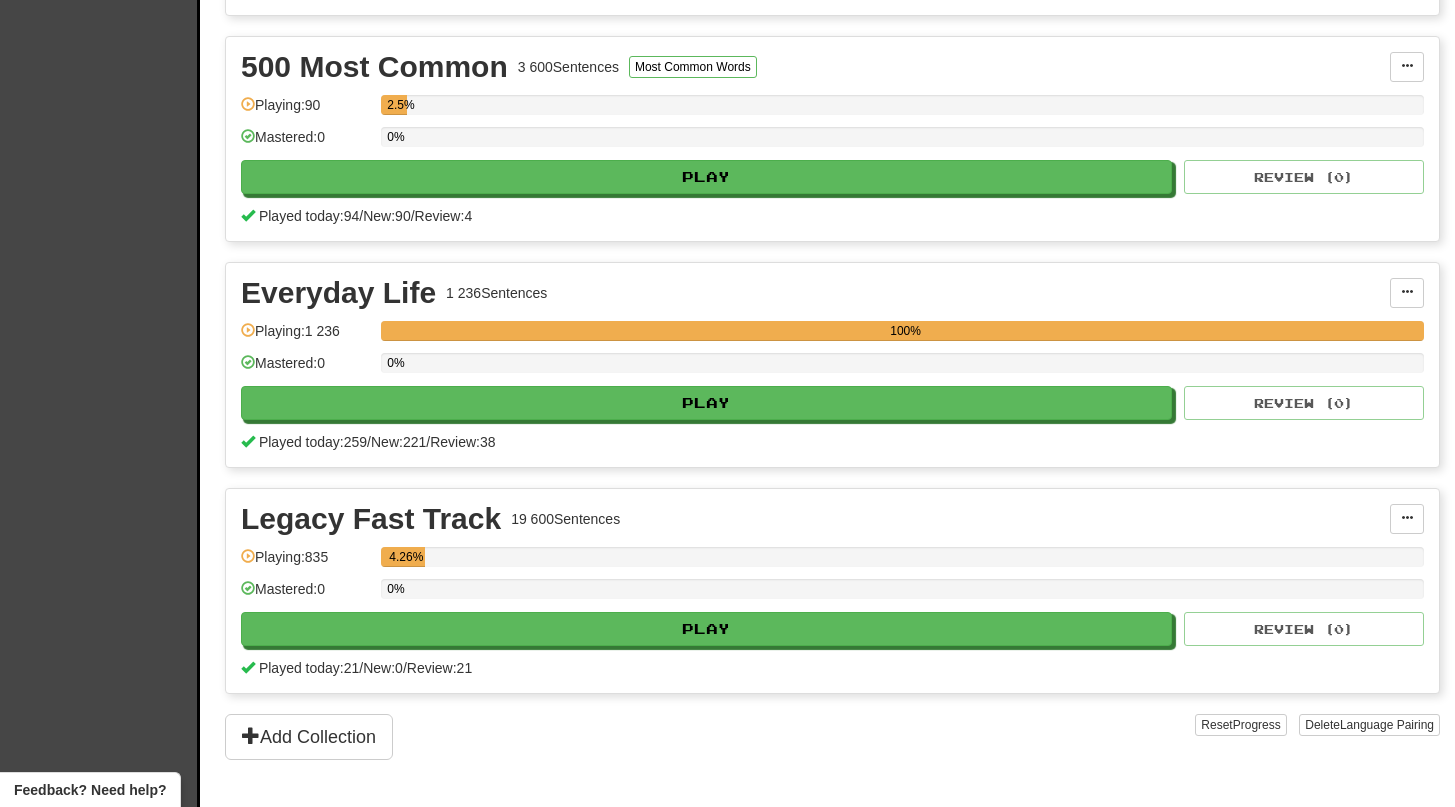 click on "Clozemaster Dashboard Collections Cloze-Reading Dark Mode On Off Dashboard Collections Pro Cloze-Reading Français  /  English English  /  Français Streak:  0   Review:  20 Points today:  0 Français  /  English Streak:  8   Review:  0 Points today:  1648  Language Pairing Username: [USERNAME] Edit  Account  Notifications  Activity Feed  Profile  Leaderboard  Forum  Logout Score 15 440  Playing:  2 988  Mastered:  0 Ready for Review 0   Review Streak   ( CEST ) 8  Day s Includes today!  Daily Goal Learning a language requires practice every day. Stay motivated! Set  a daily  goal Played Today 394  sentences 311  New /  83  Review Full History  Level 37 403  more points to level  38 Leaderboard N/A View Favorites 1 View Play Full History  In Progress 100 Most Common 827  Sentences Most Common Words Manage Sentences Unpin from Dashboard  Playing:  827 100%  Mastered:  0 0% Play Review ( 0 )   Played today:  20  /  New:  0  /  Review:  20 500 Most Common 3 600  Sentences Most Common Words Manage Sentences 90 2.5%" at bounding box center [727, 79] 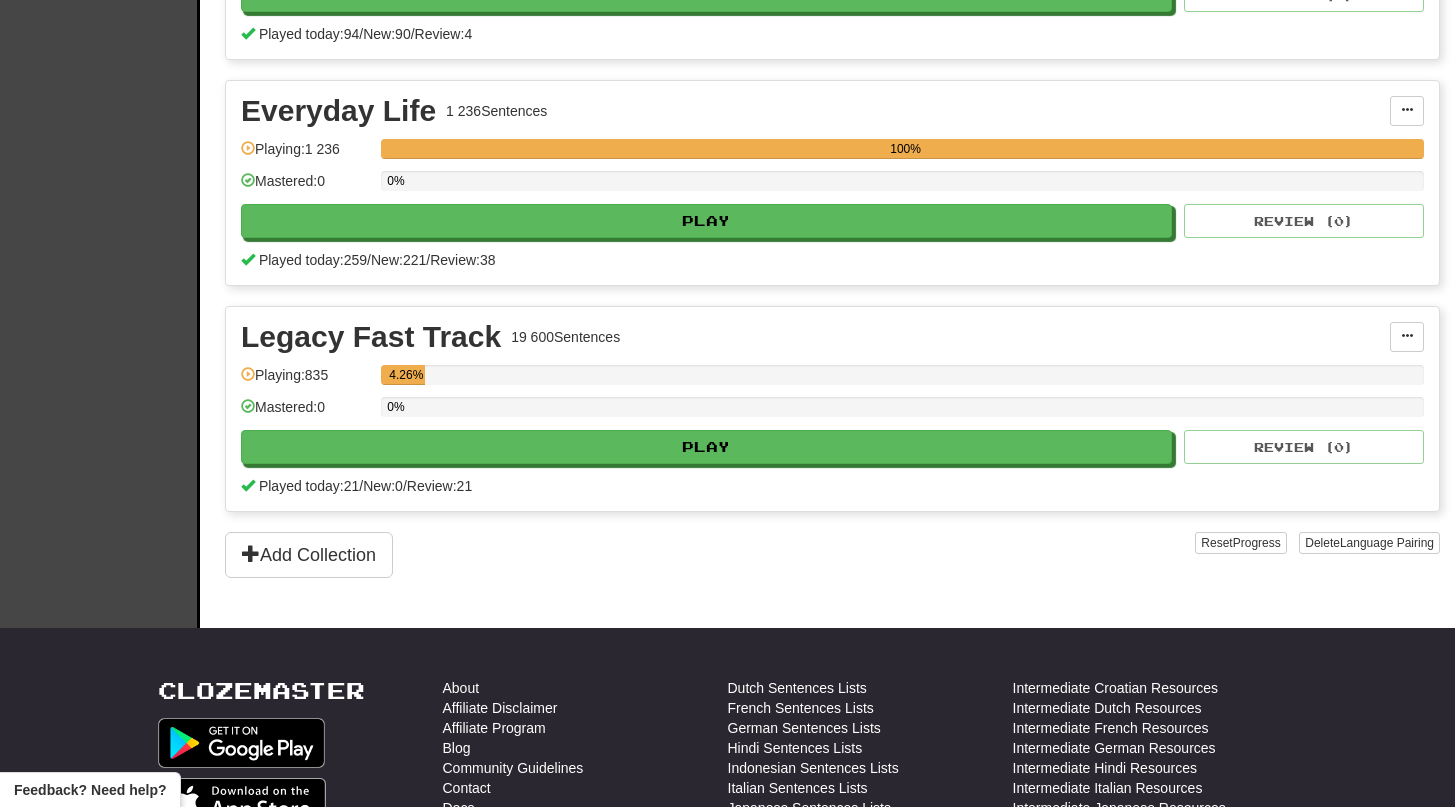 scroll, scrollTop: 834, scrollLeft: 0, axis: vertical 